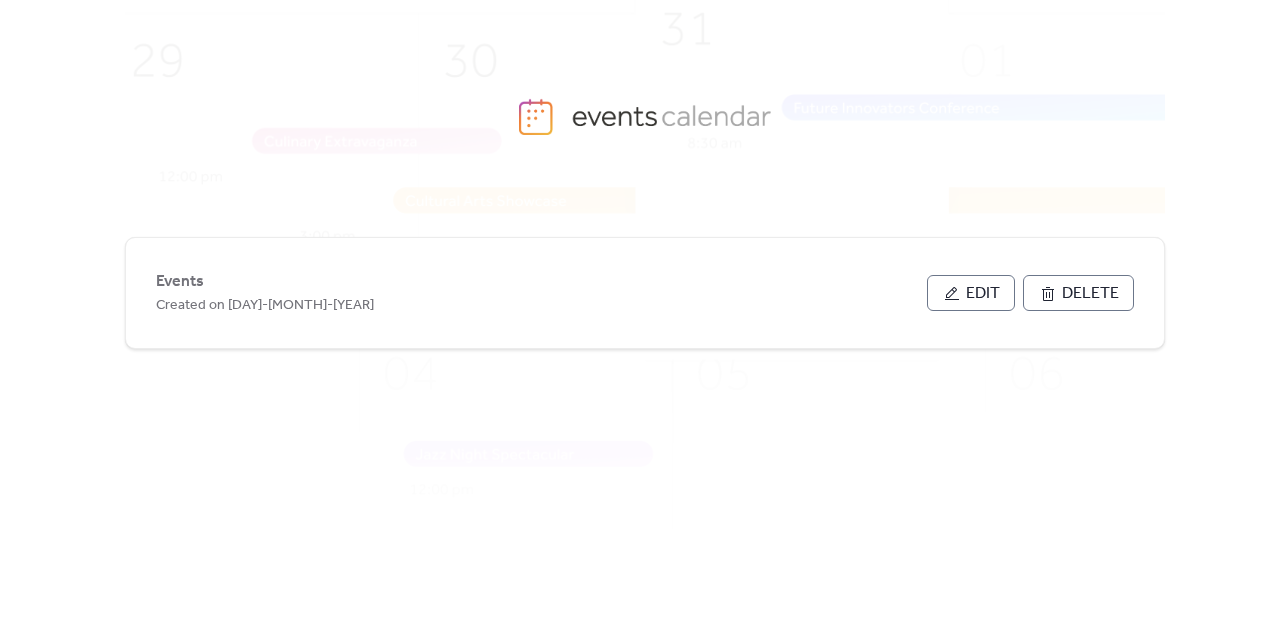 scroll, scrollTop: 0, scrollLeft: 0, axis: both 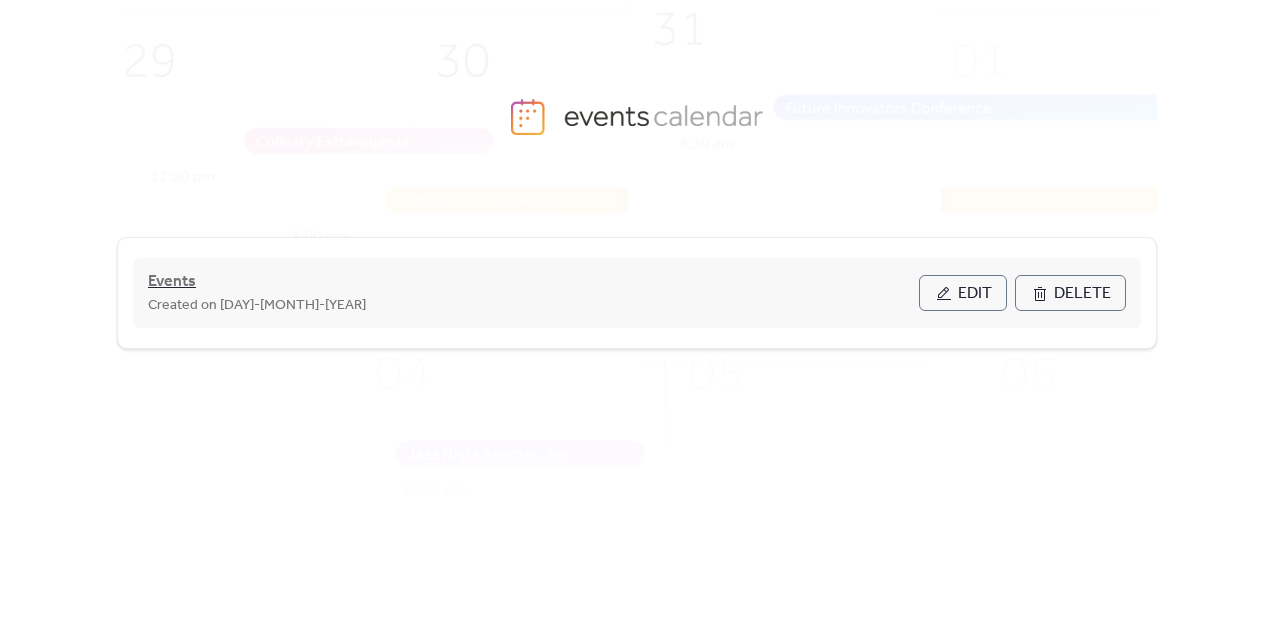 click on "Events" at bounding box center [172, 282] 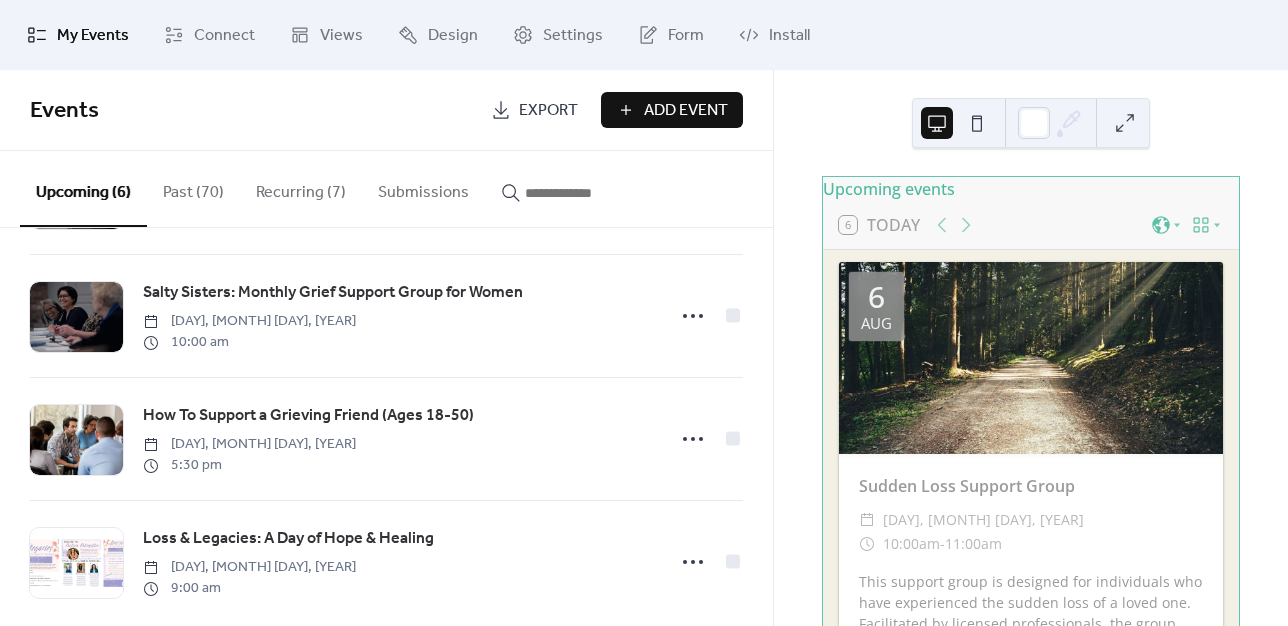 scroll, scrollTop: 399, scrollLeft: 0, axis: vertical 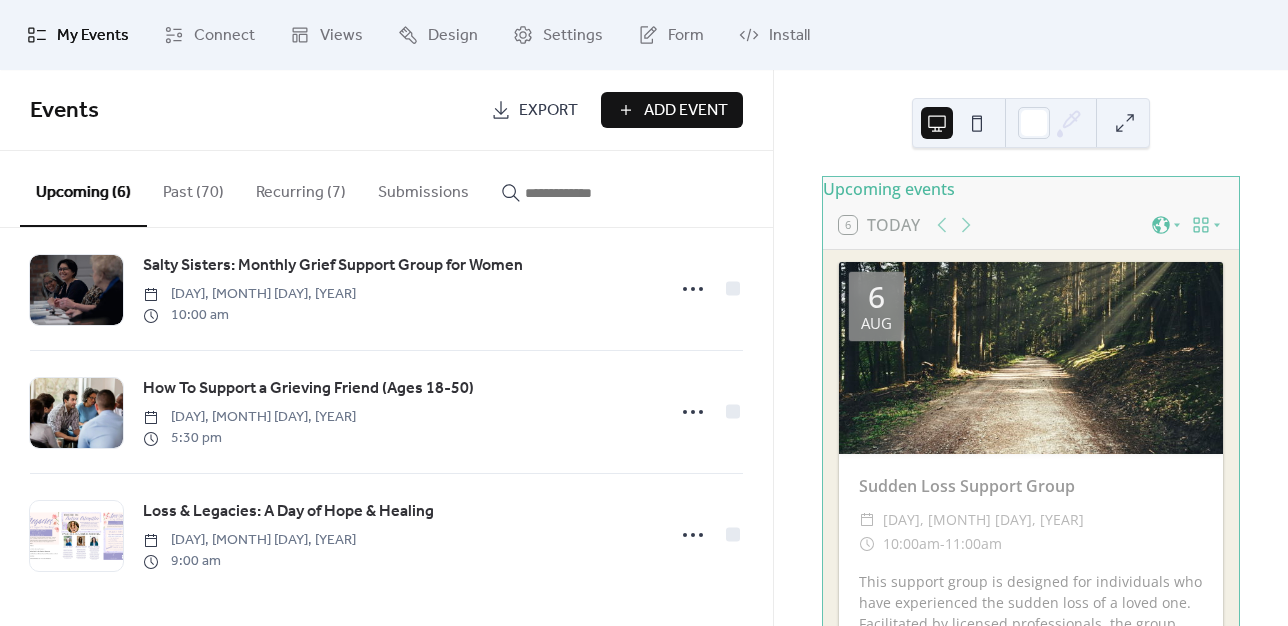 click on "Recurring (7)" at bounding box center (301, 188) 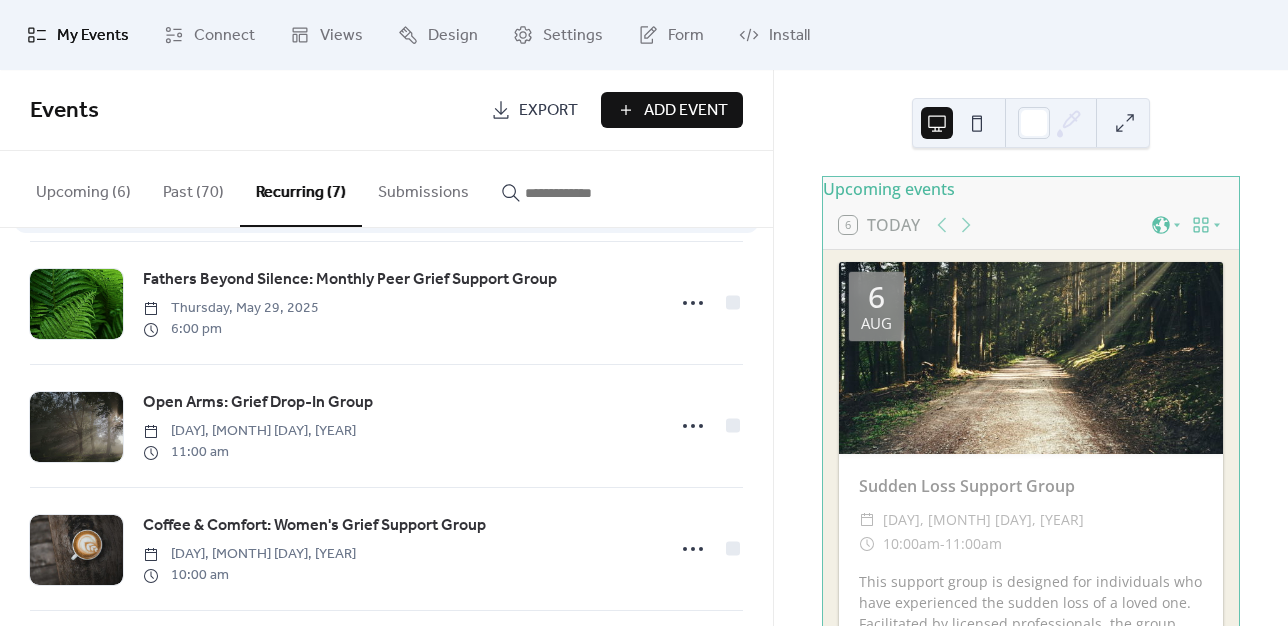scroll, scrollTop: 260, scrollLeft: 0, axis: vertical 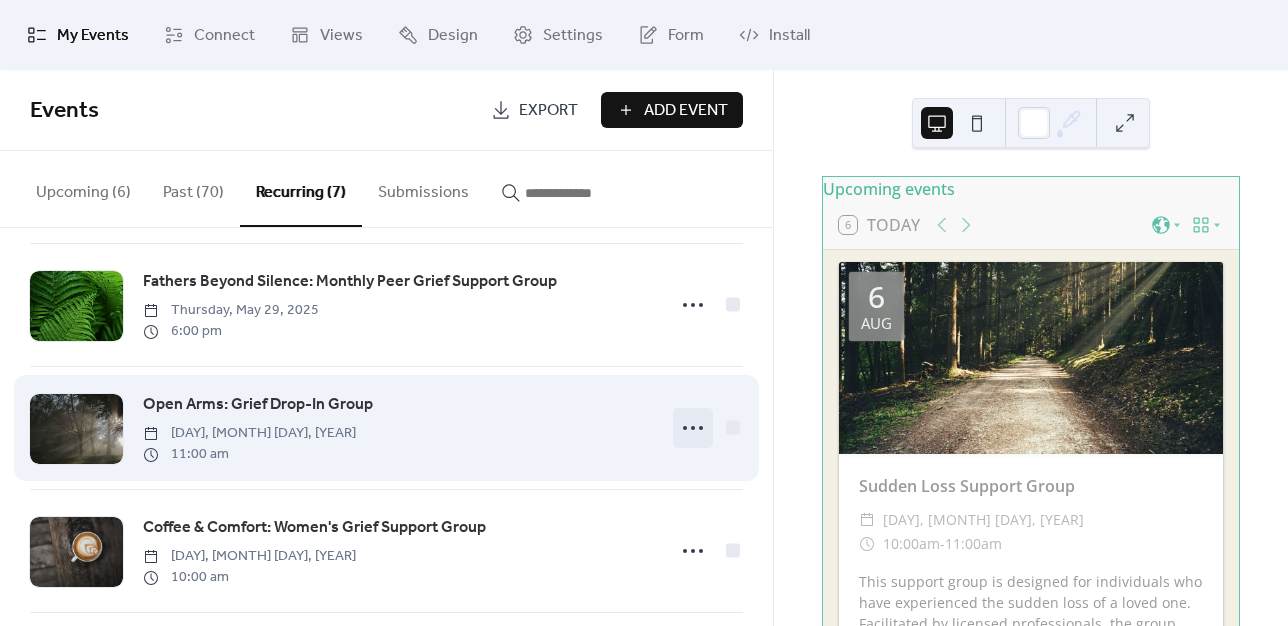 click 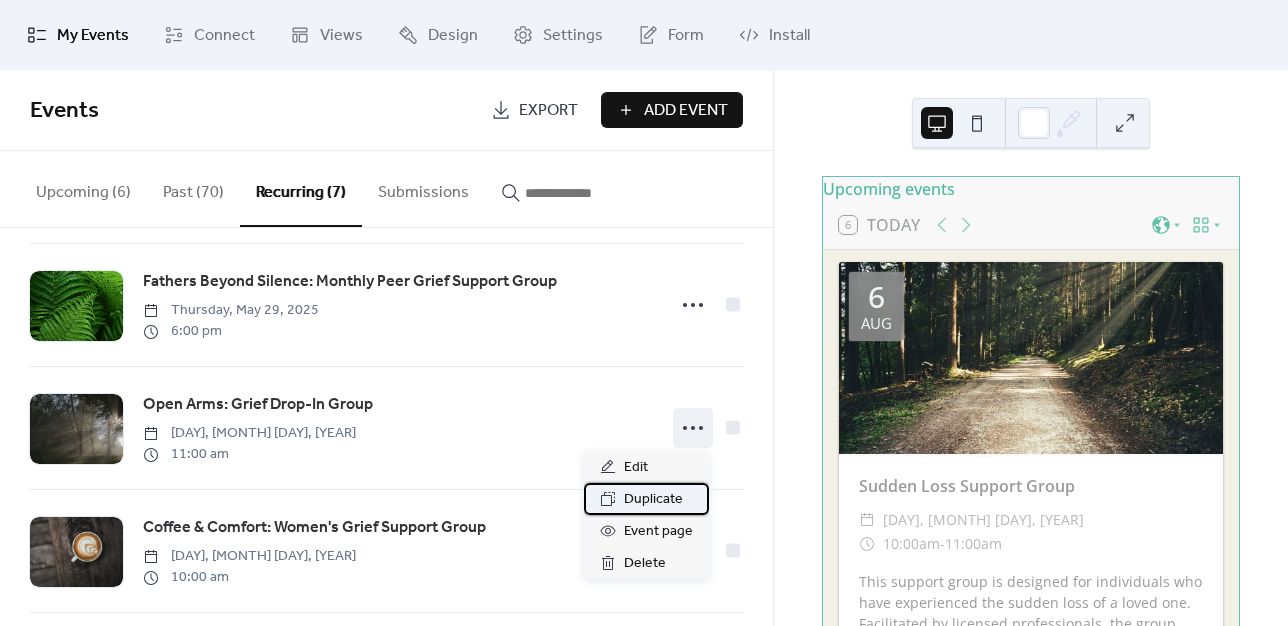 click on "Duplicate" at bounding box center (653, 500) 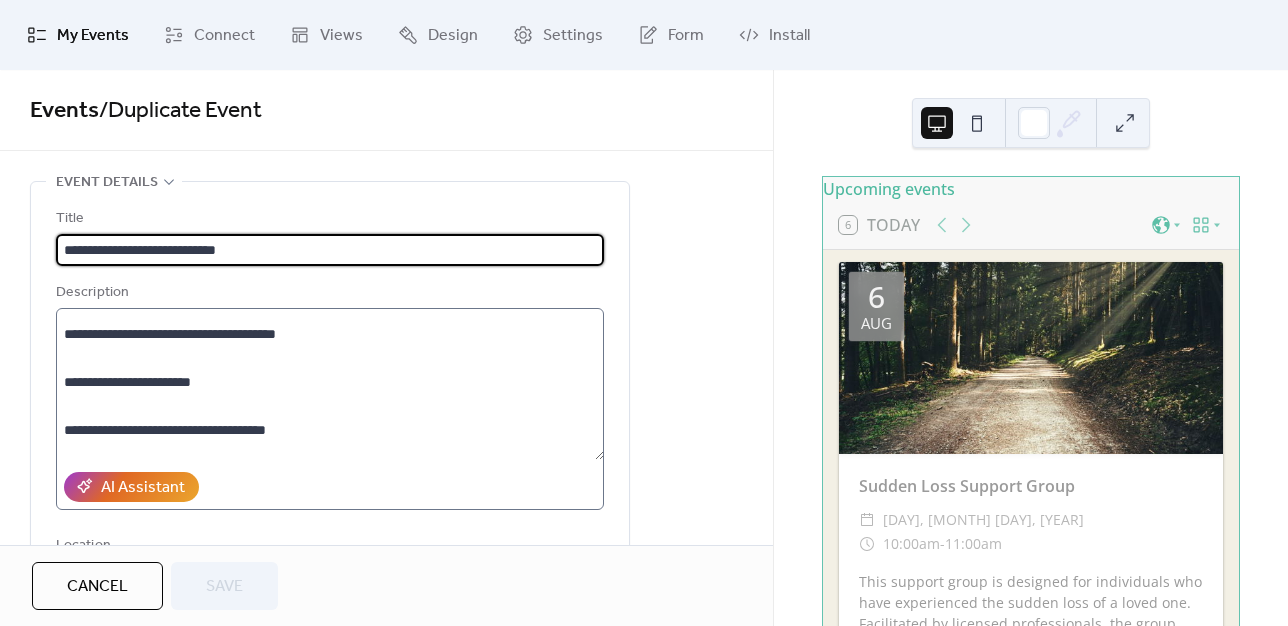 scroll, scrollTop: 207, scrollLeft: 0, axis: vertical 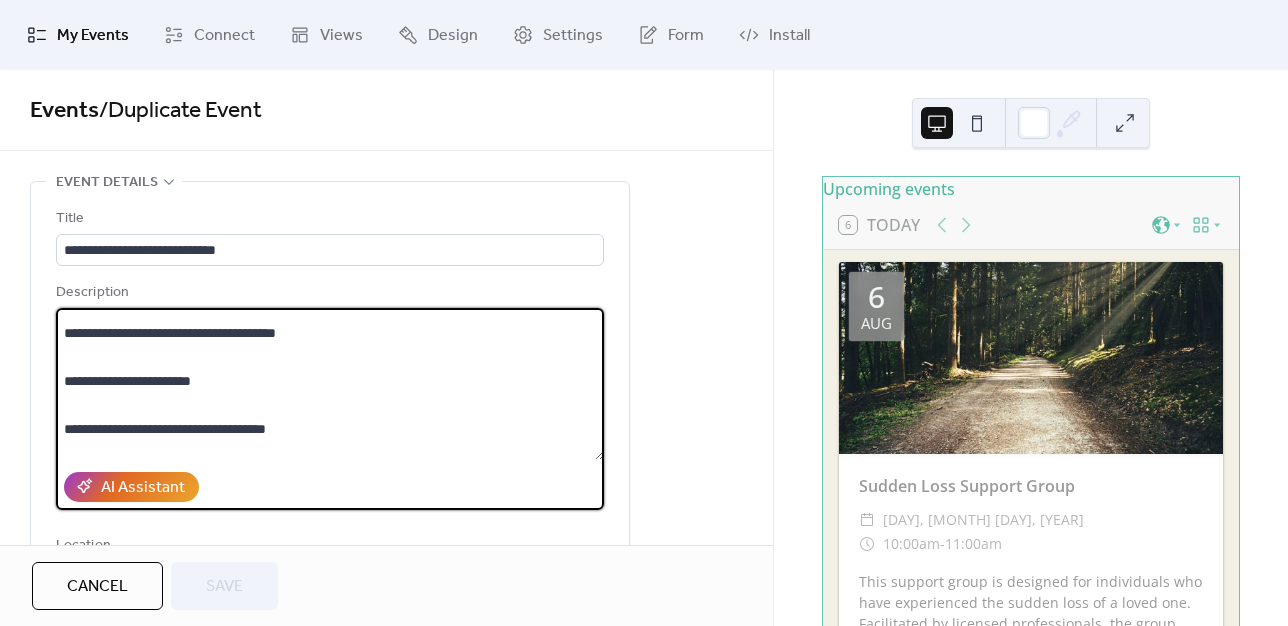 drag, startPoint x: 145, startPoint y: 359, endPoint x: 360, endPoint y: 350, distance: 215.1883 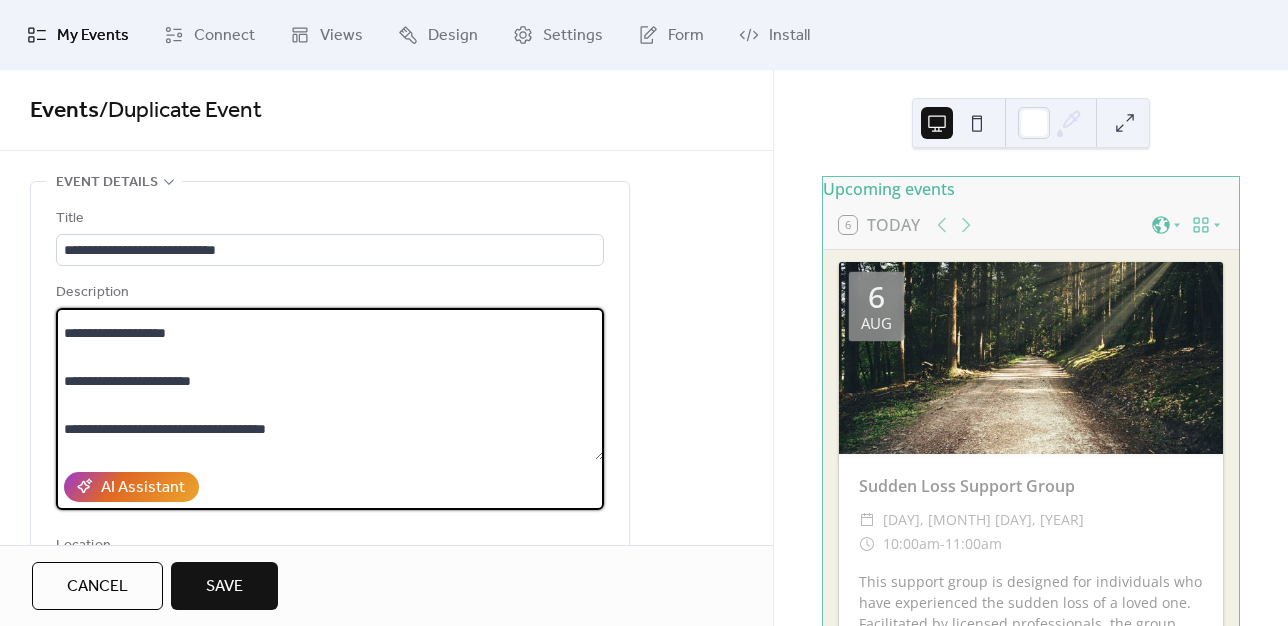 drag, startPoint x: 104, startPoint y: 404, endPoint x: 249, endPoint y: 405, distance: 145.00345 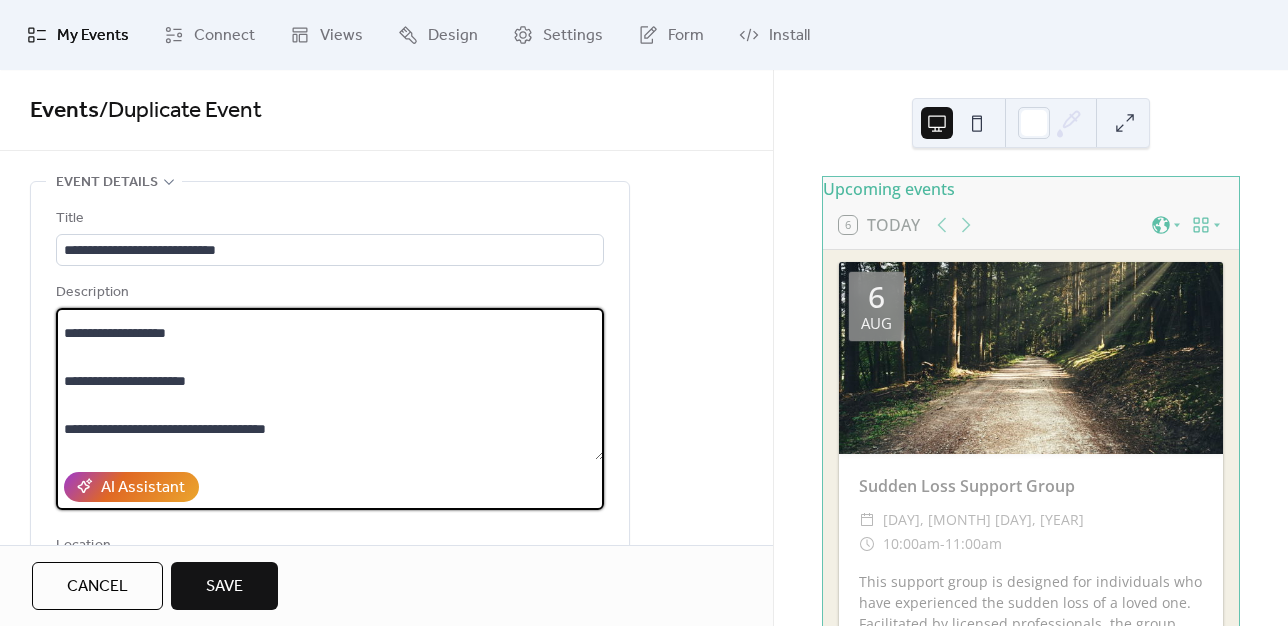 scroll, scrollTop: 235, scrollLeft: 0, axis: vertical 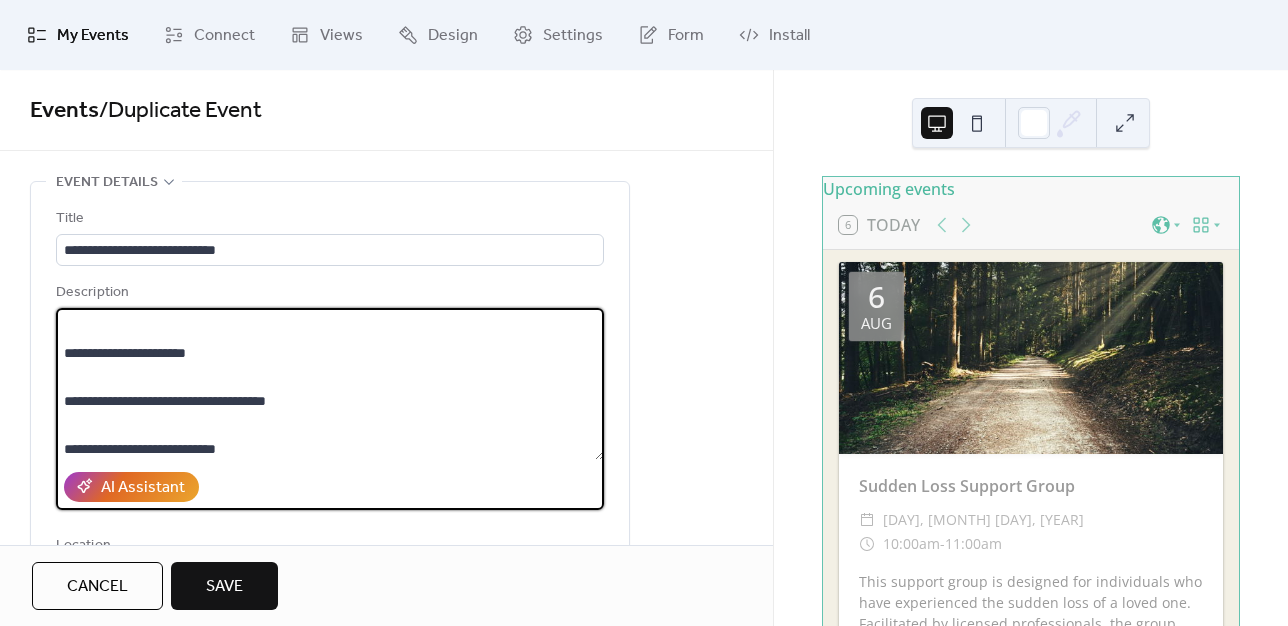 click on "**********" at bounding box center [330, 384] 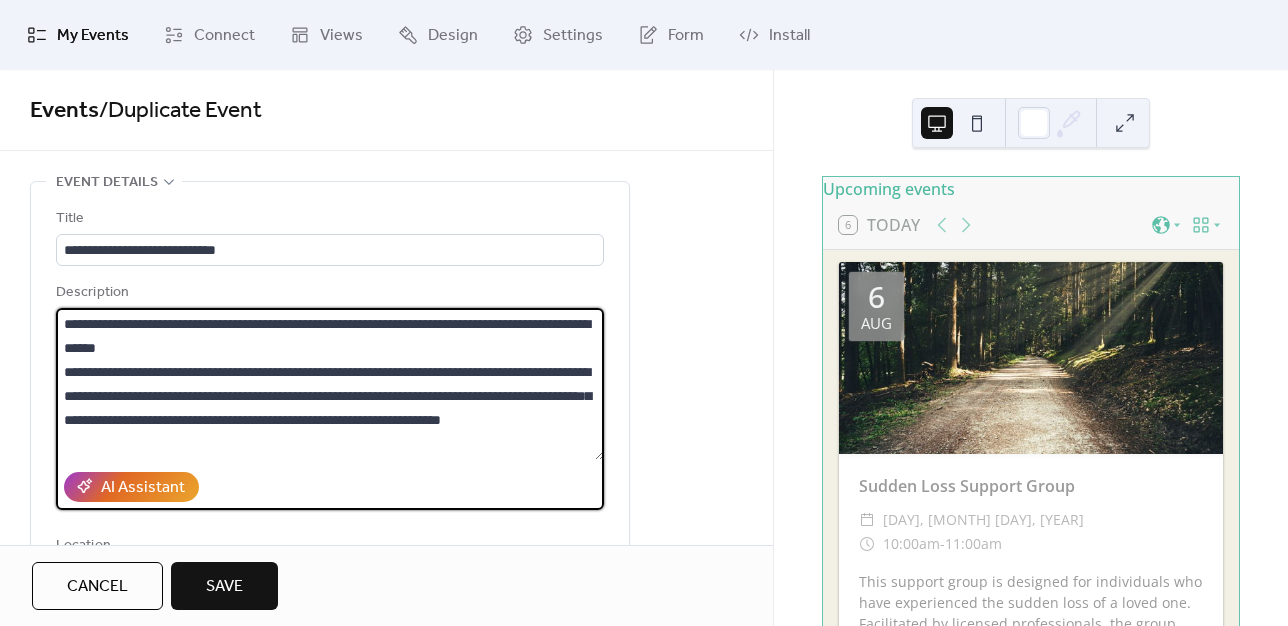 scroll, scrollTop: 264, scrollLeft: 0, axis: vertical 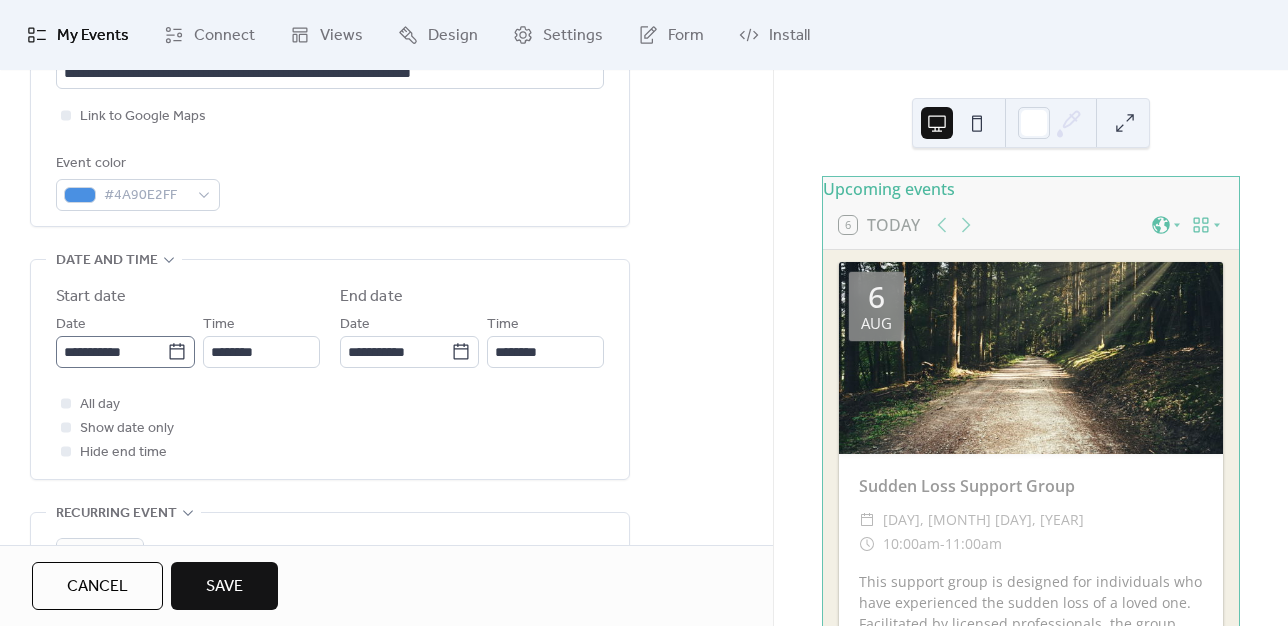 type on "**********" 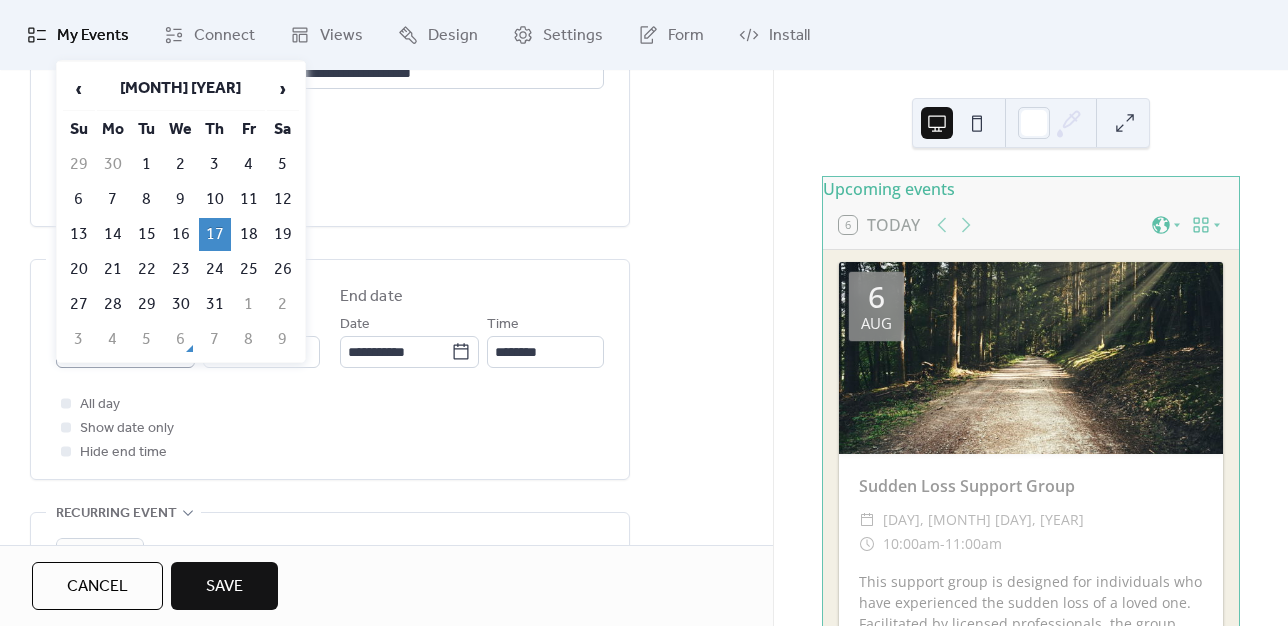 click on "**********" at bounding box center (644, 313) 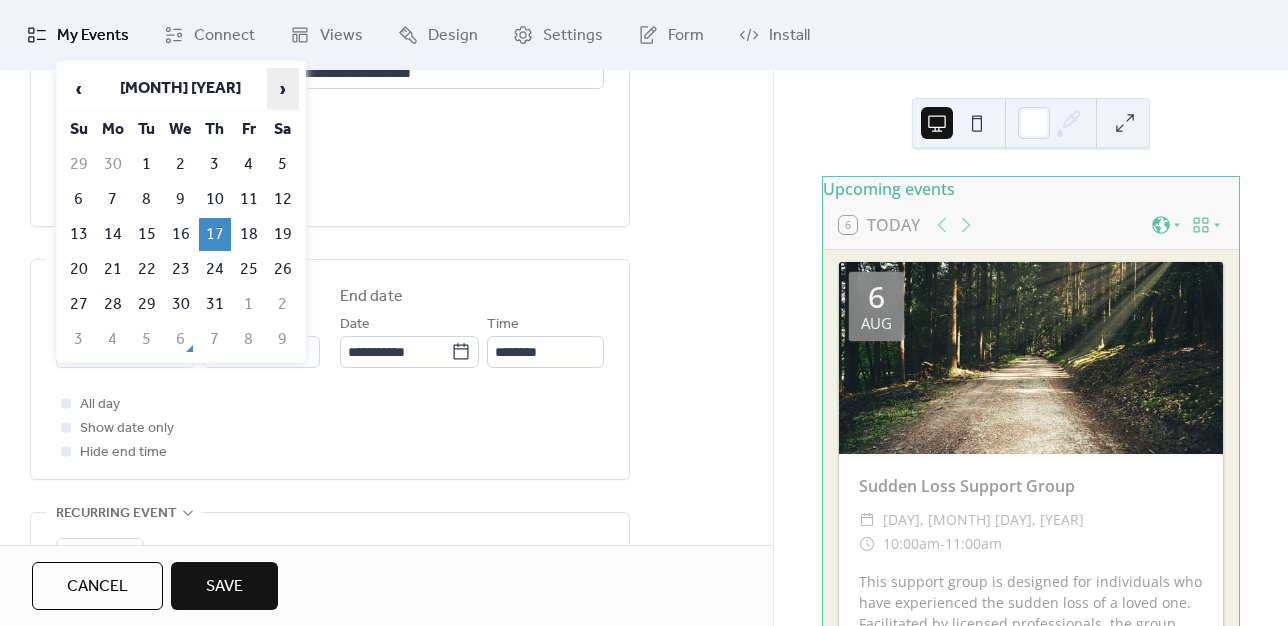 click on "›" at bounding box center [283, 89] 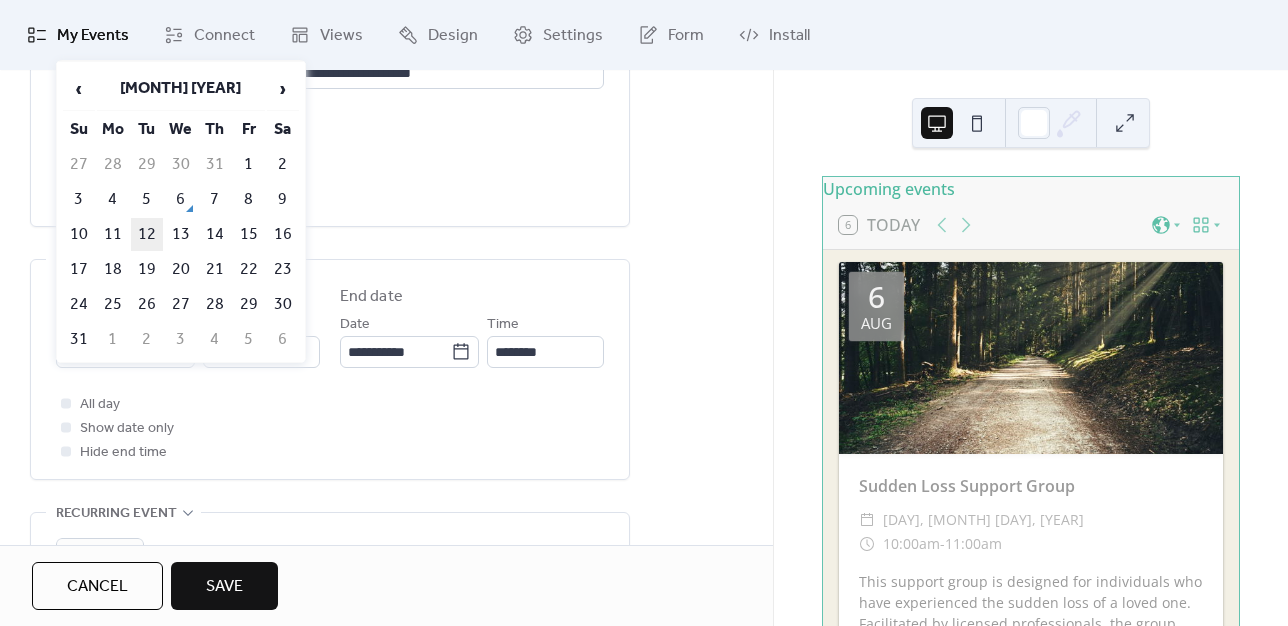 click on "12" at bounding box center [147, 234] 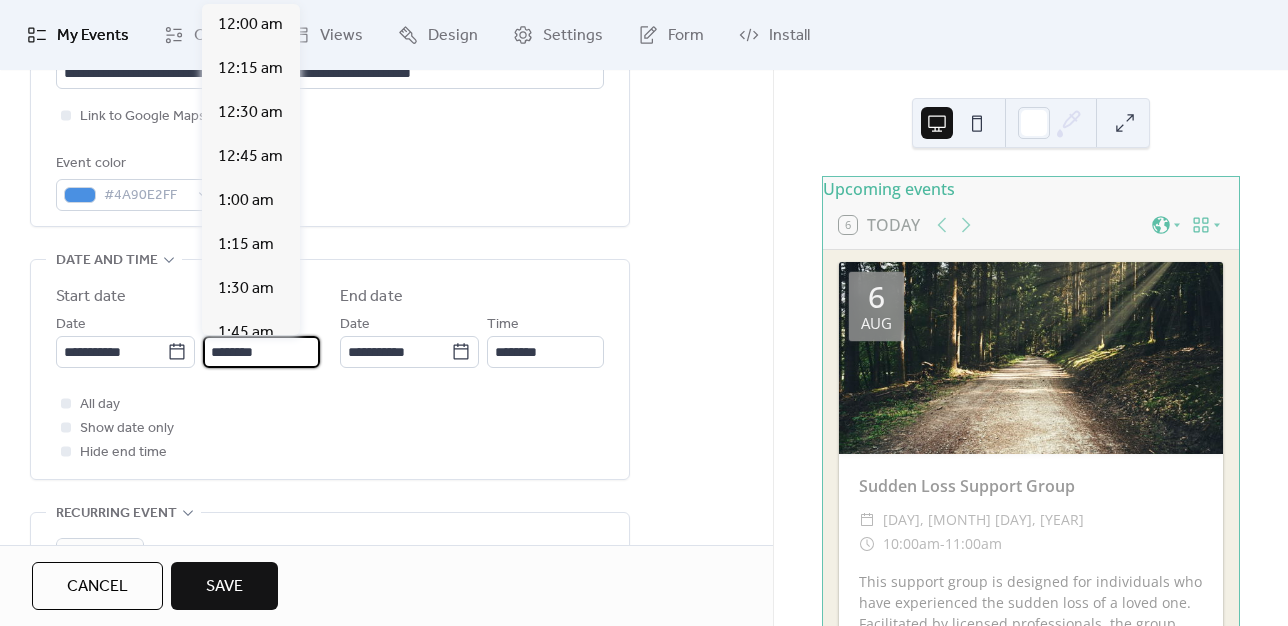 scroll, scrollTop: 1936, scrollLeft: 0, axis: vertical 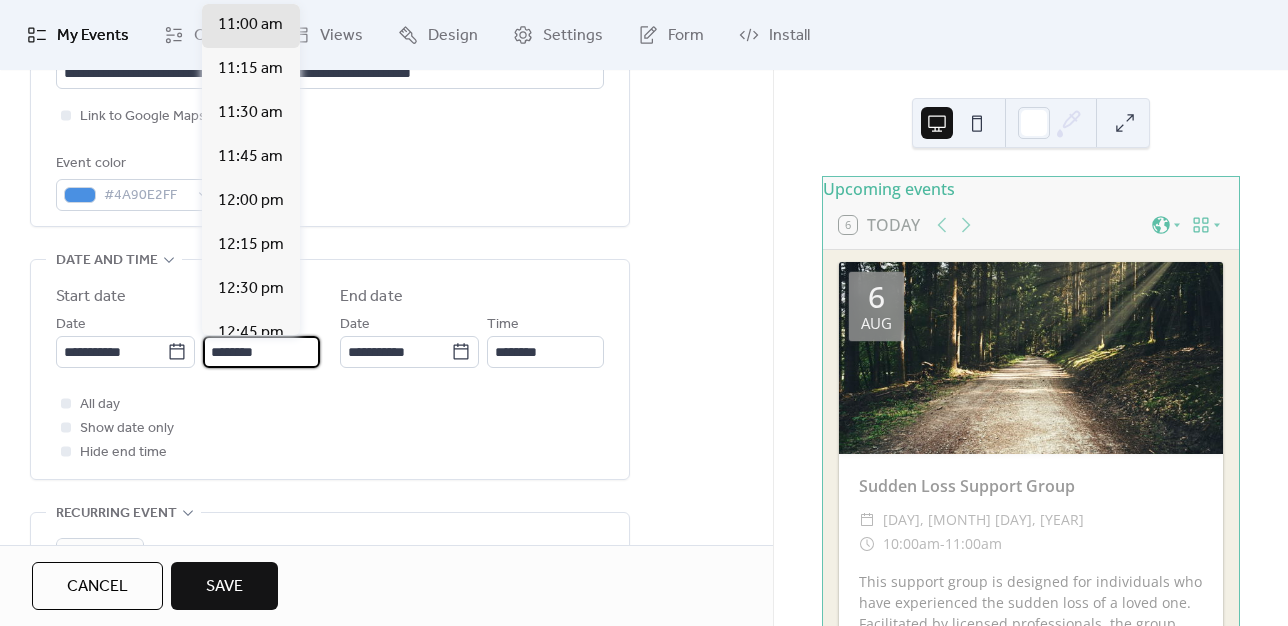 drag, startPoint x: 240, startPoint y: 351, endPoint x: 200, endPoint y: 350, distance: 40.012497 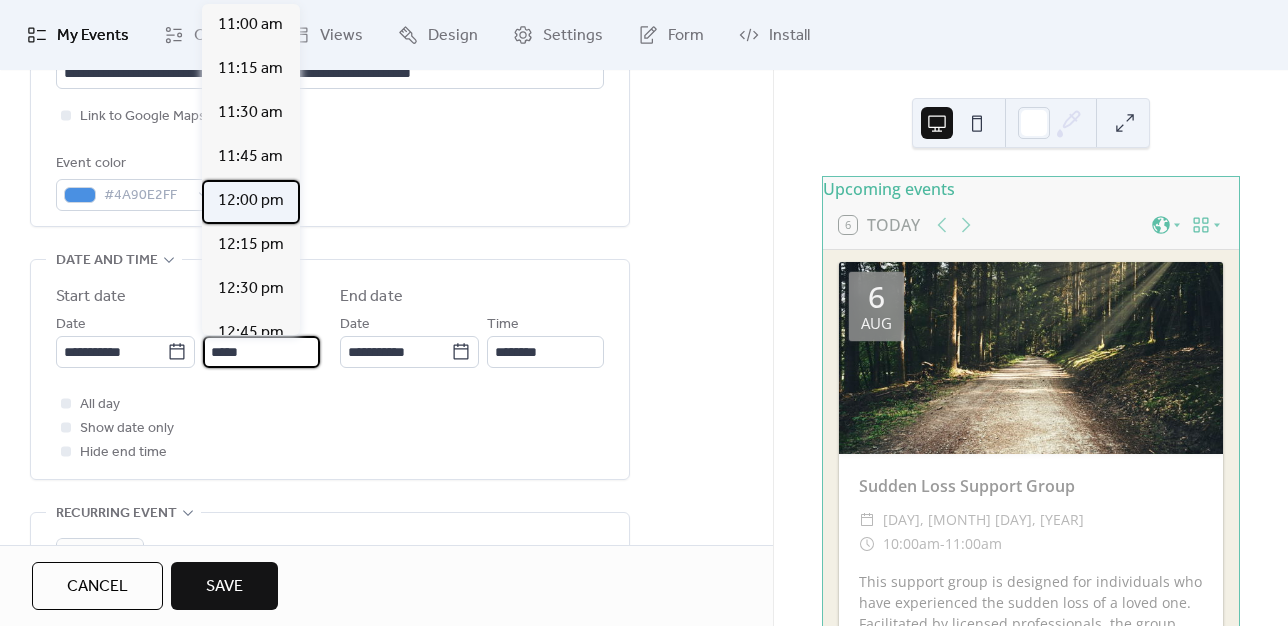 click on "12:00 pm" at bounding box center (251, 201) 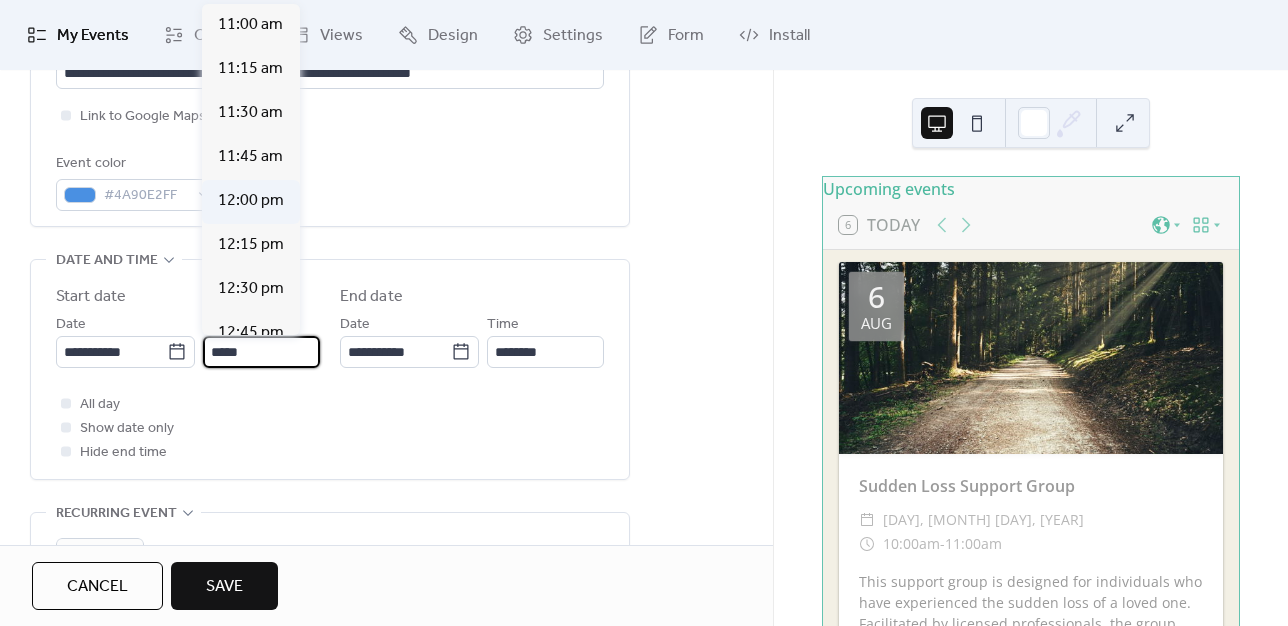 type on "********" 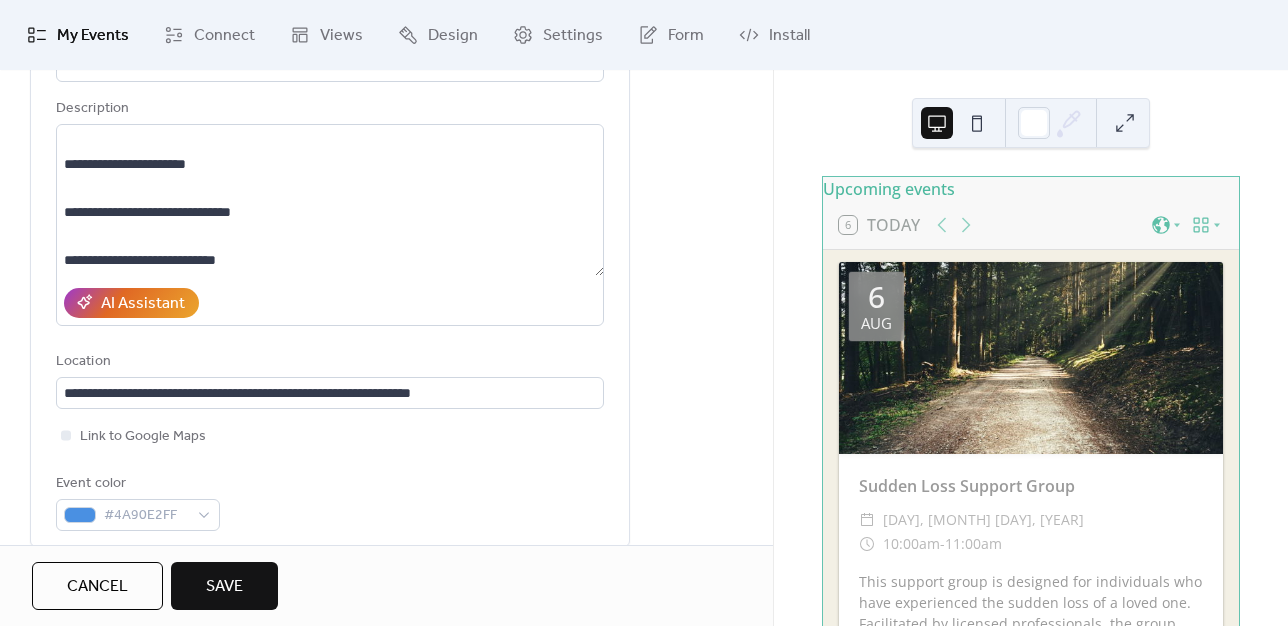 scroll, scrollTop: 0, scrollLeft: 0, axis: both 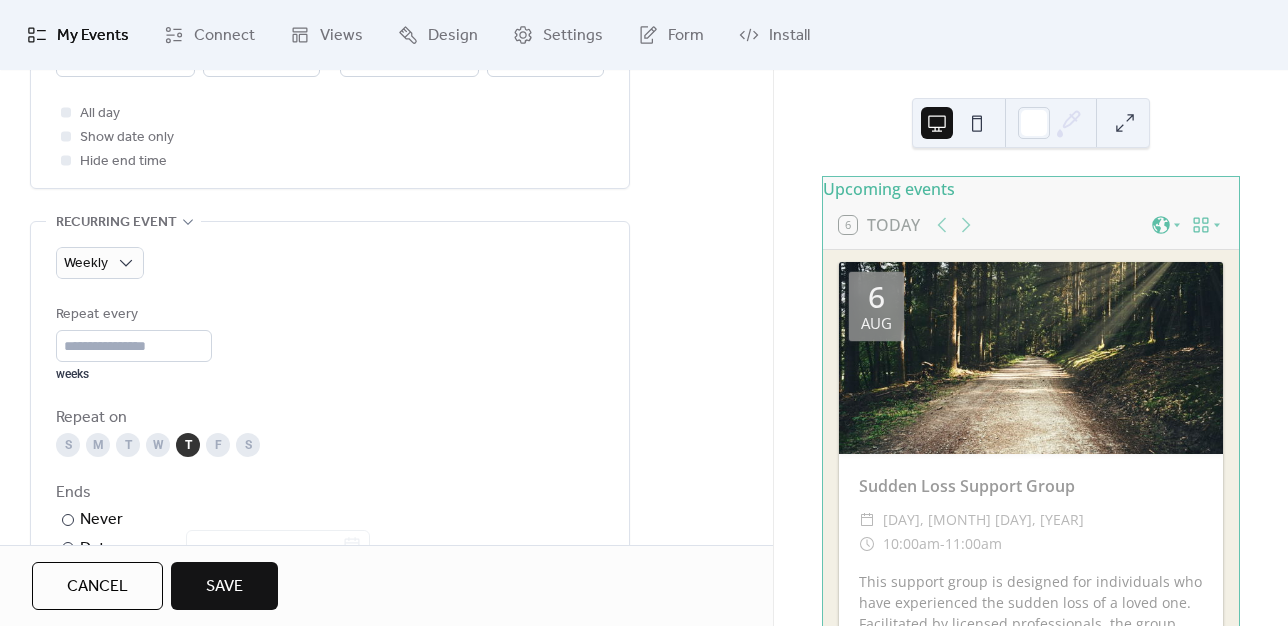 click on "T" at bounding box center (128, 445) 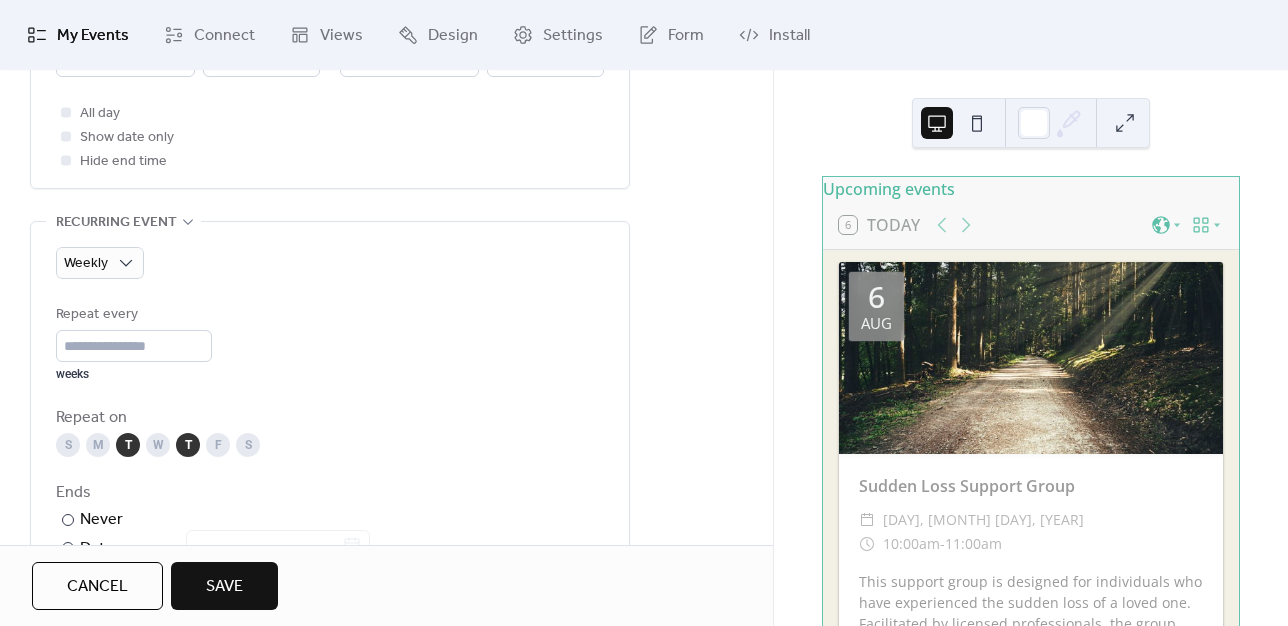 scroll, scrollTop: 738, scrollLeft: 0, axis: vertical 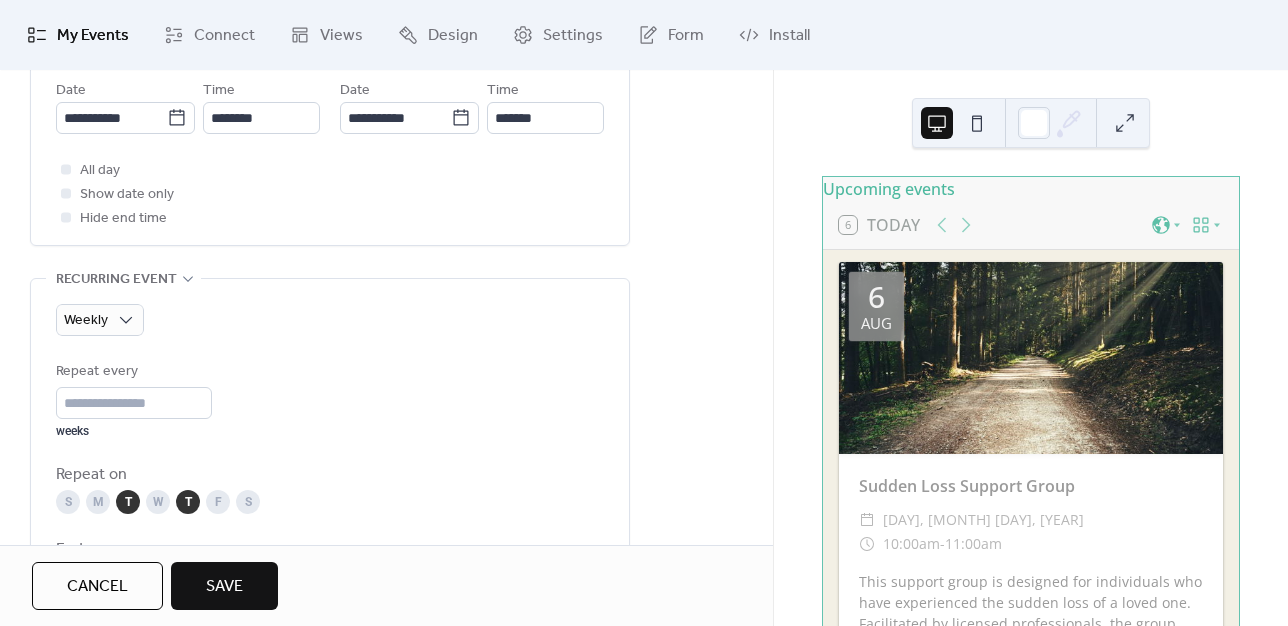 click on "T" at bounding box center (188, 502) 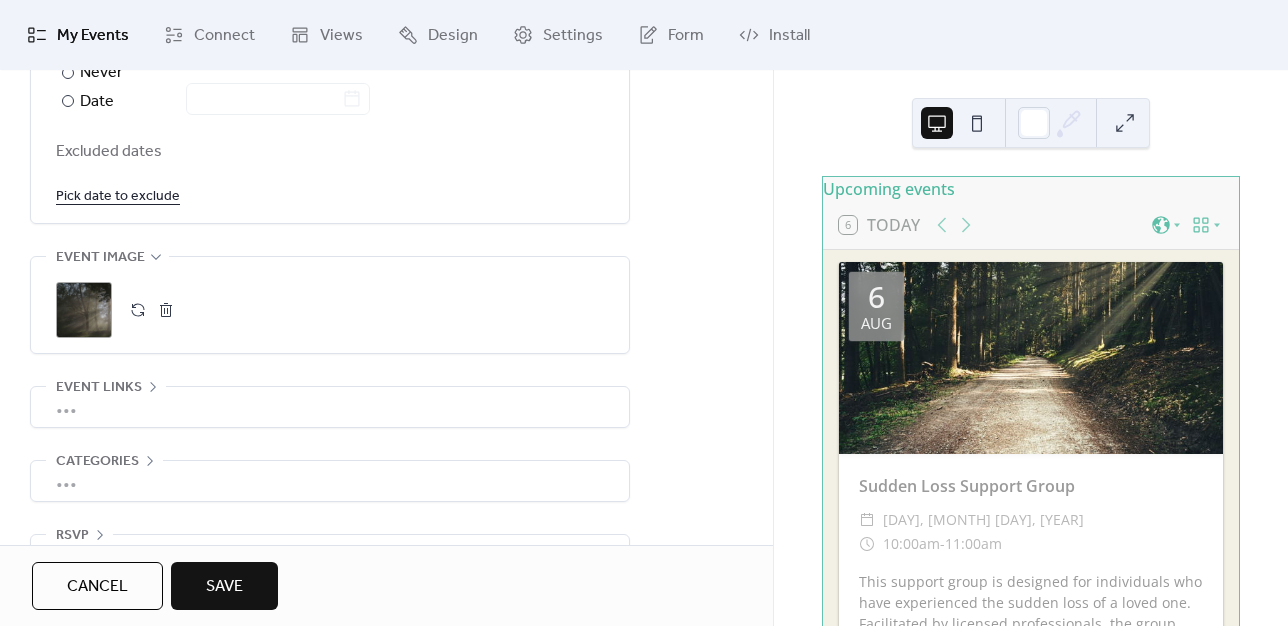 scroll, scrollTop: 1292, scrollLeft: 0, axis: vertical 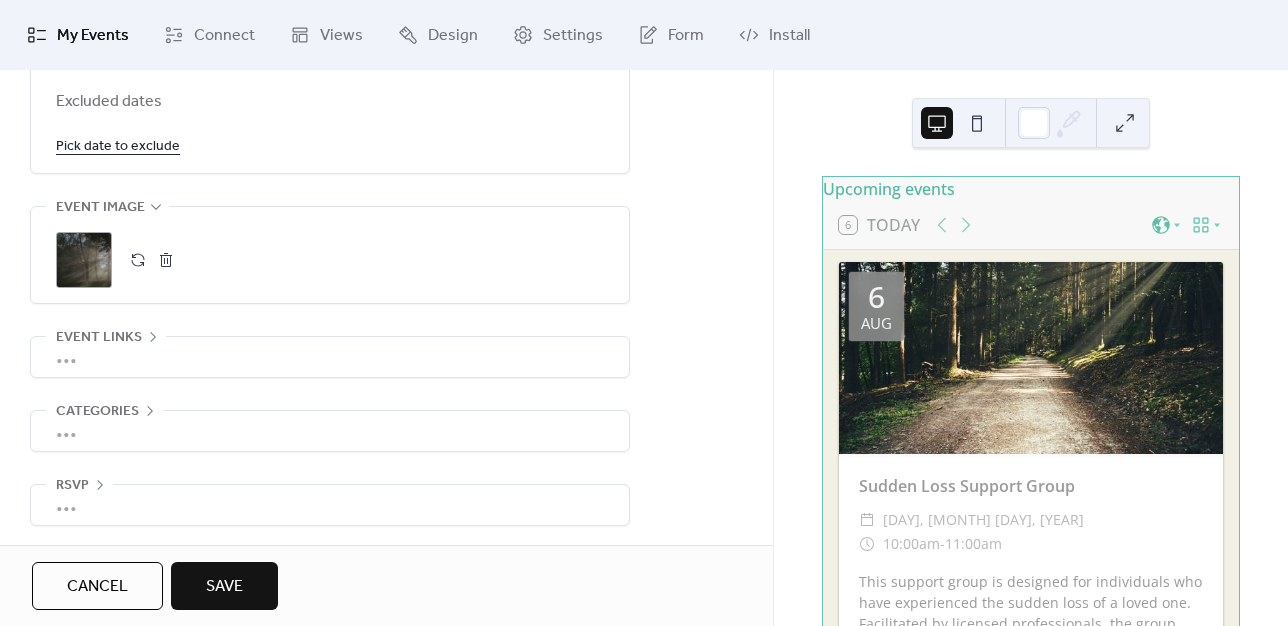 click on "Save" at bounding box center [224, 587] 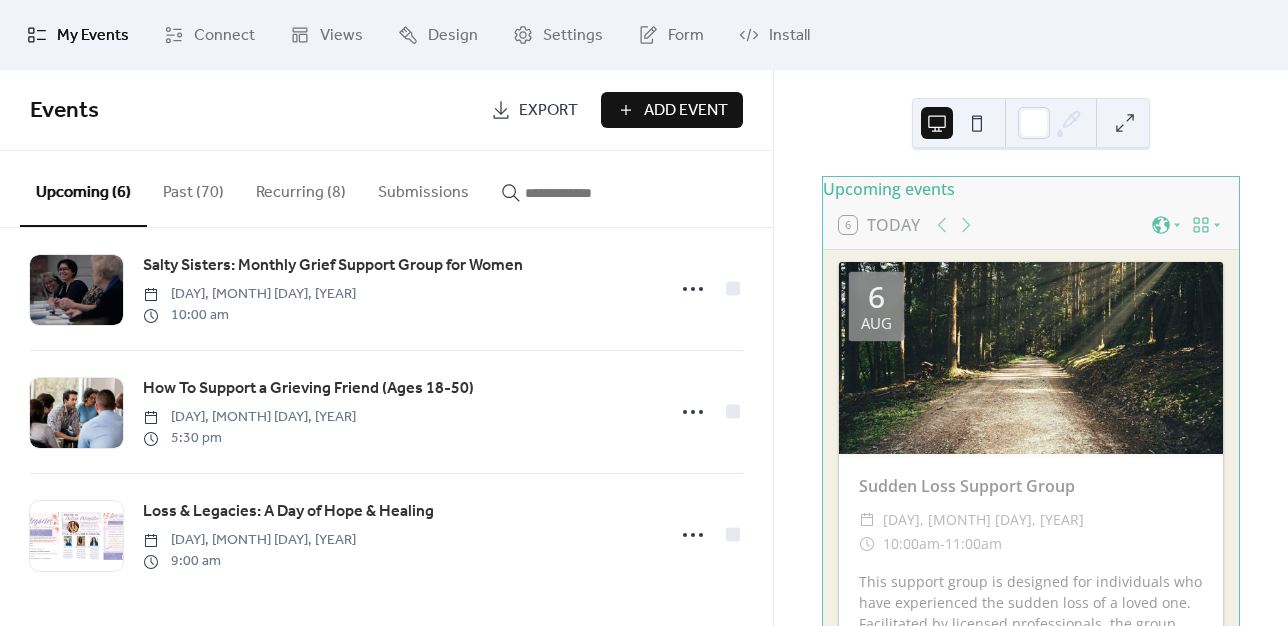 scroll, scrollTop: 0, scrollLeft: 0, axis: both 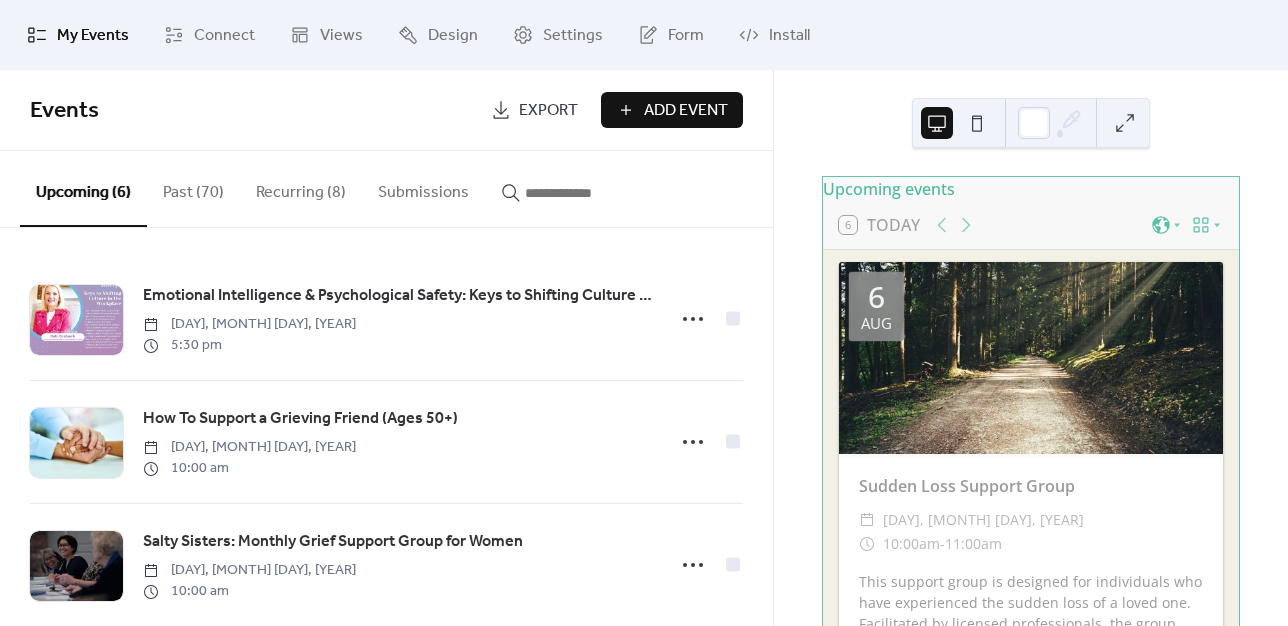click on "Recurring (8)" at bounding box center (301, 188) 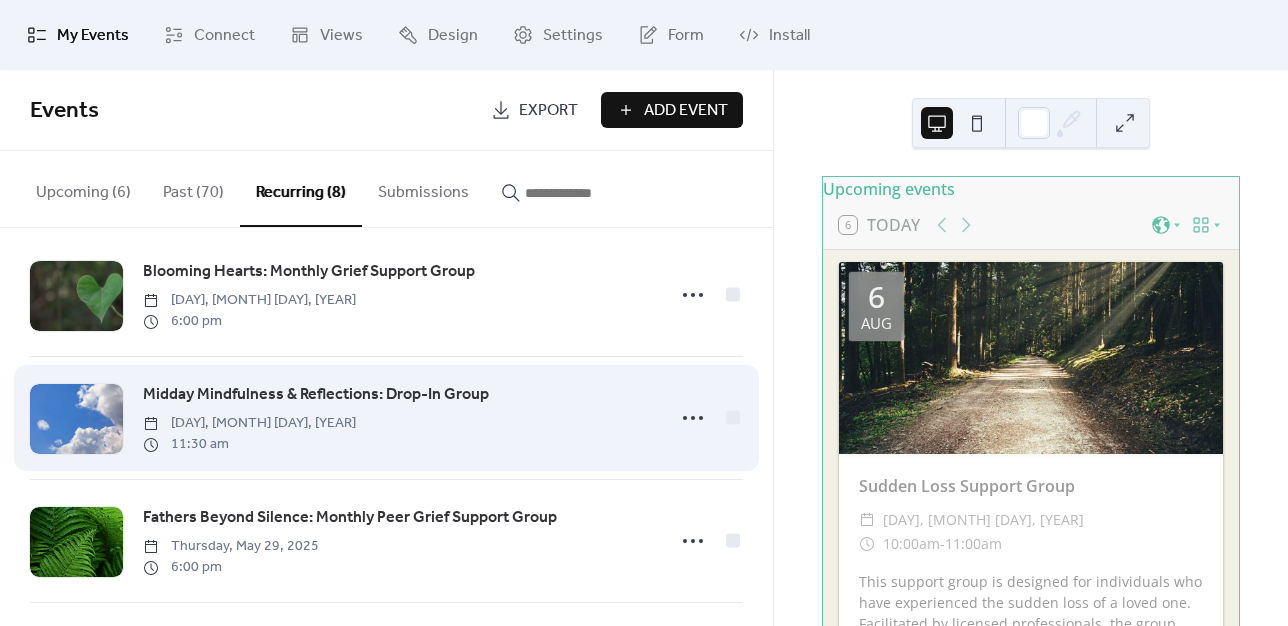 scroll, scrollTop: 0, scrollLeft: 0, axis: both 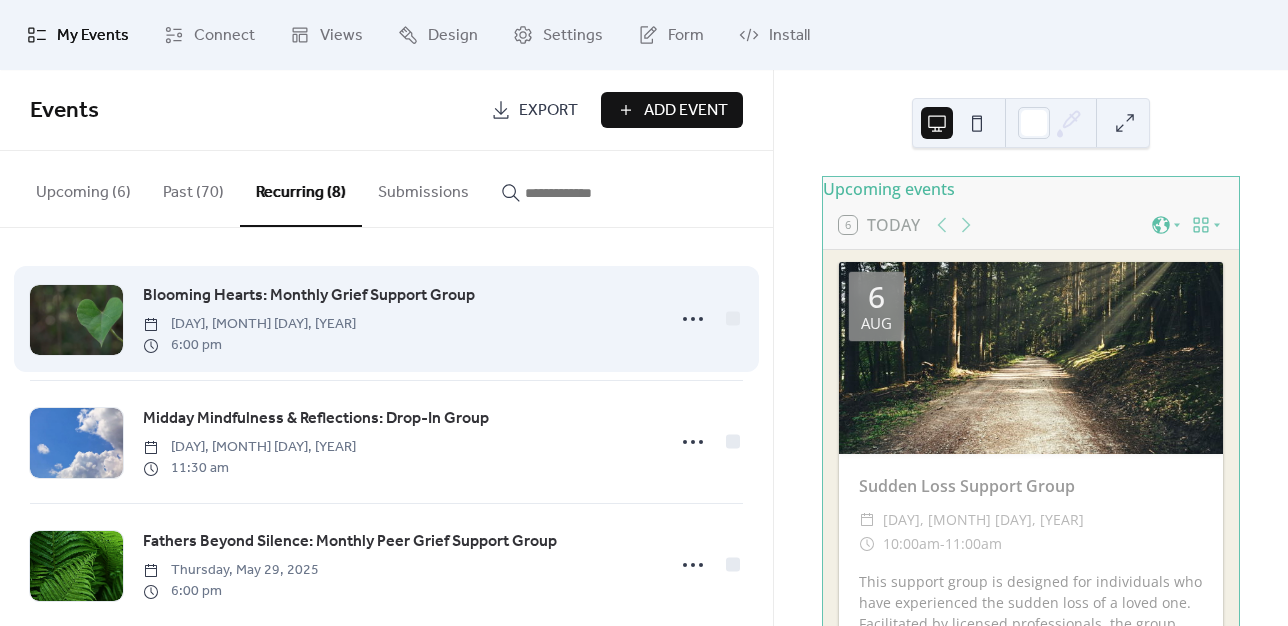 click on "Blooming Hearts: Monthly Grief Support Group [DAY], [MONTH] [DAY], [YEAR] [TIME]" at bounding box center [397, 319] 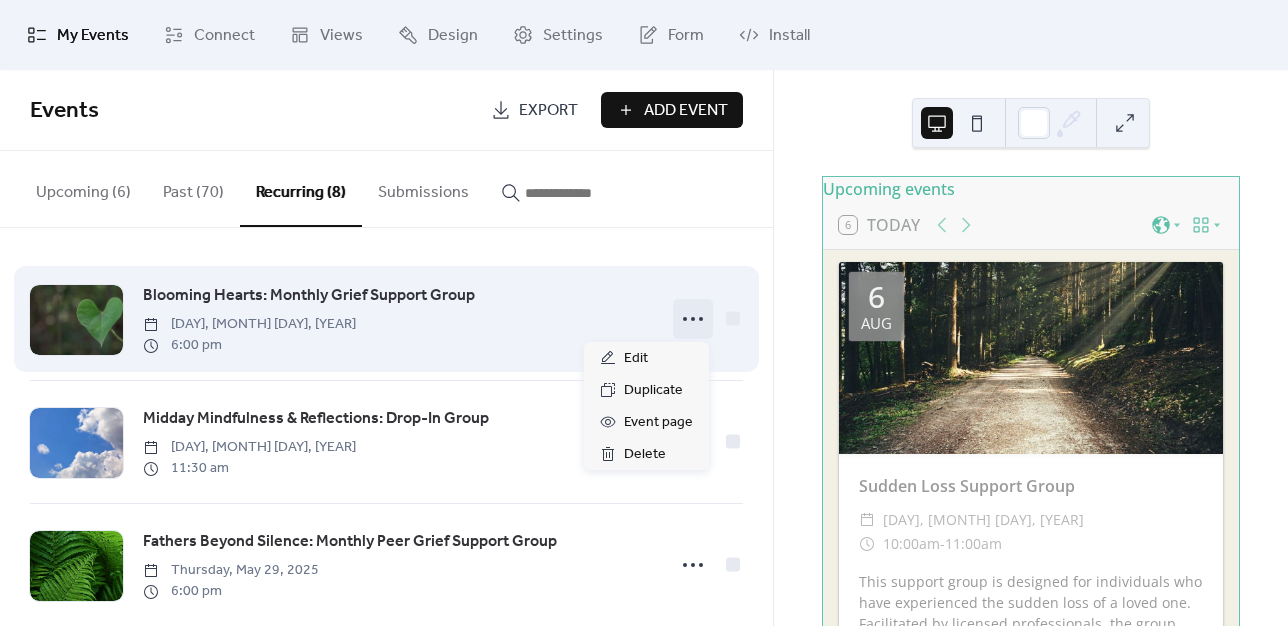click 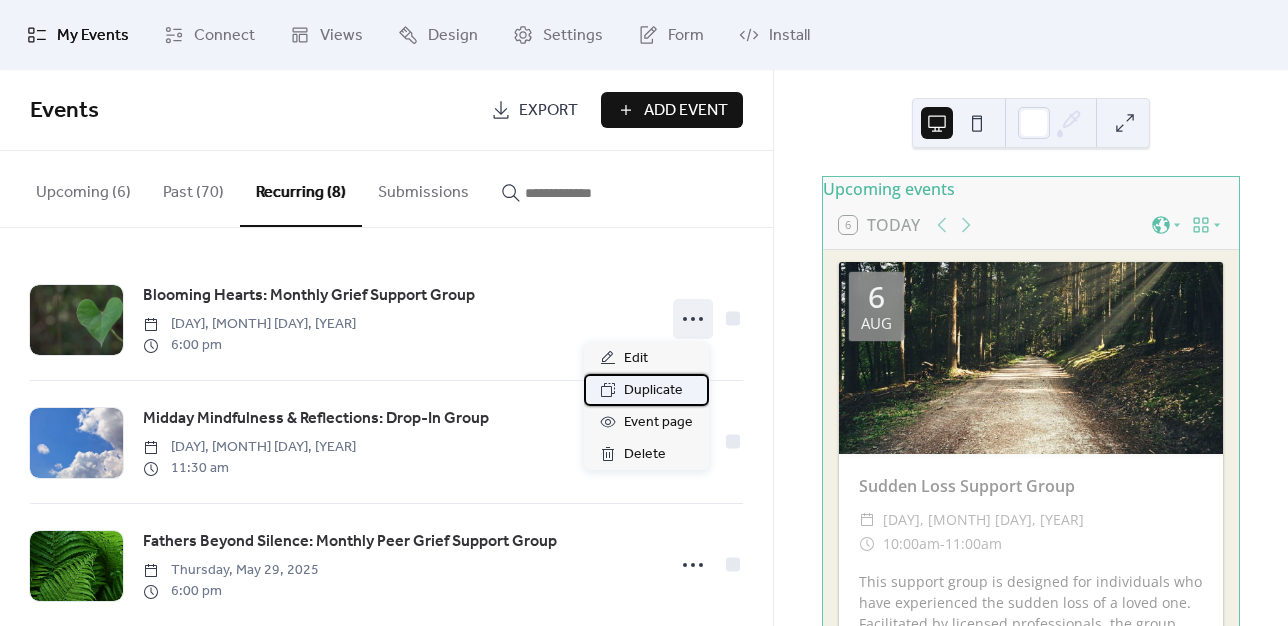 click on "Duplicate" at bounding box center (646, 390) 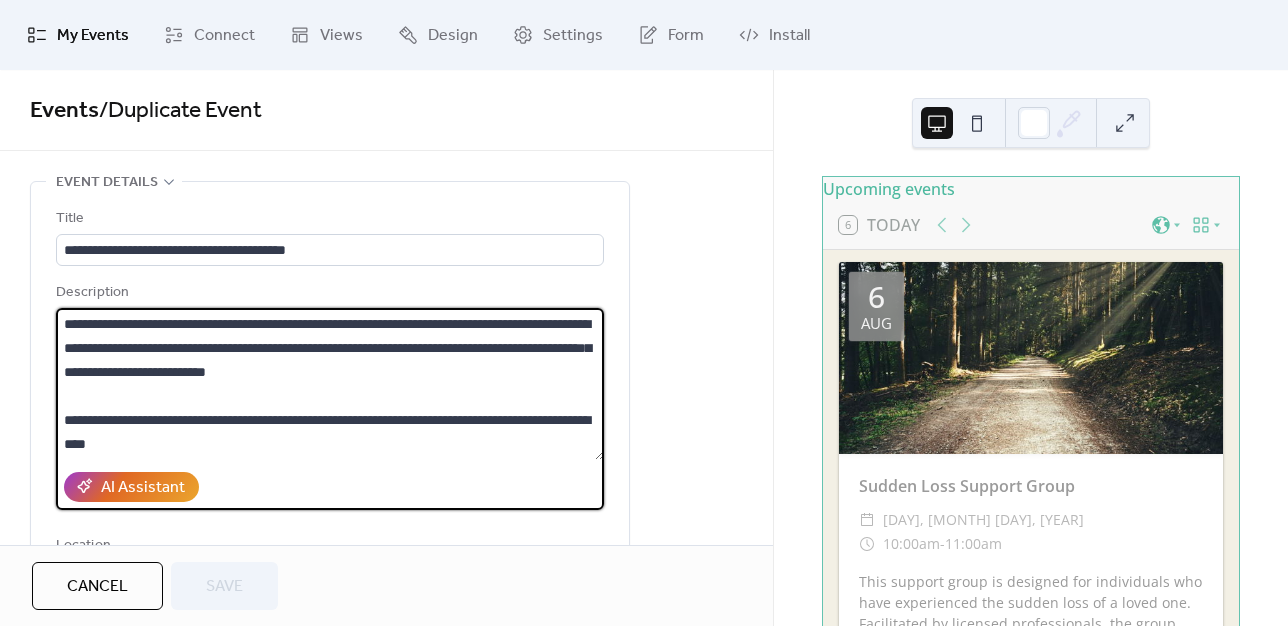 click on "**********" at bounding box center (330, 384) 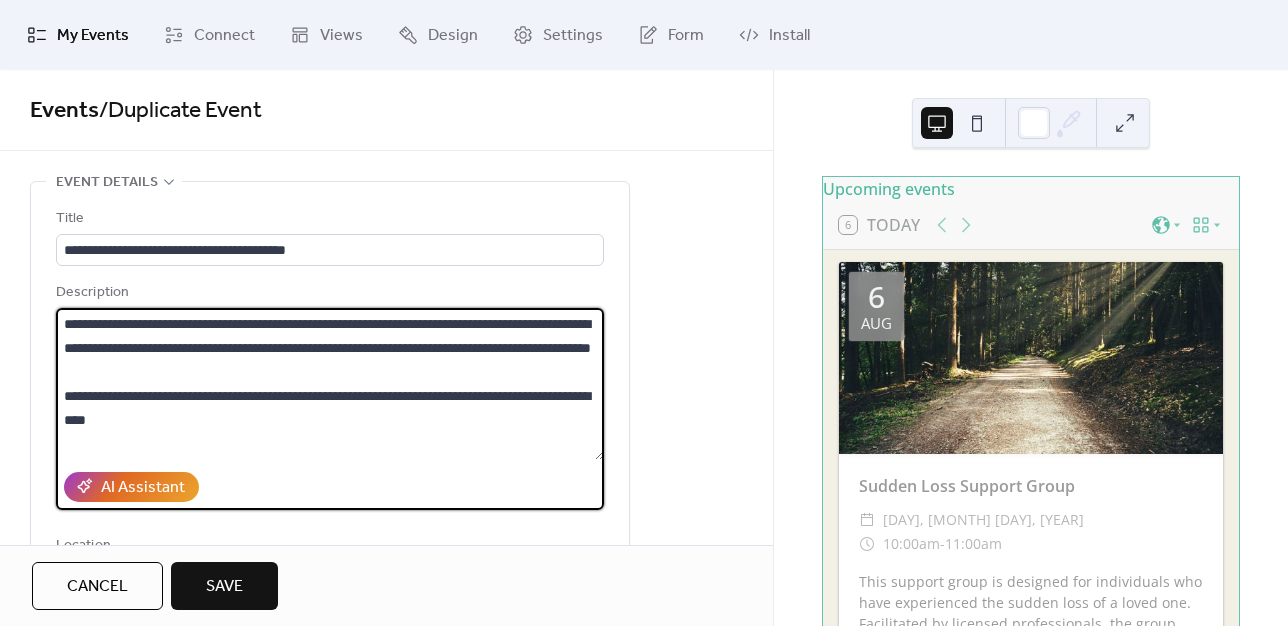 click on "**********" at bounding box center (330, 384) 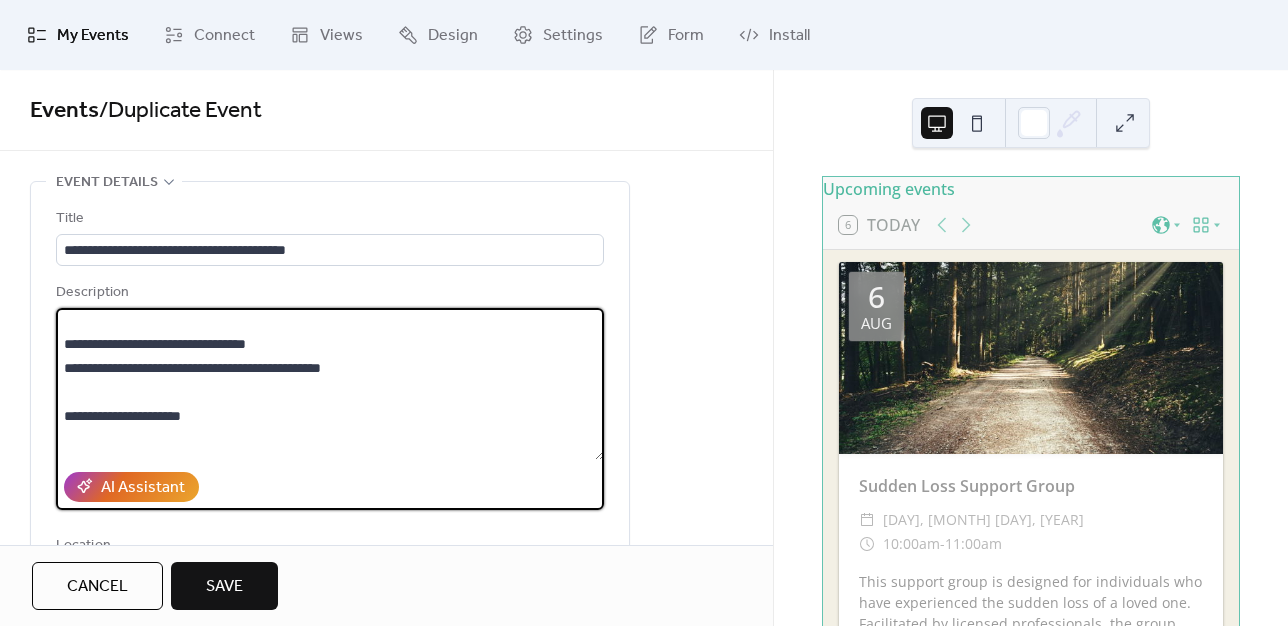 scroll, scrollTop: 198, scrollLeft: 0, axis: vertical 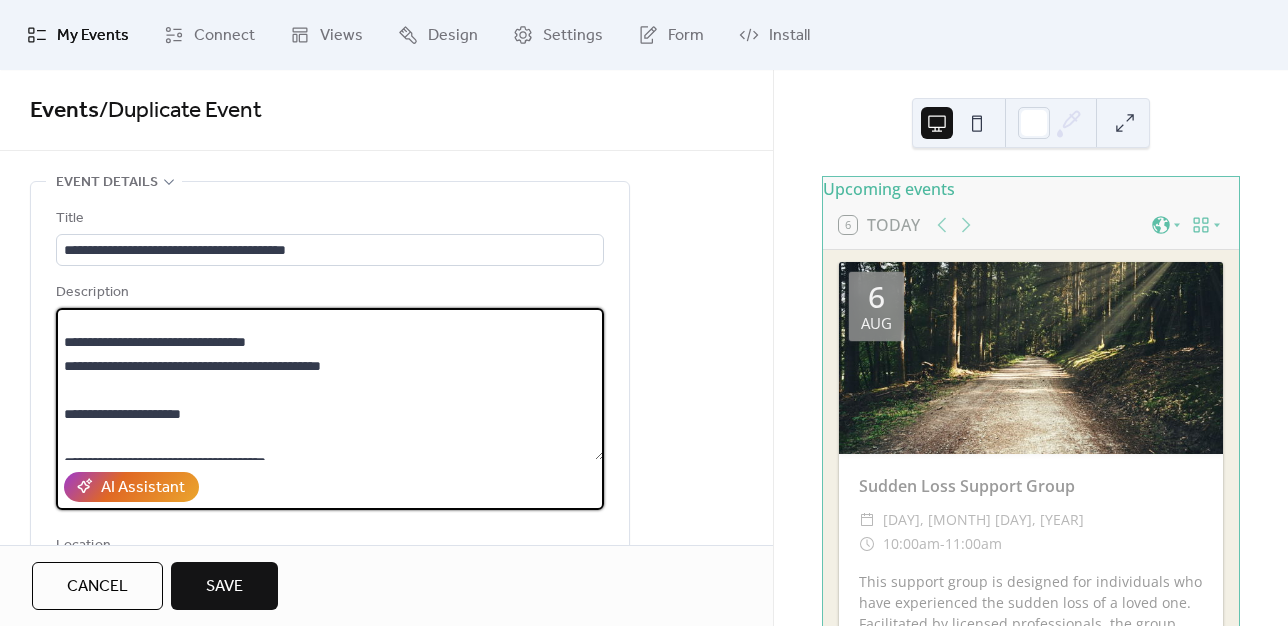 drag, startPoint x: 108, startPoint y: 364, endPoint x: 379, endPoint y: 383, distance: 271.66522 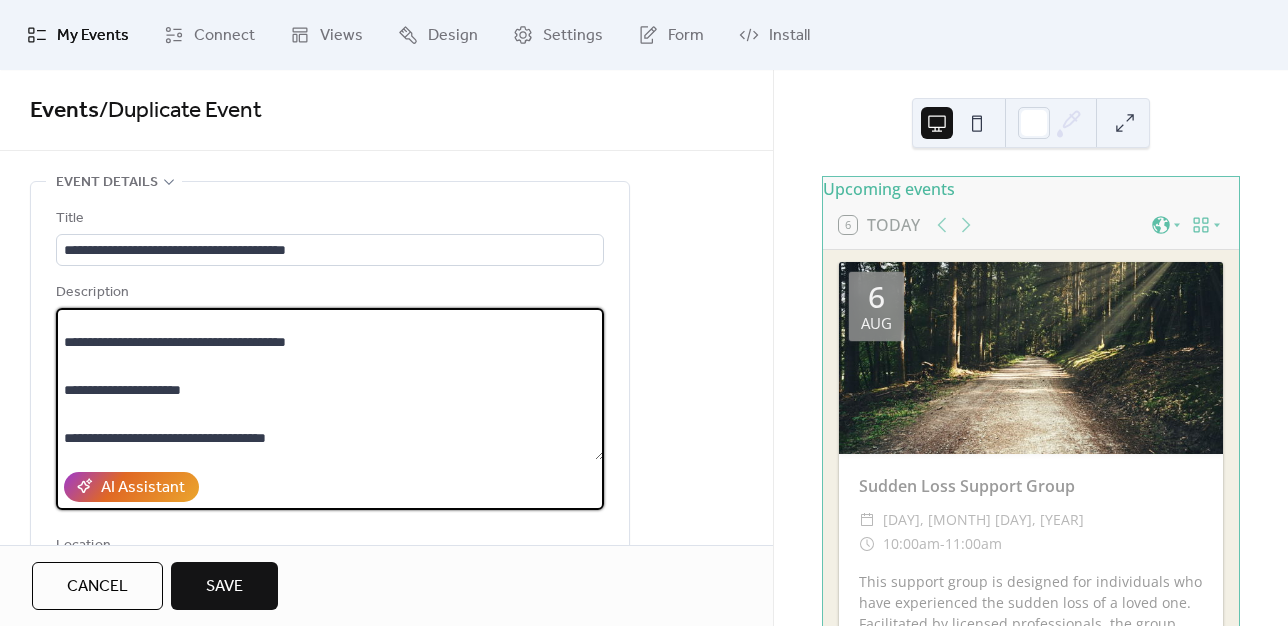 scroll, scrollTop: 214, scrollLeft: 0, axis: vertical 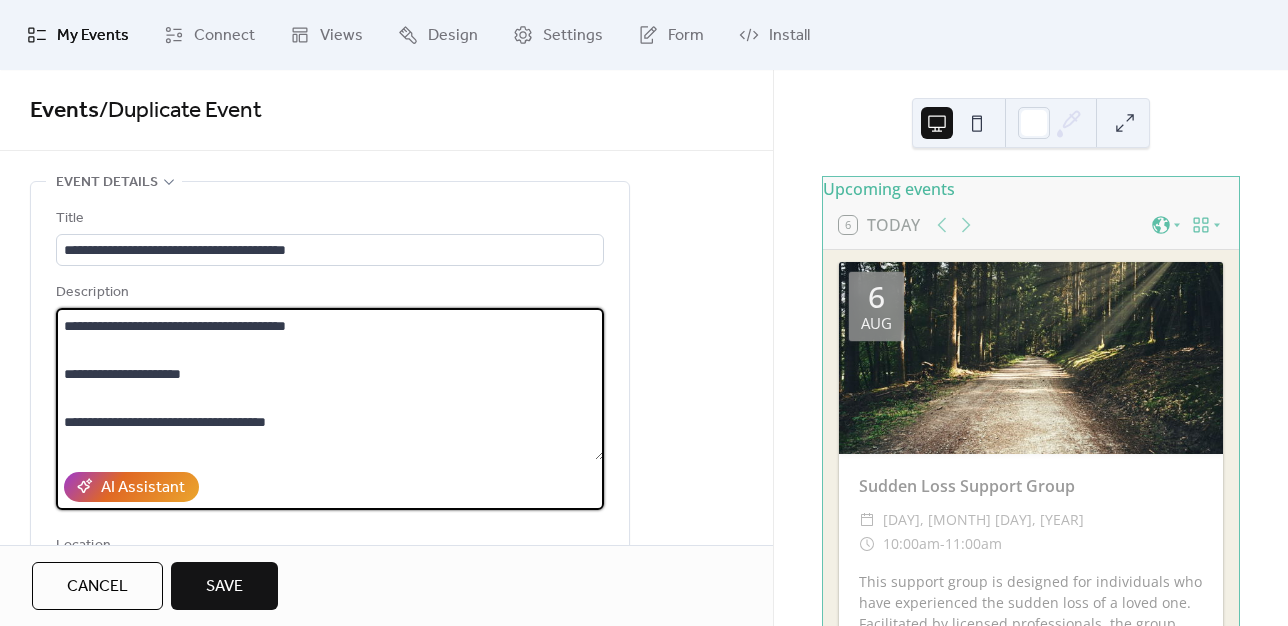 drag, startPoint x: 206, startPoint y: 394, endPoint x: 102, endPoint y: 396, distance: 104.019226 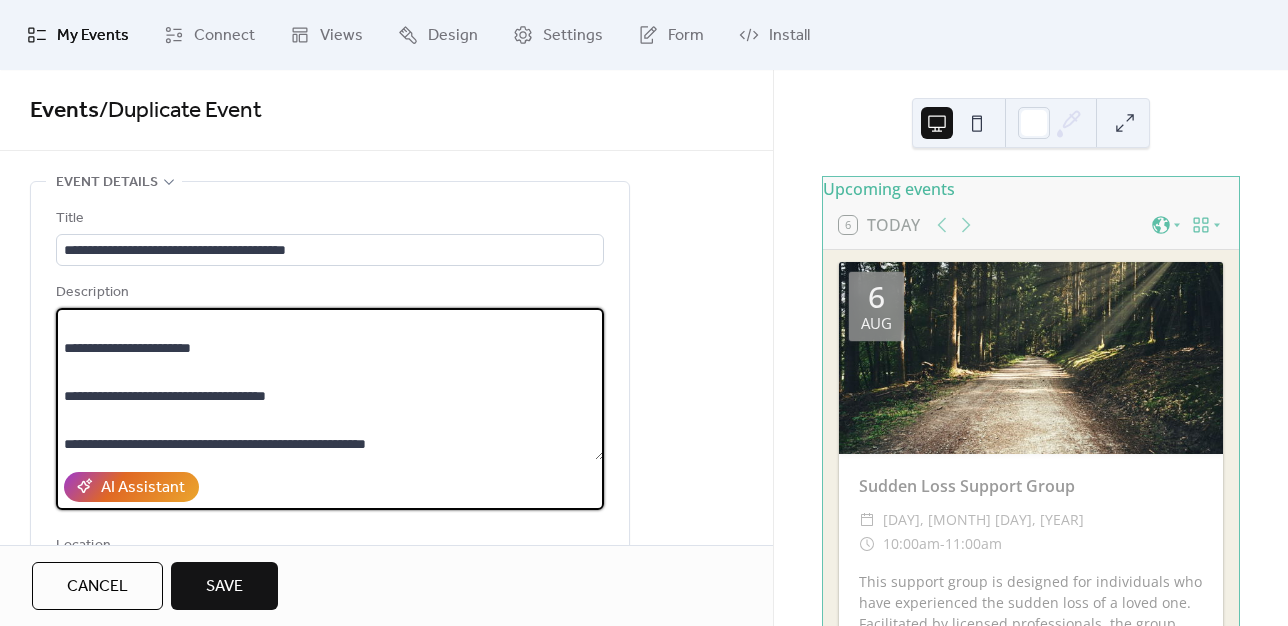 scroll, scrollTop: 258, scrollLeft: 0, axis: vertical 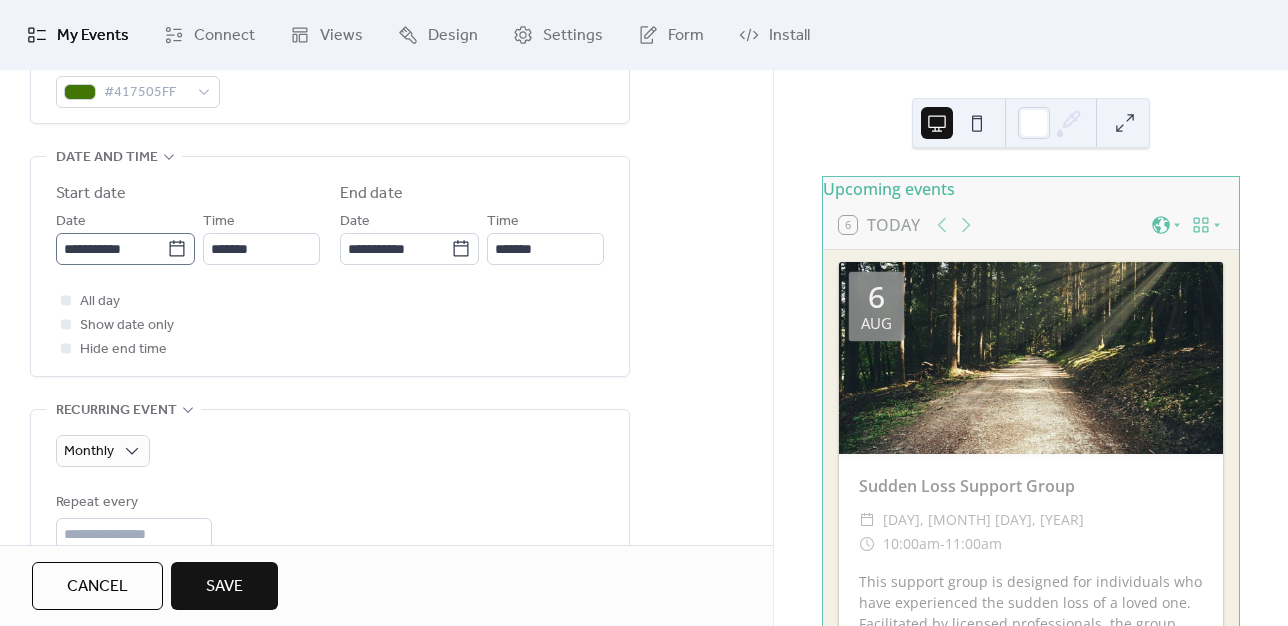 type on "**********" 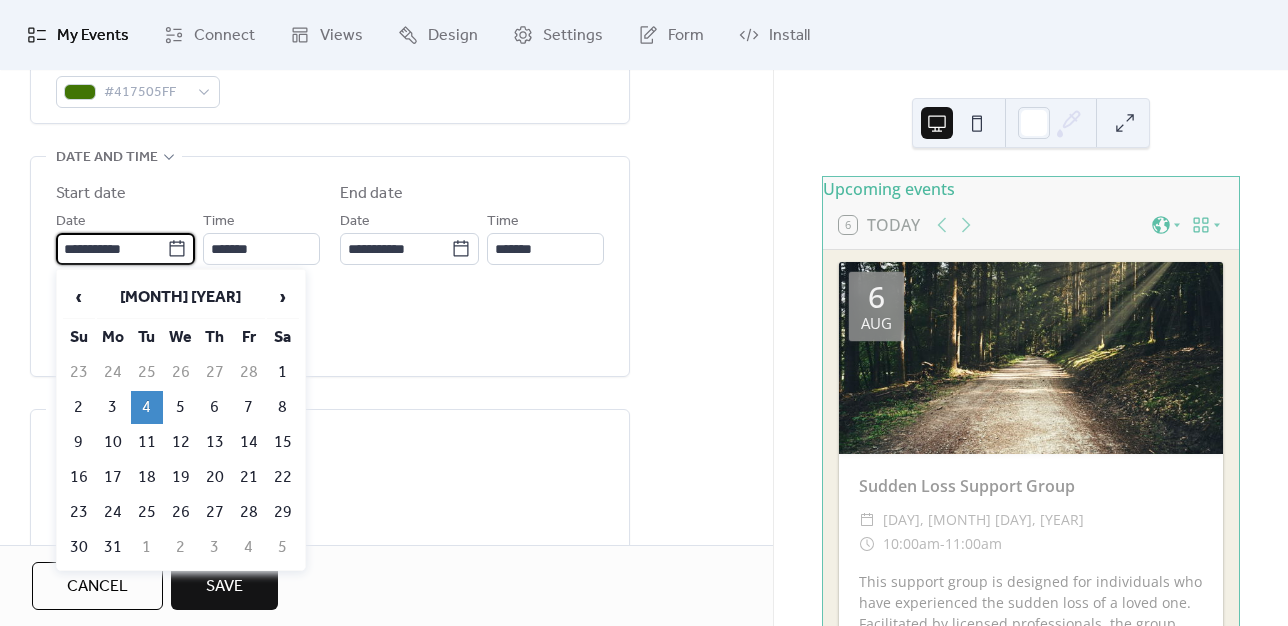 click on "**********" at bounding box center [111, 249] 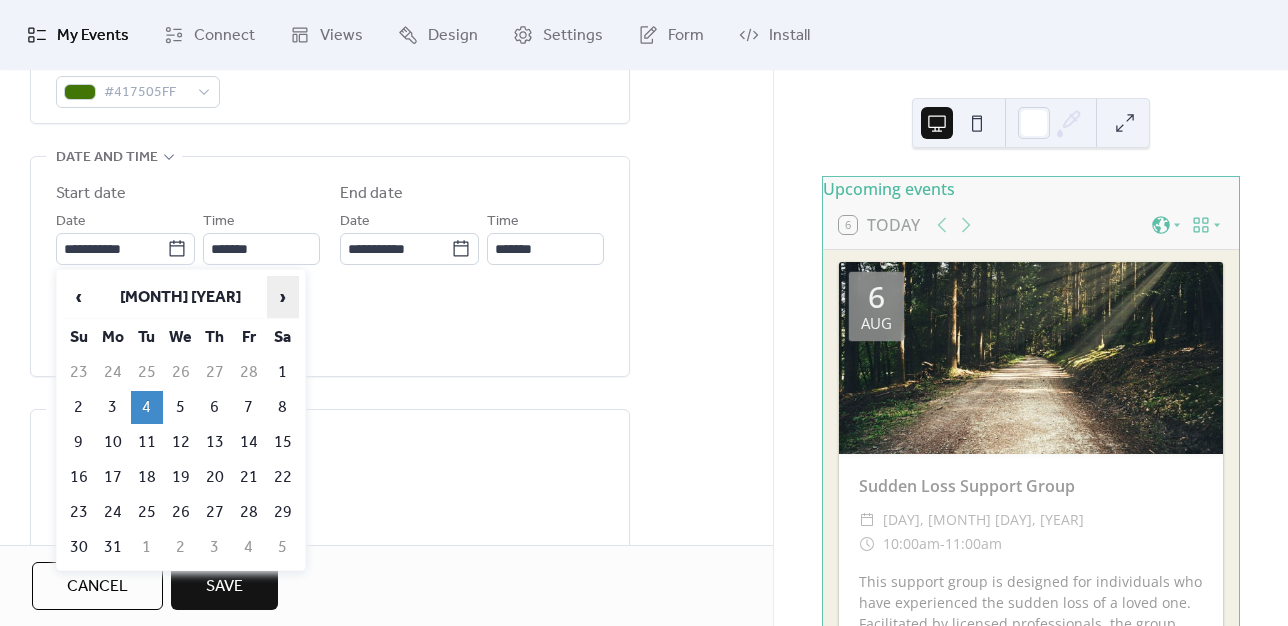 click on "›" at bounding box center [283, 297] 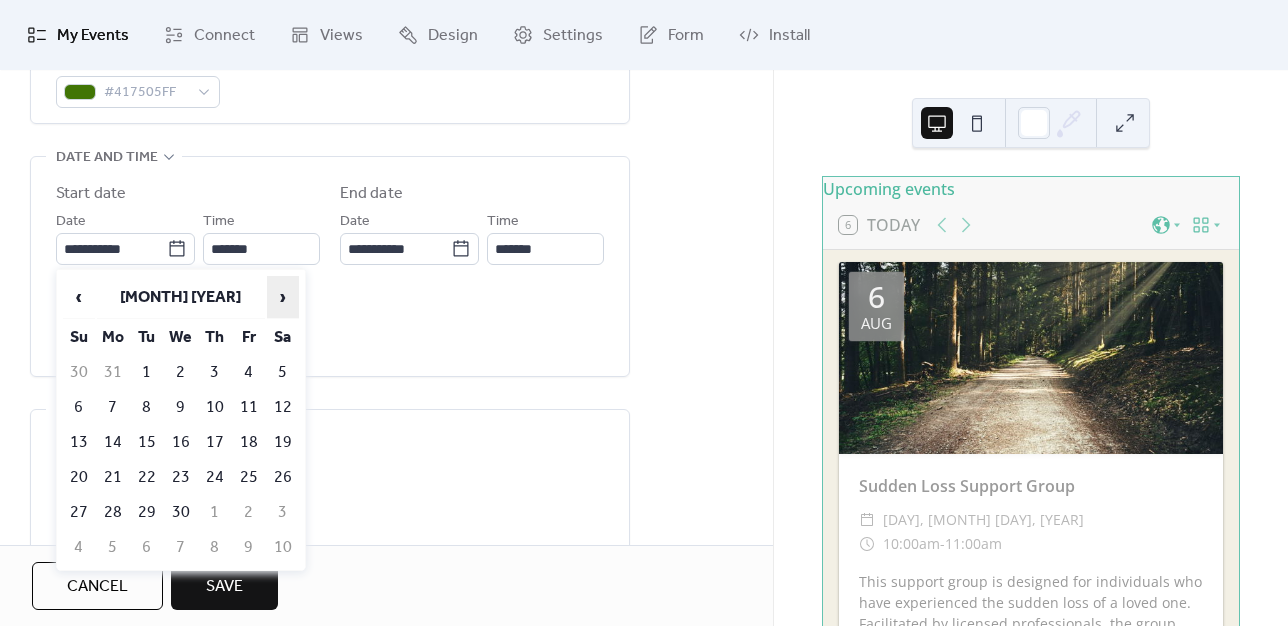 click on "›" at bounding box center [283, 297] 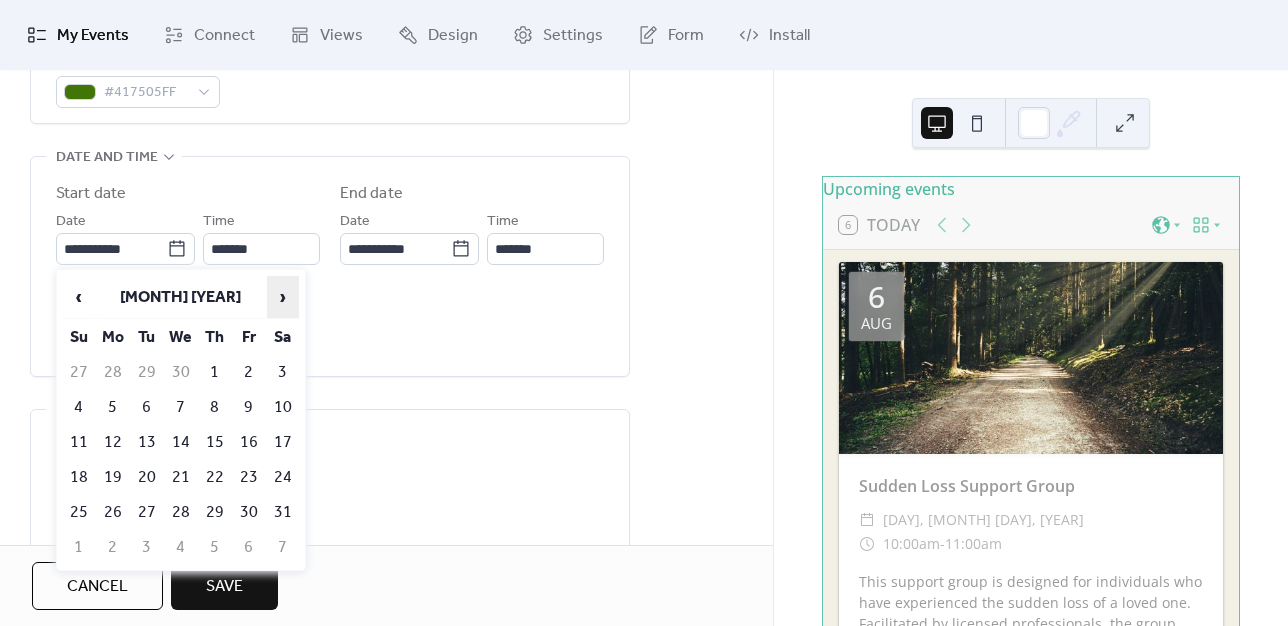 click on "›" at bounding box center [283, 297] 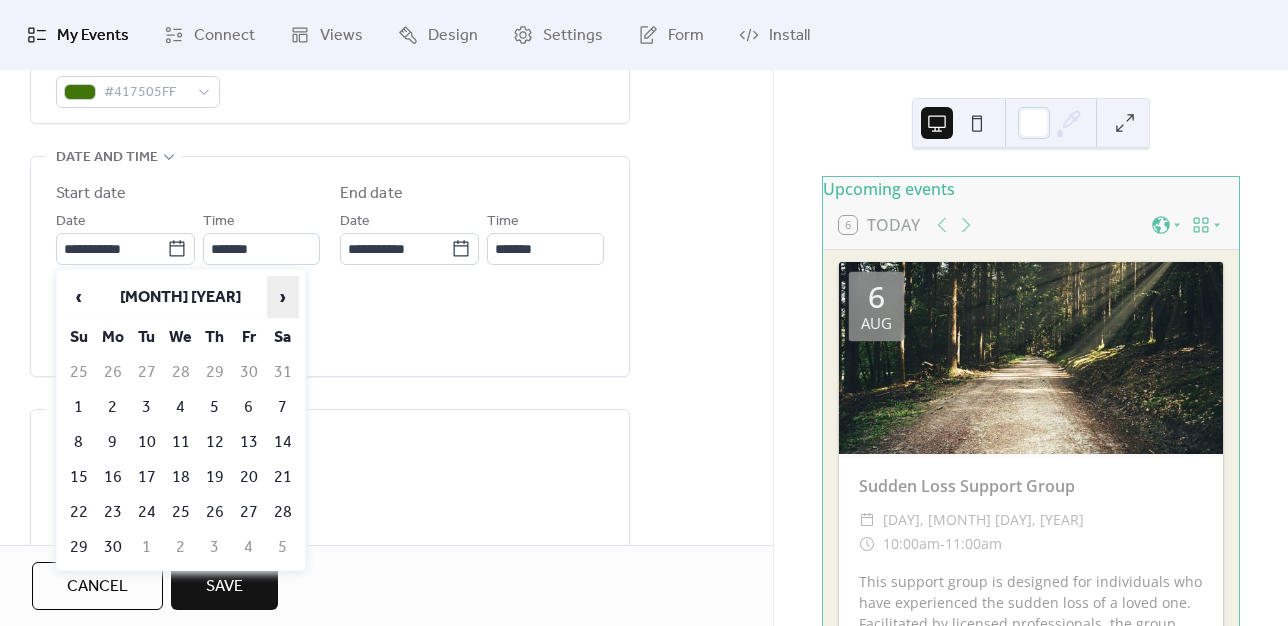 click on "›" at bounding box center [283, 297] 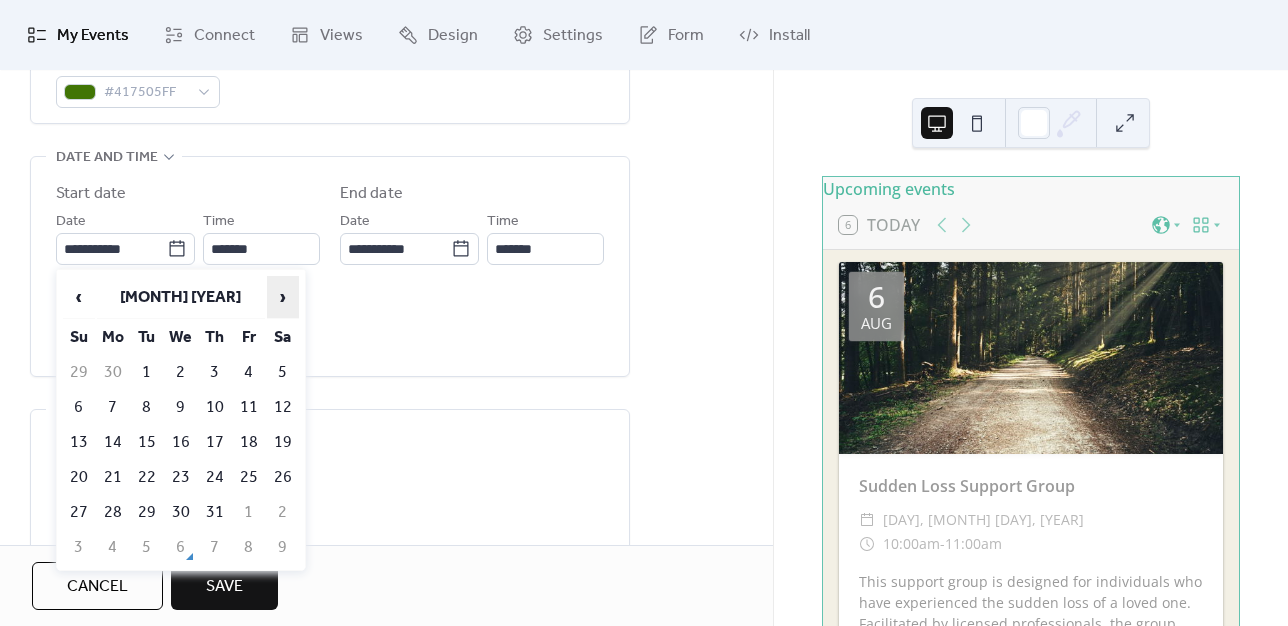 click on "›" at bounding box center (283, 297) 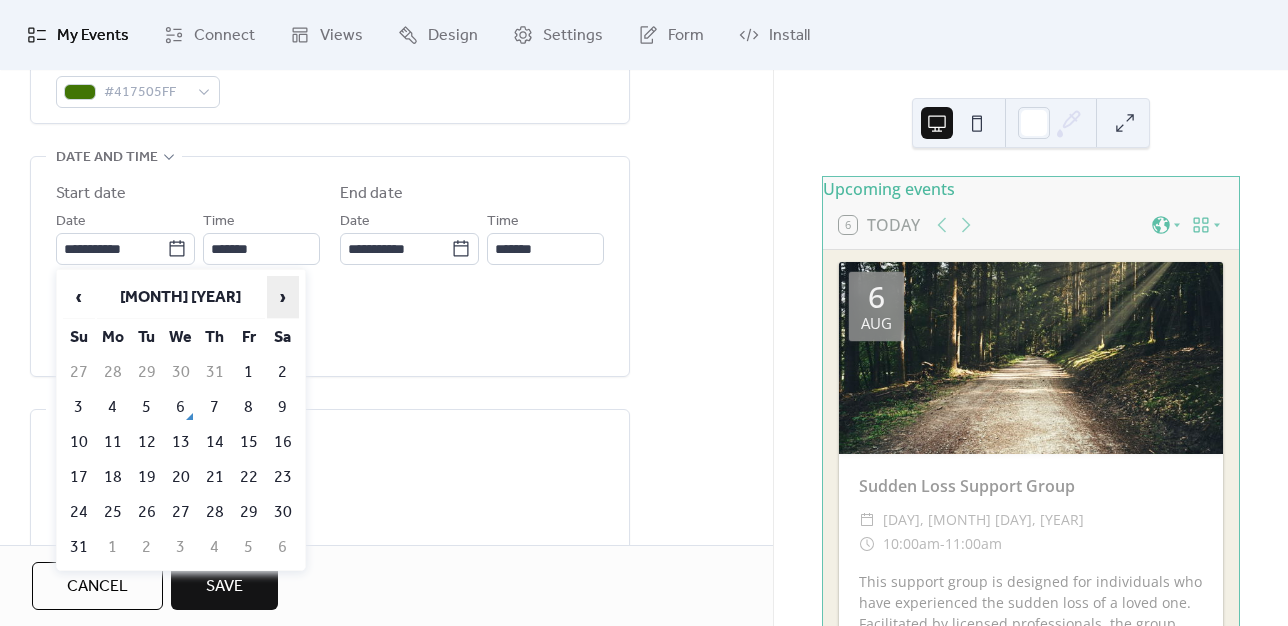 click on "›" at bounding box center [283, 297] 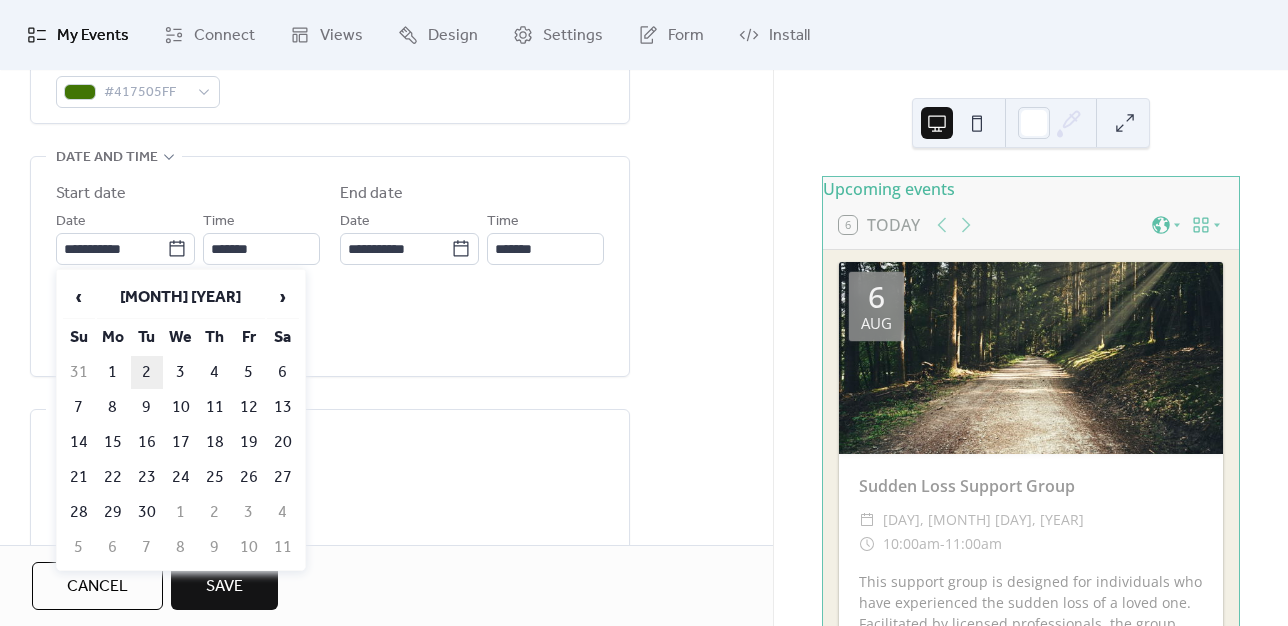 click on "2" at bounding box center [147, 372] 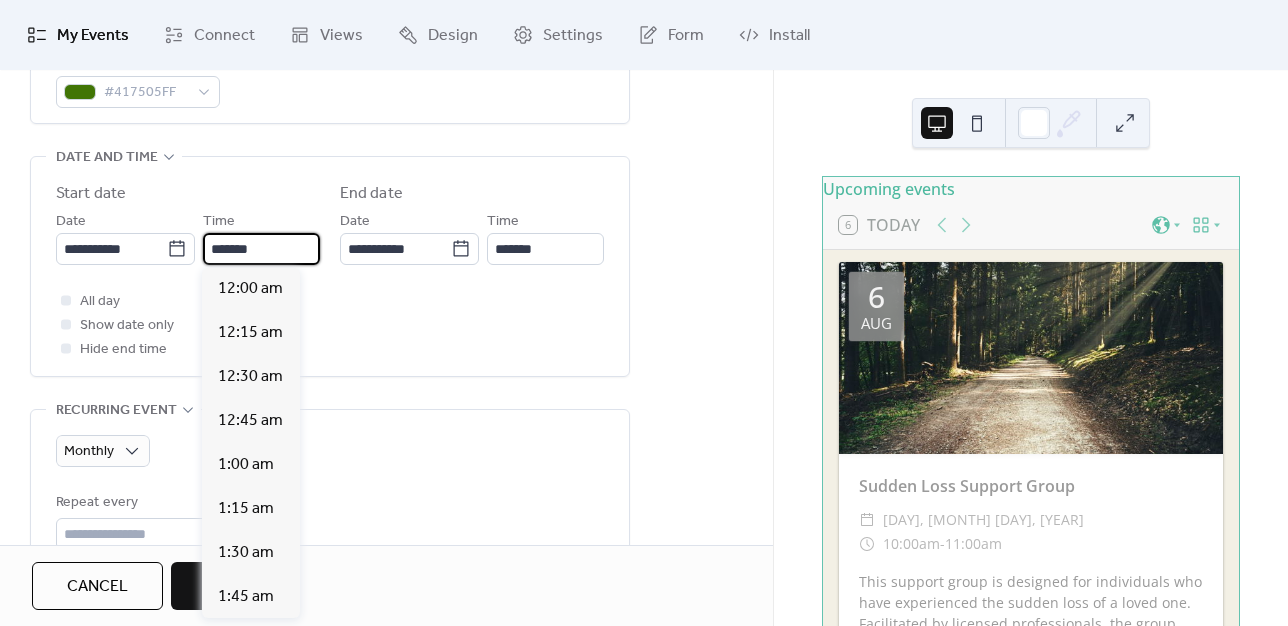 click on "*******" at bounding box center (261, 249) 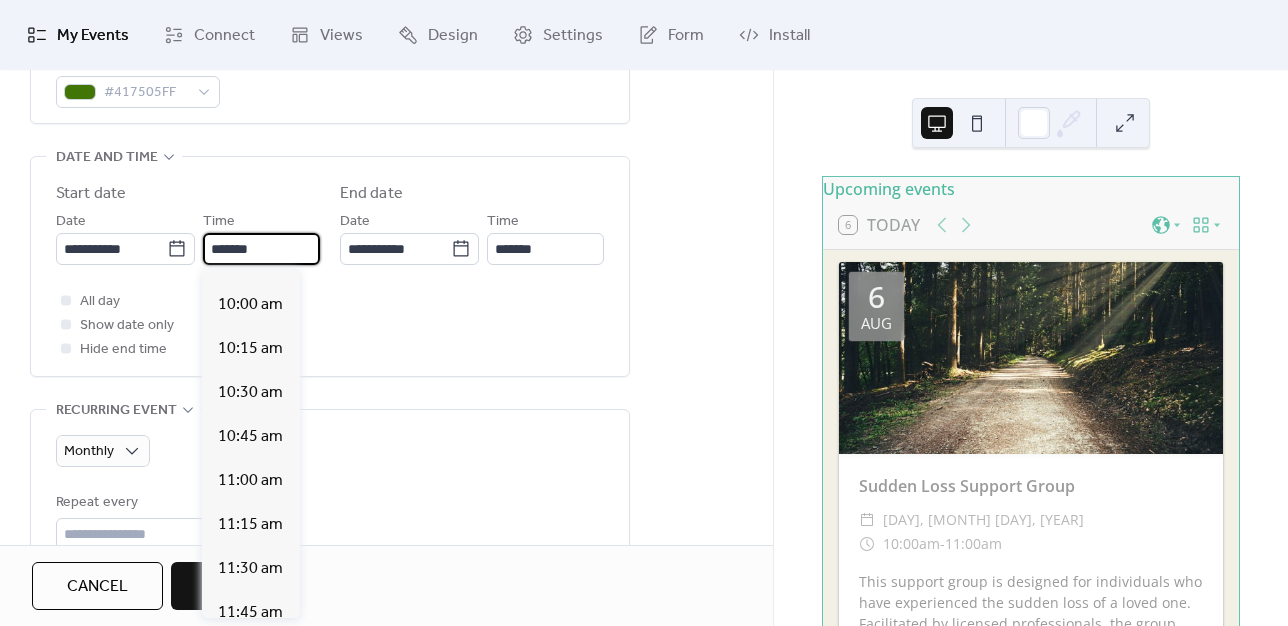 scroll, scrollTop: 1752, scrollLeft: 0, axis: vertical 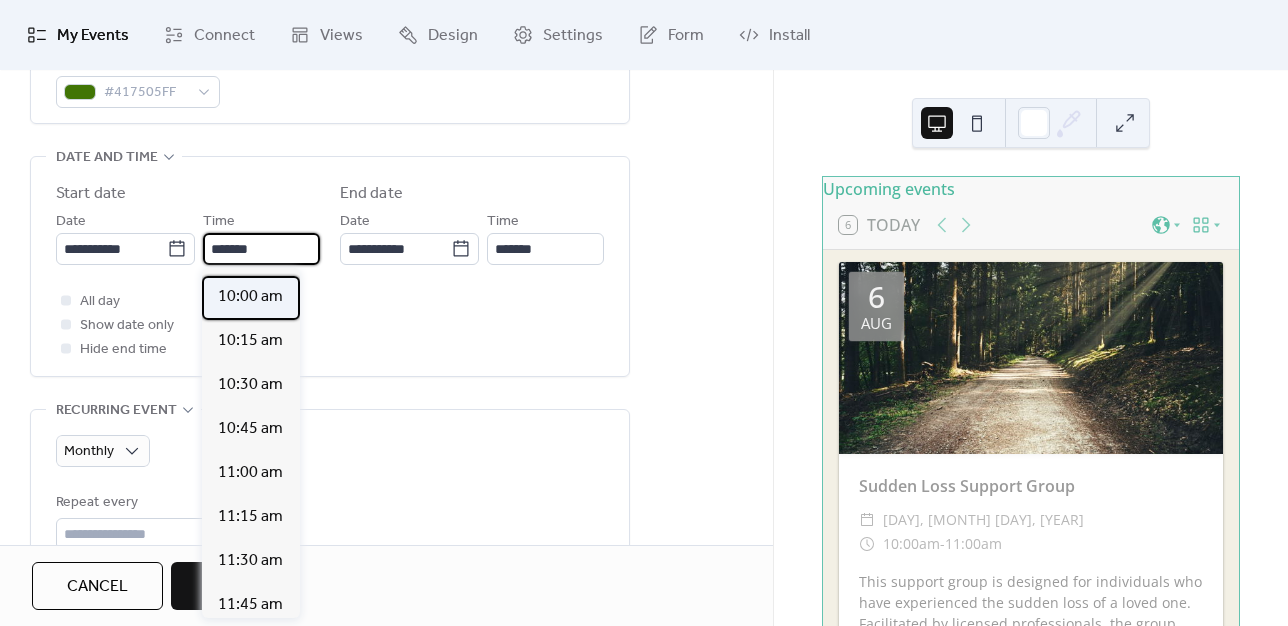 click on "10:00 am" at bounding box center (250, 297) 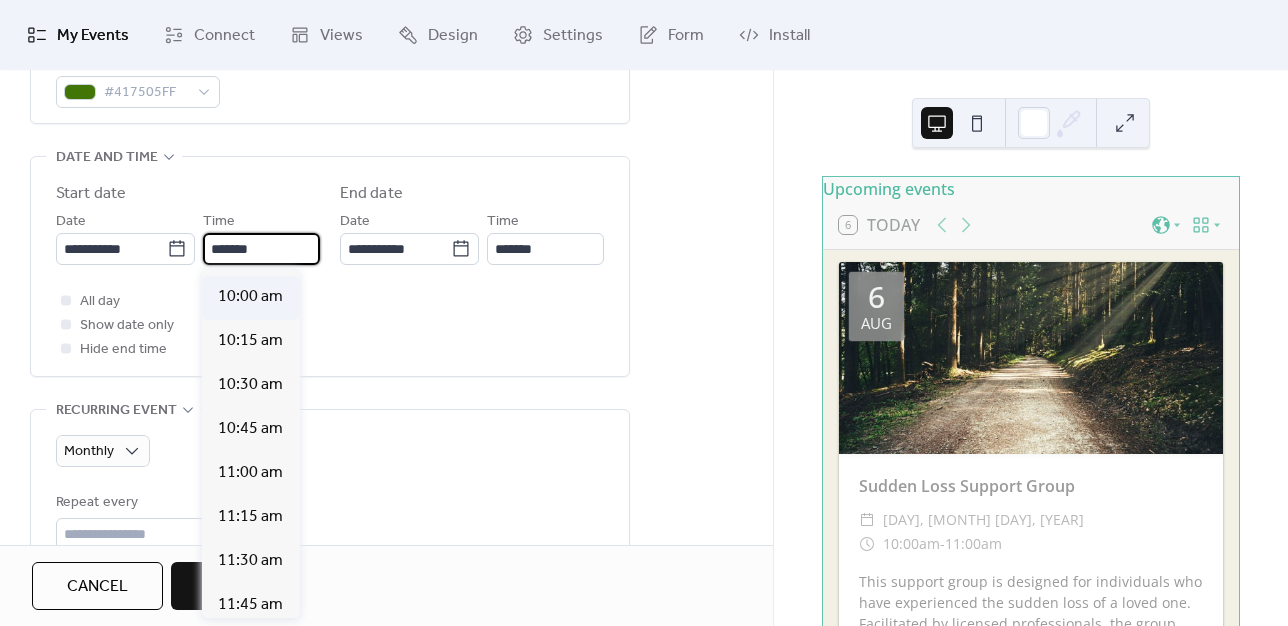 type on "********" 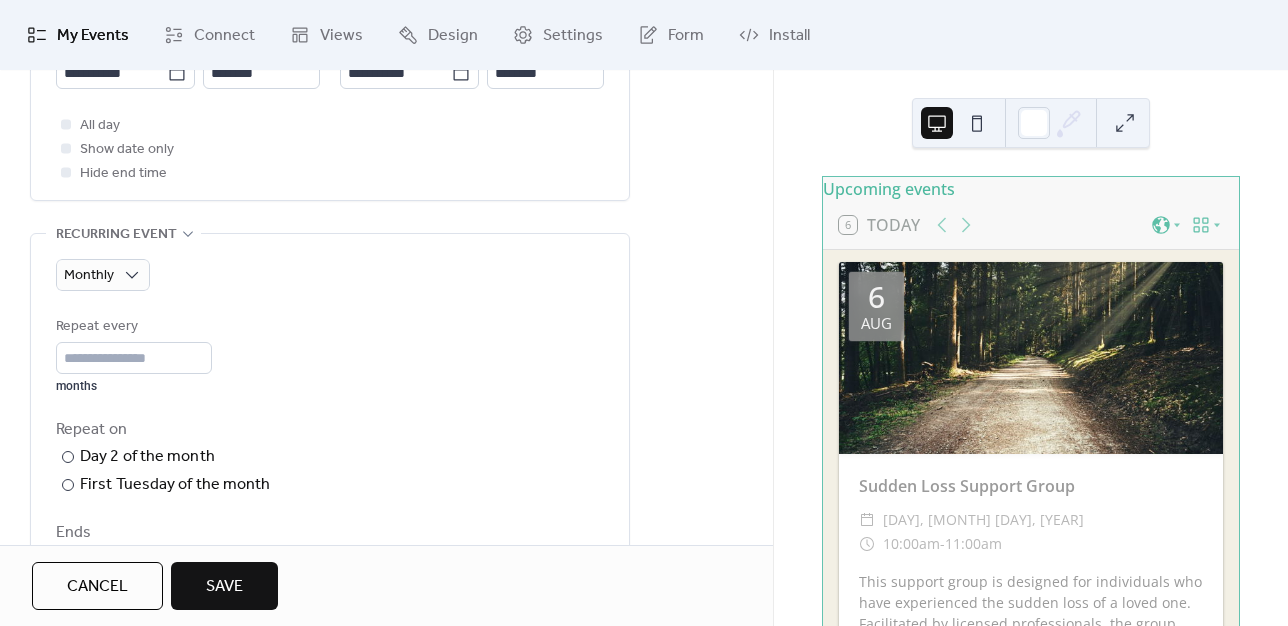 scroll, scrollTop: 839, scrollLeft: 0, axis: vertical 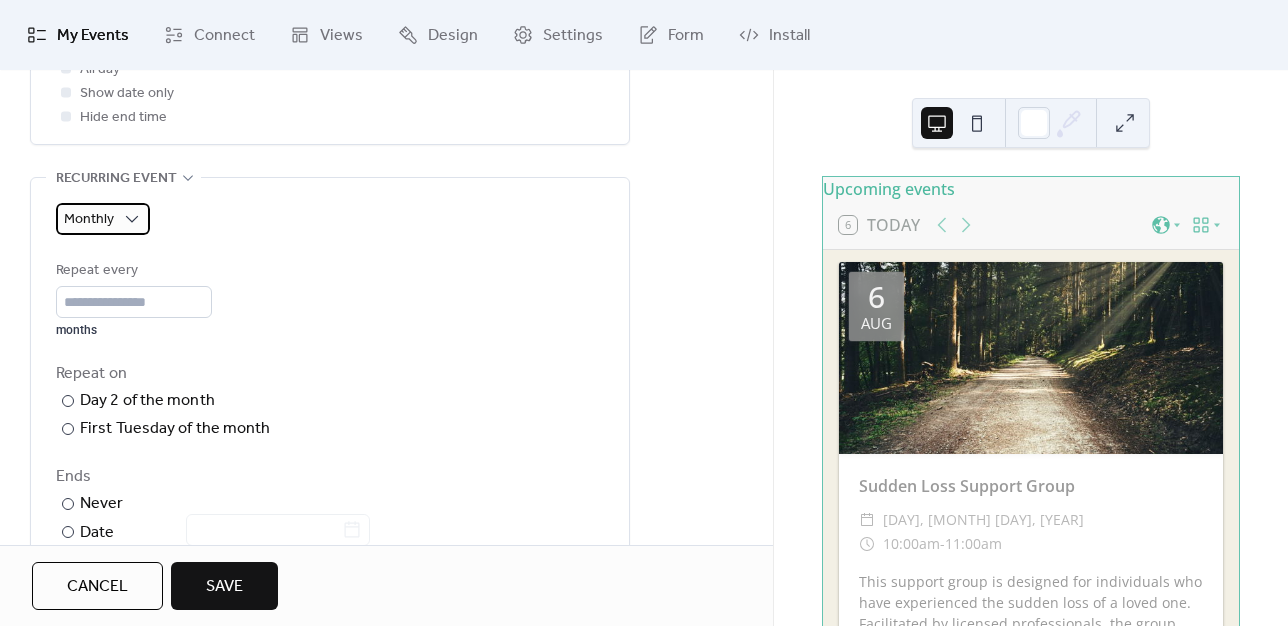 click on "Monthly" at bounding box center (89, 219) 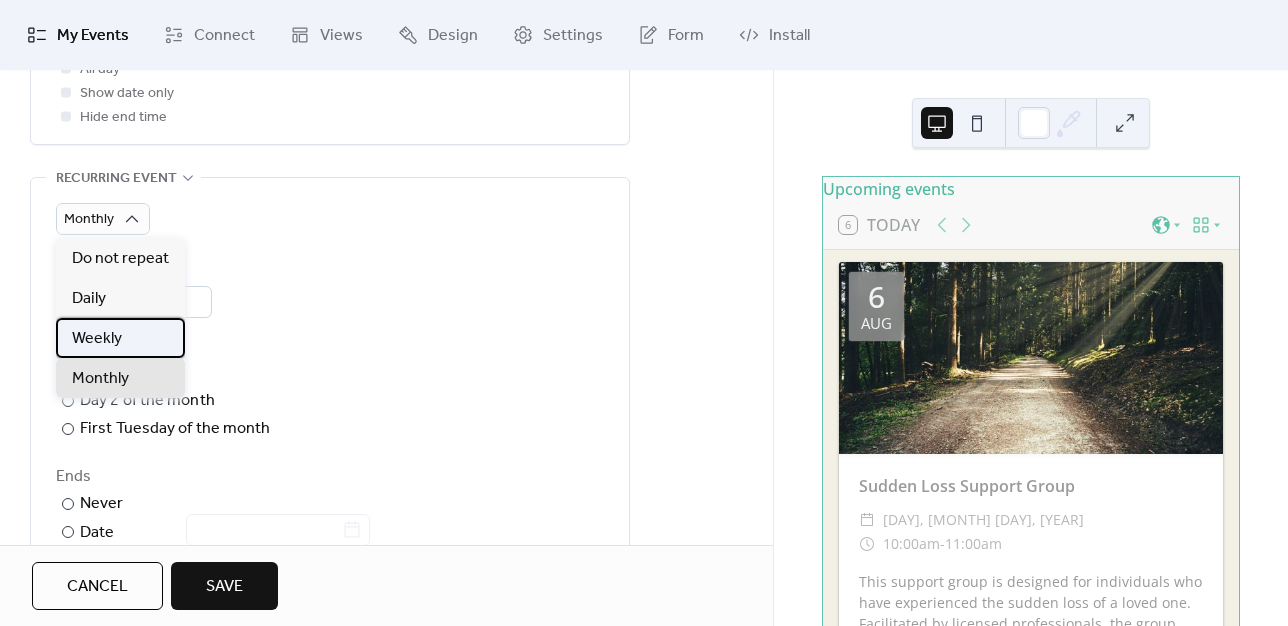 click on "Weekly" at bounding box center (97, 339) 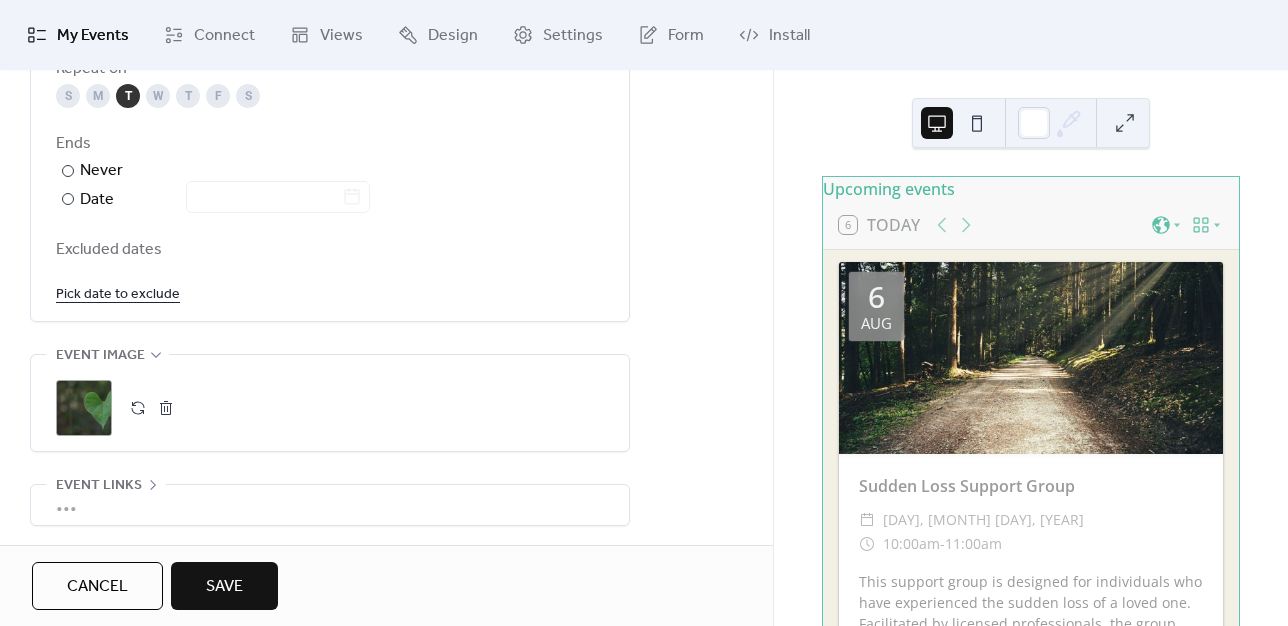 scroll, scrollTop: 1292, scrollLeft: 0, axis: vertical 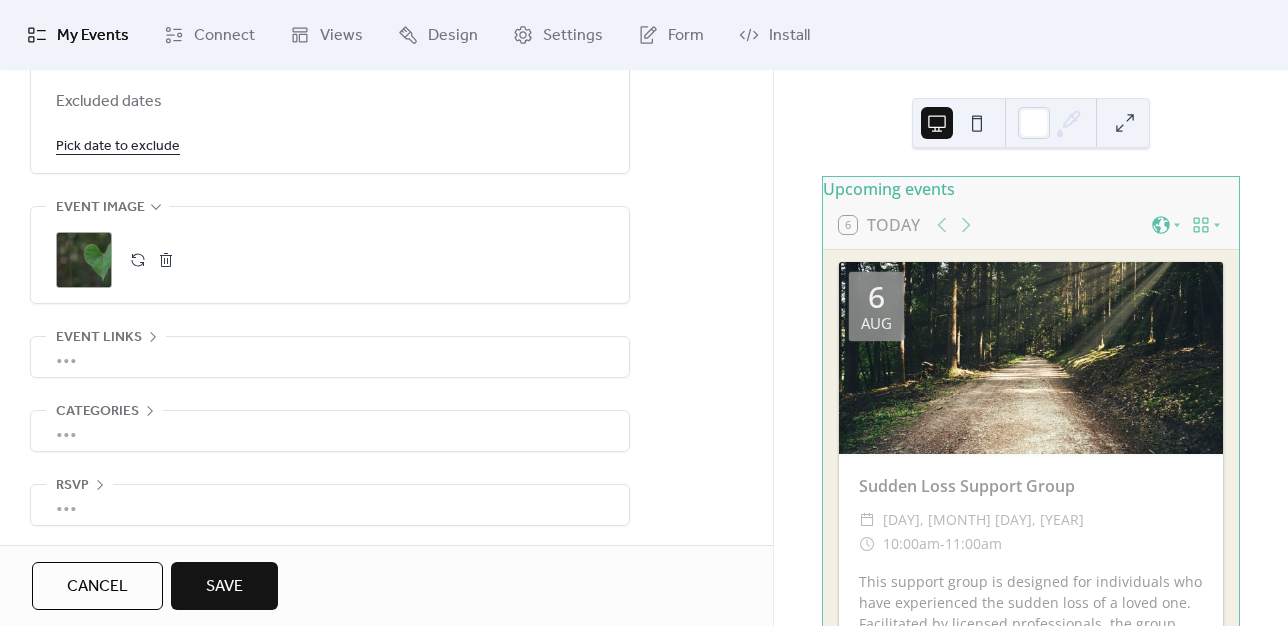 click on "Save" at bounding box center [224, 587] 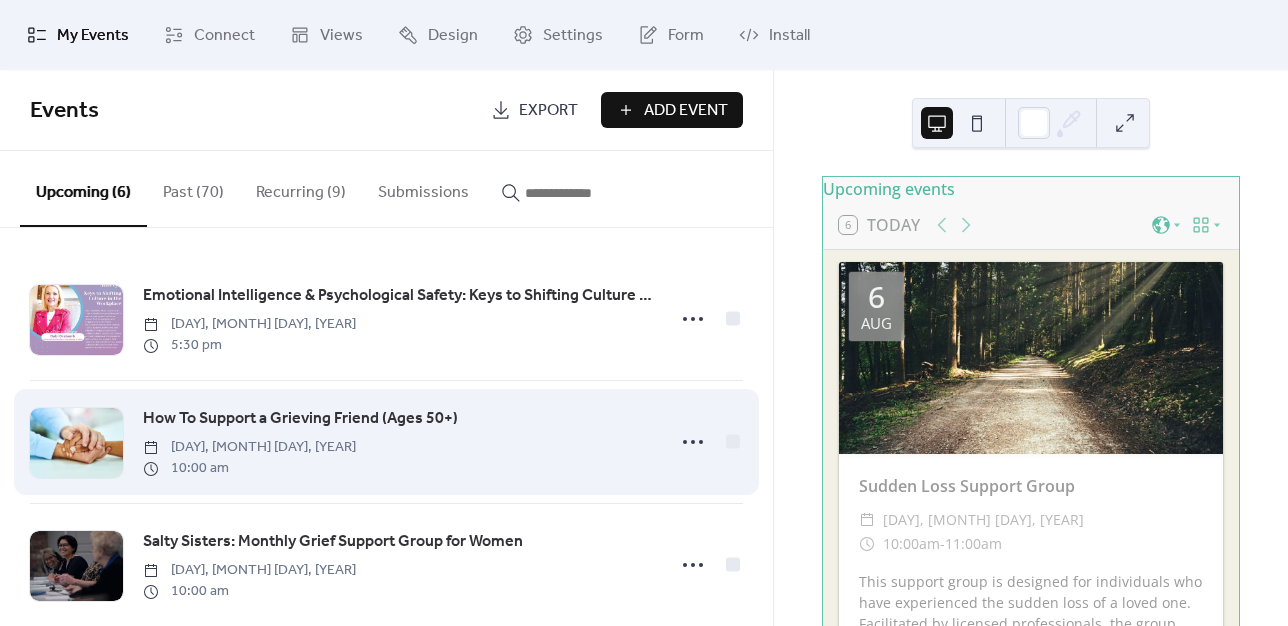 scroll, scrollTop: 80, scrollLeft: 0, axis: vertical 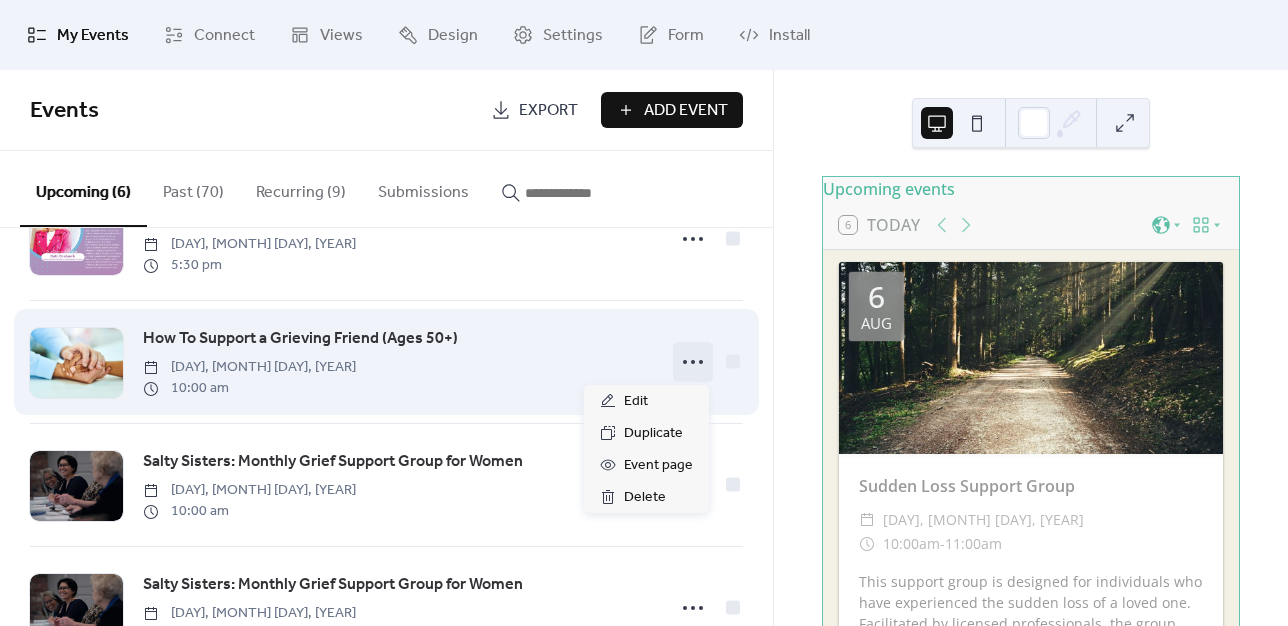 click 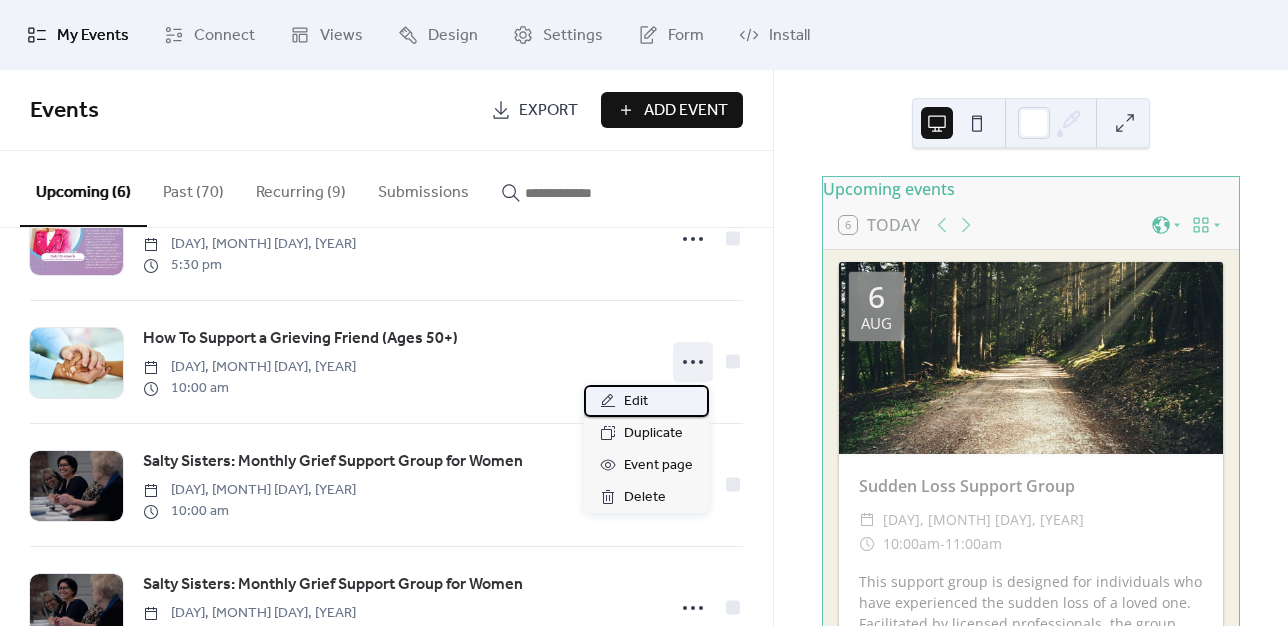click on "Edit" at bounding box center [636, 402] 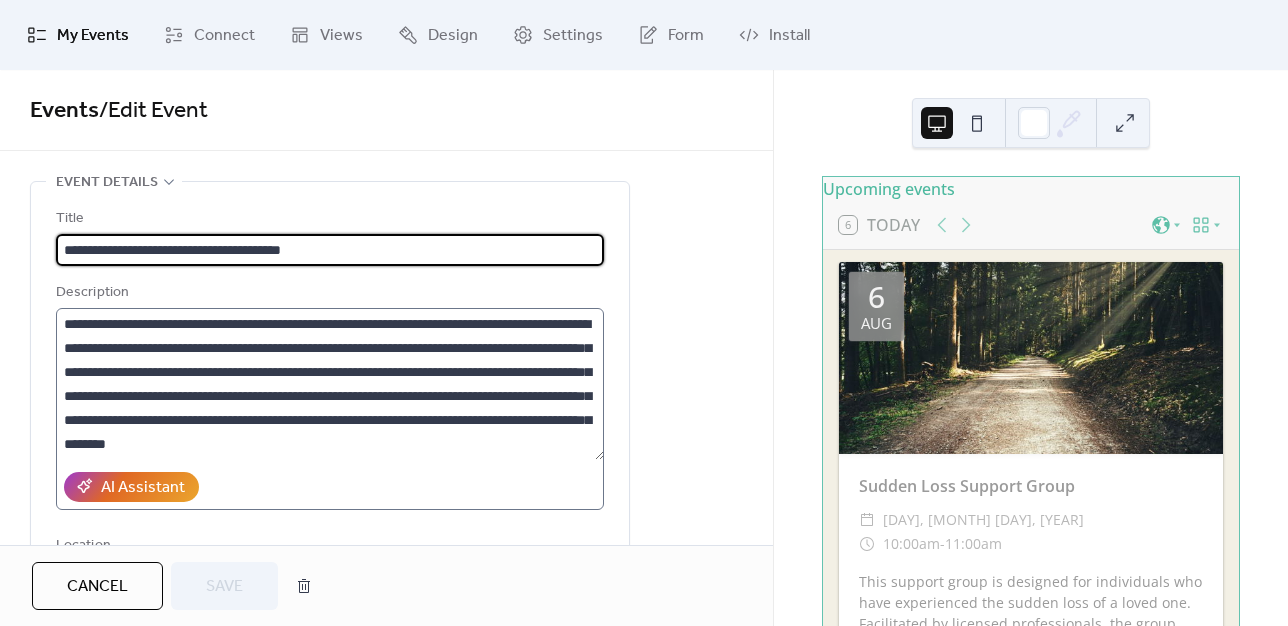 scroll, scrollTop: 216, scrollLeft: 0, axis: vertical 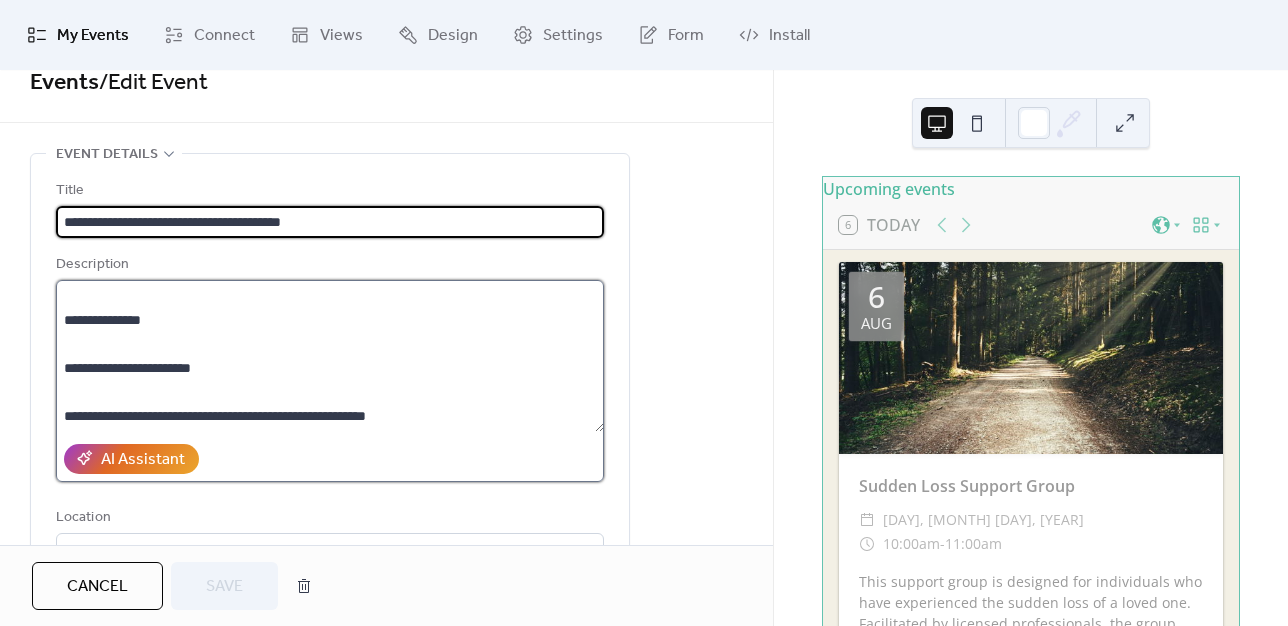 click on "**********" at bounding box center [330, 356] 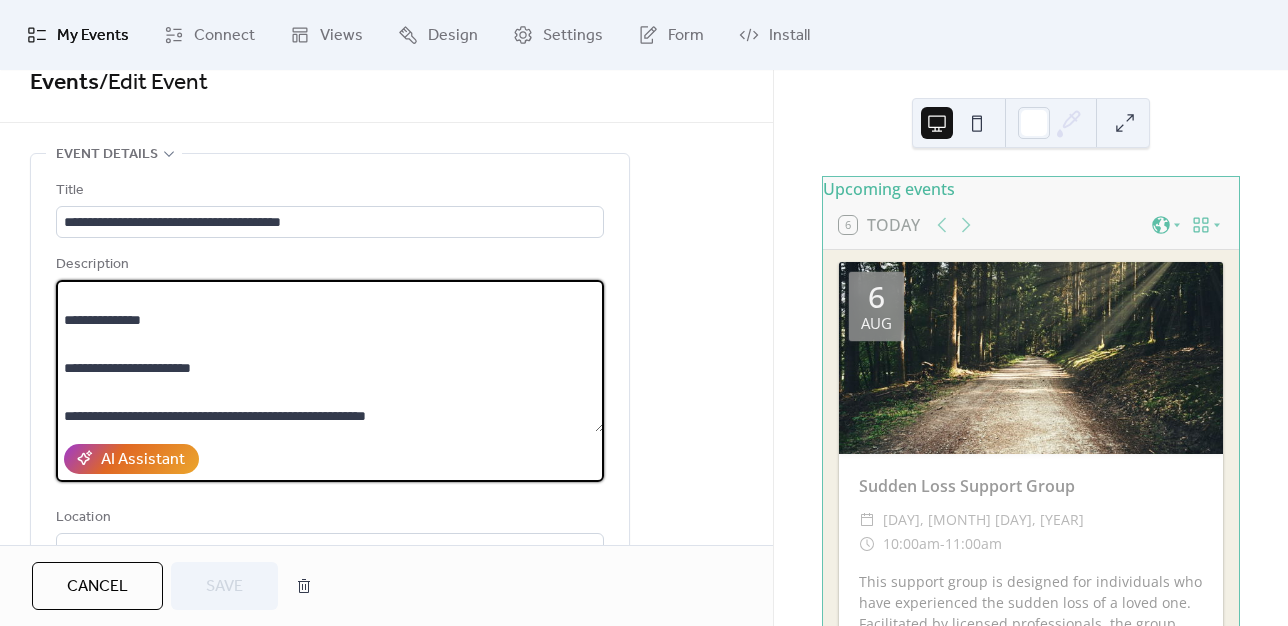 click on "**********" at bounding box center [330, 356] 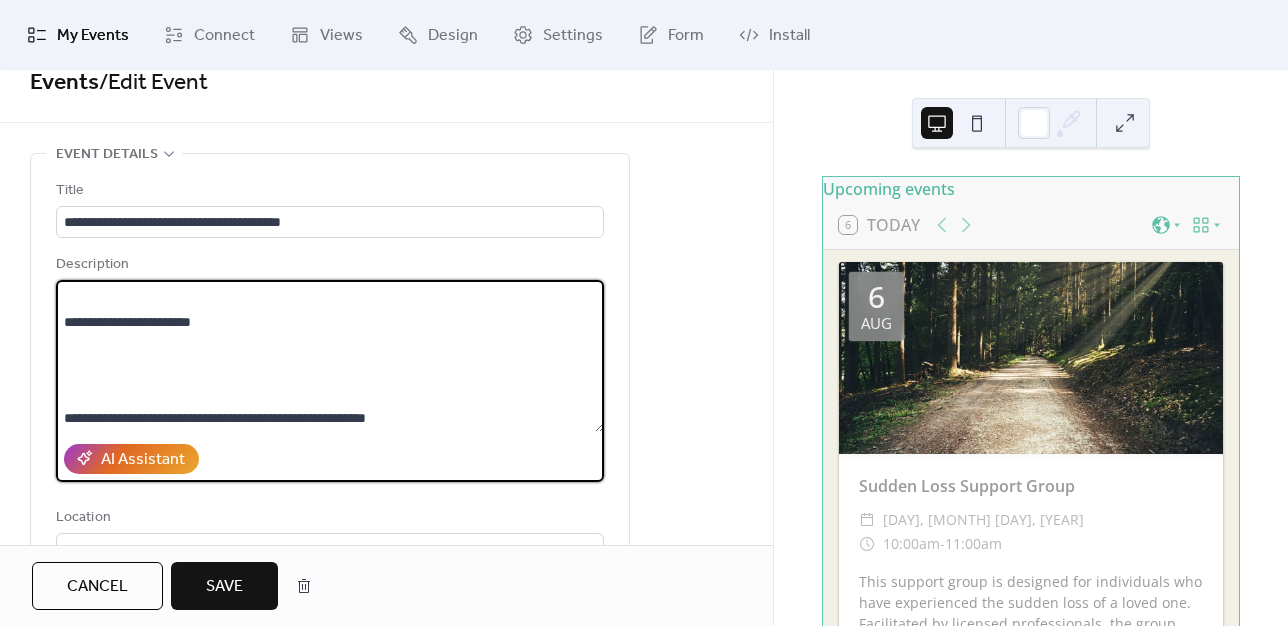 scroll, scrollTop: 264, scrollLeft: 0, axis: vertical 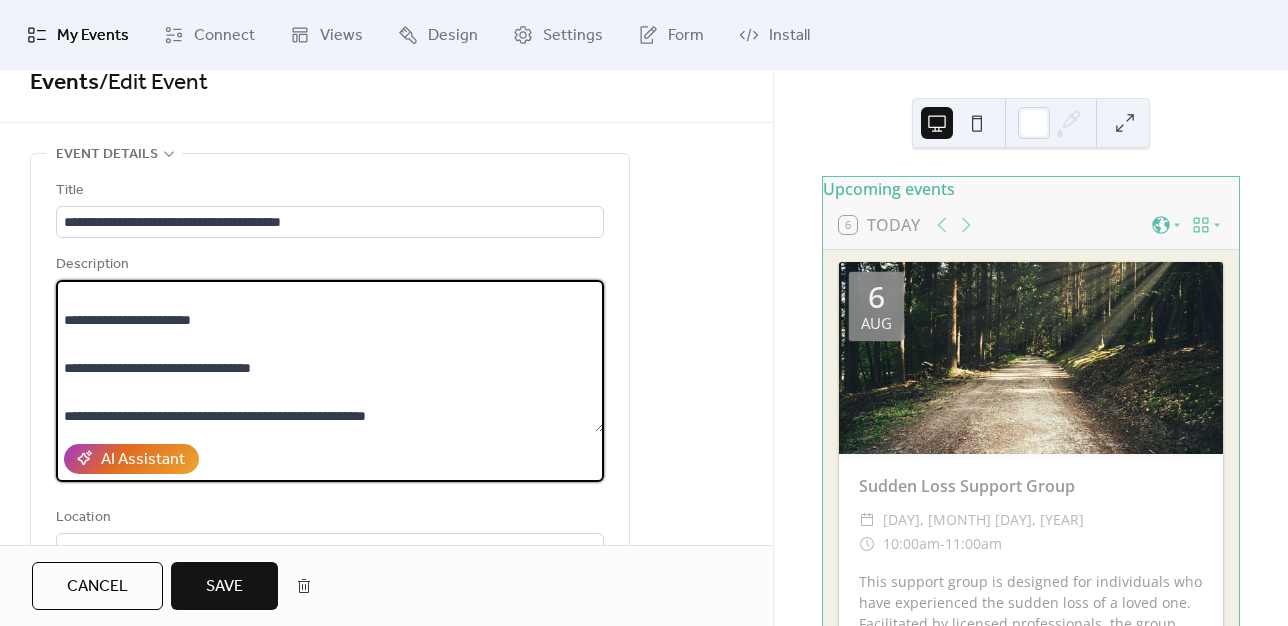 type on "**********" 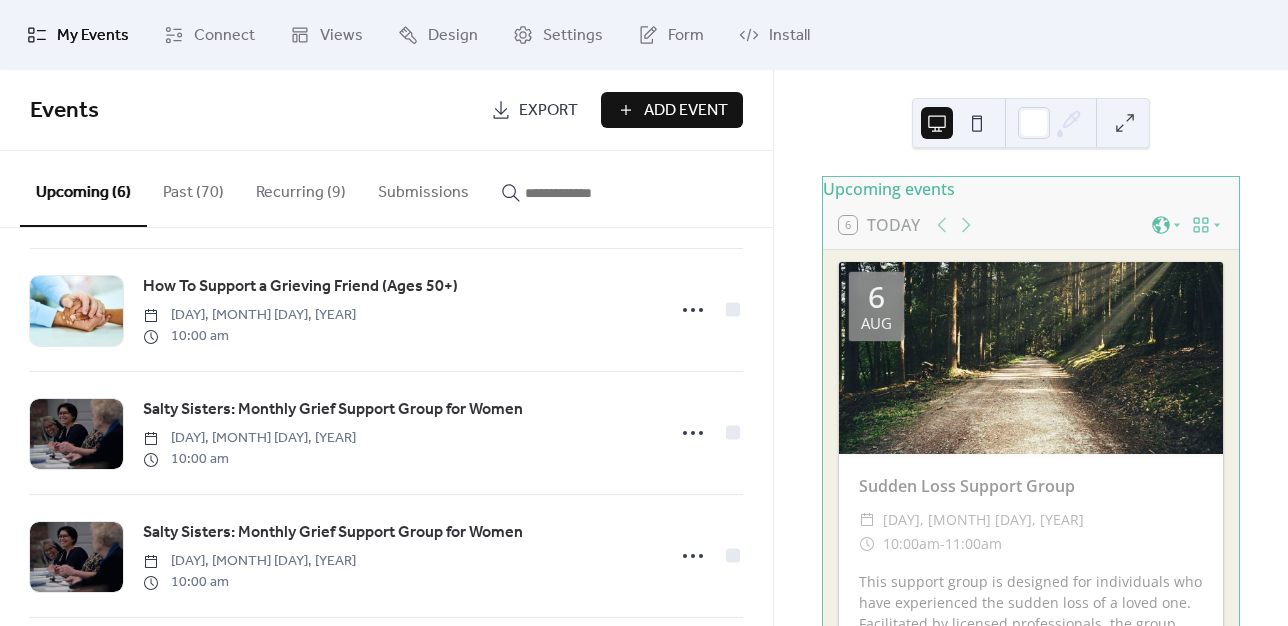 scroll, scrollTop: 159, scrollLeft: 0, axis: vertical 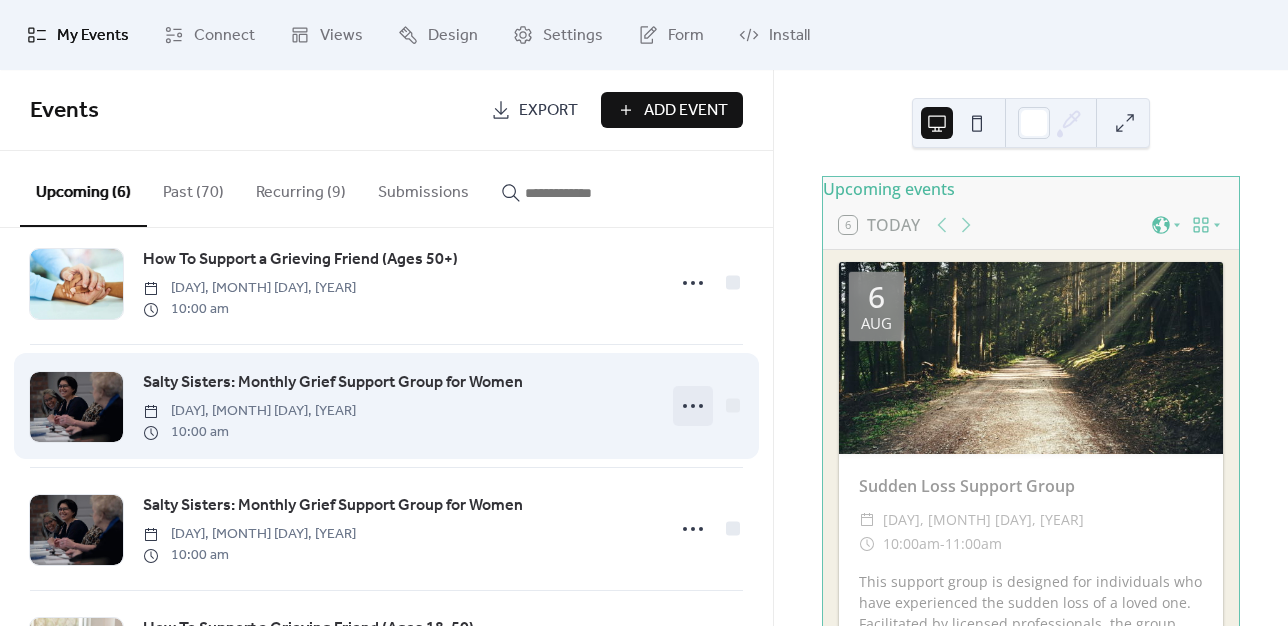 click 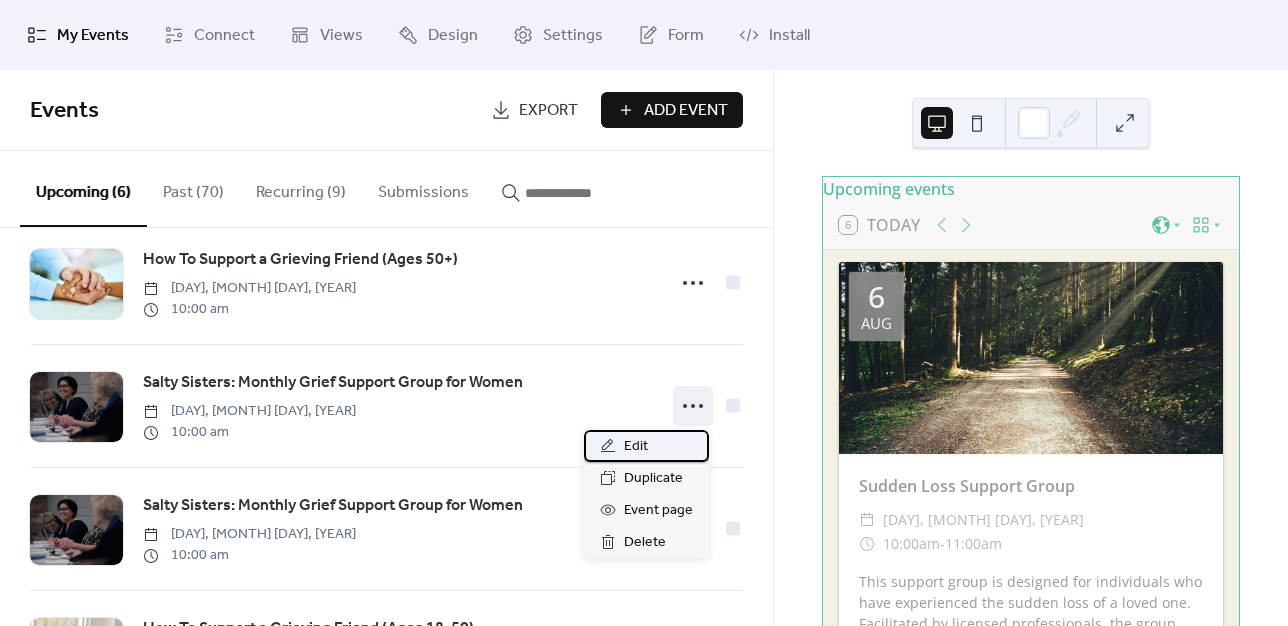 click on "Edit" at bounding box center [636, 447] 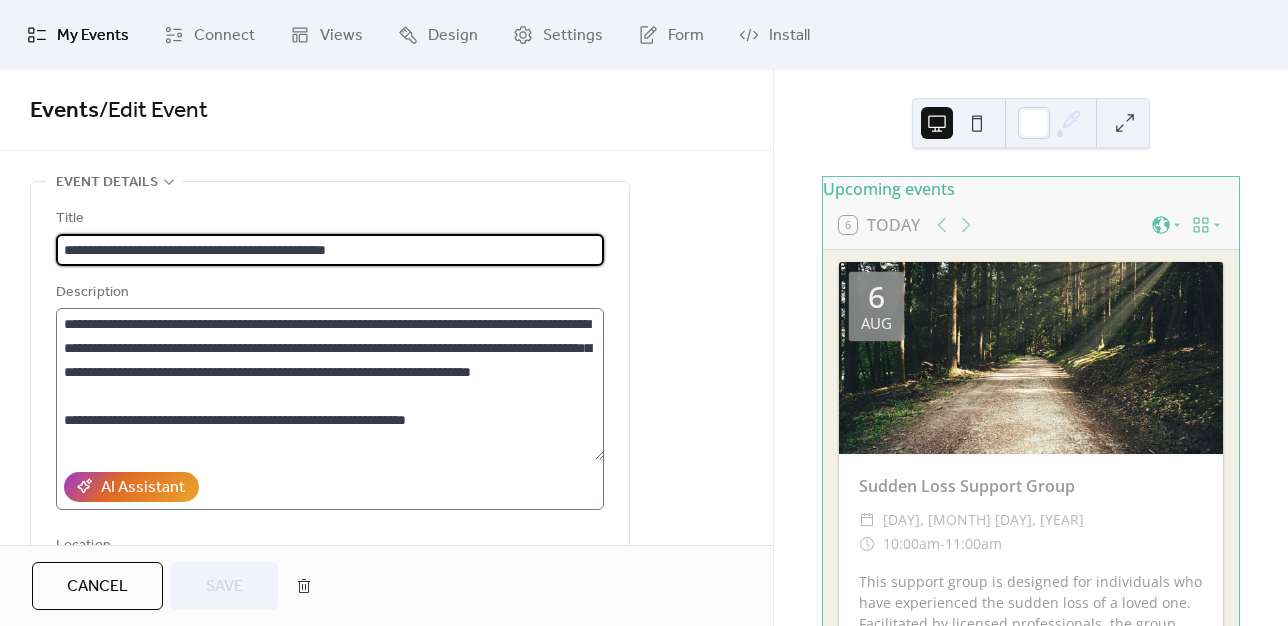 scroll, scrollTop: 120, scrollLeft: 0, axis: vertical 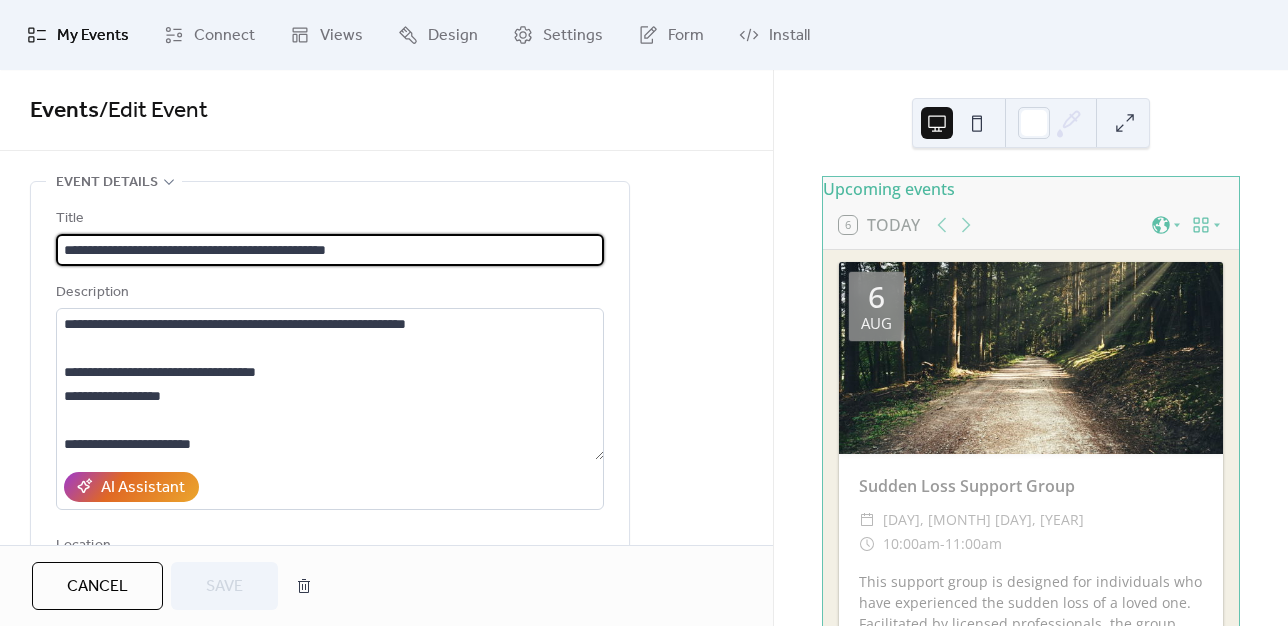 click on "Cancel" at bounding box center [97, 586] 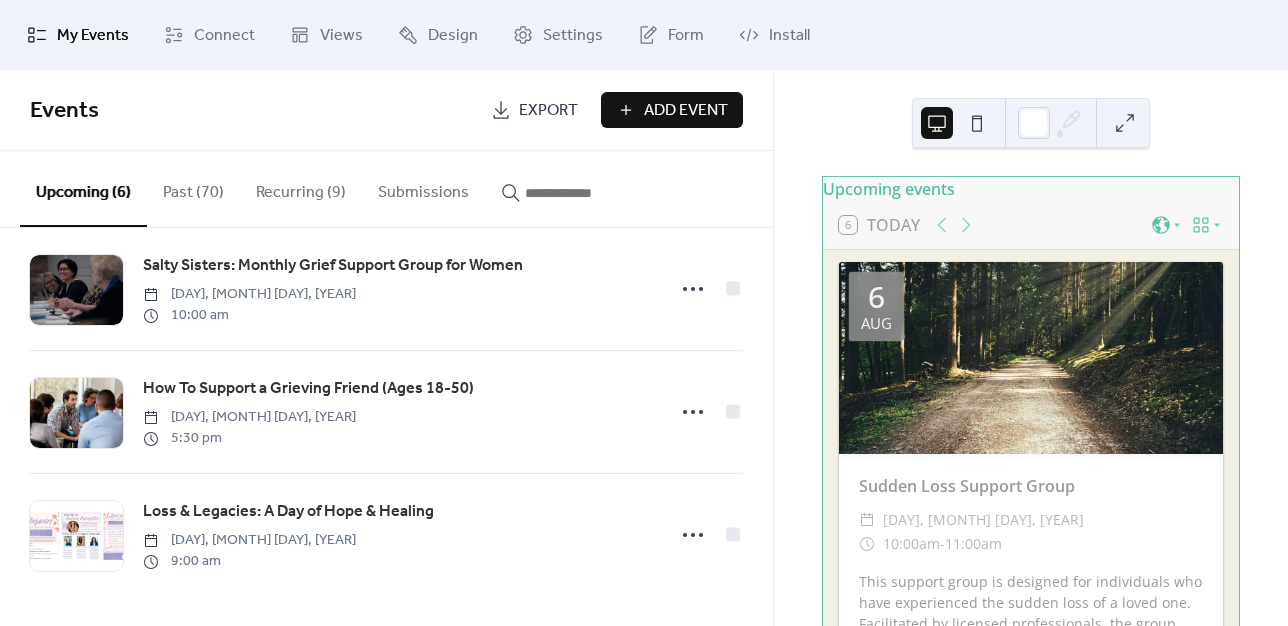 scroll, scrollTop: 0, scrollLeft: 0, axis: both 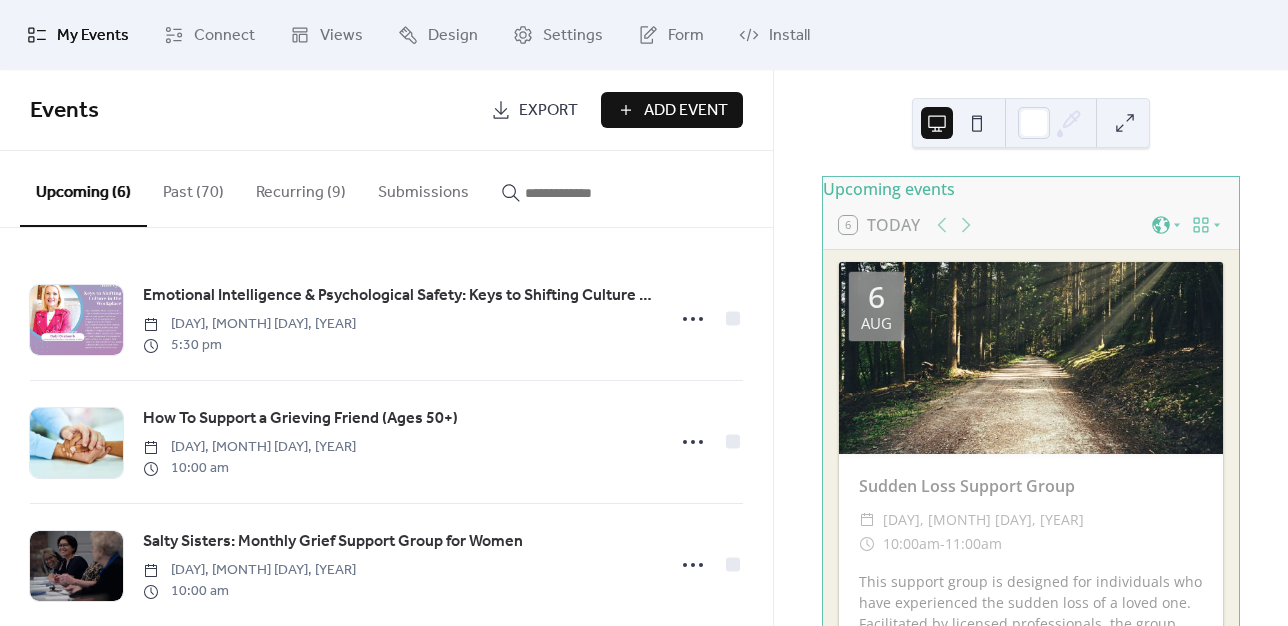 click on "Recurring (9)" at bounding box center [301, 188] 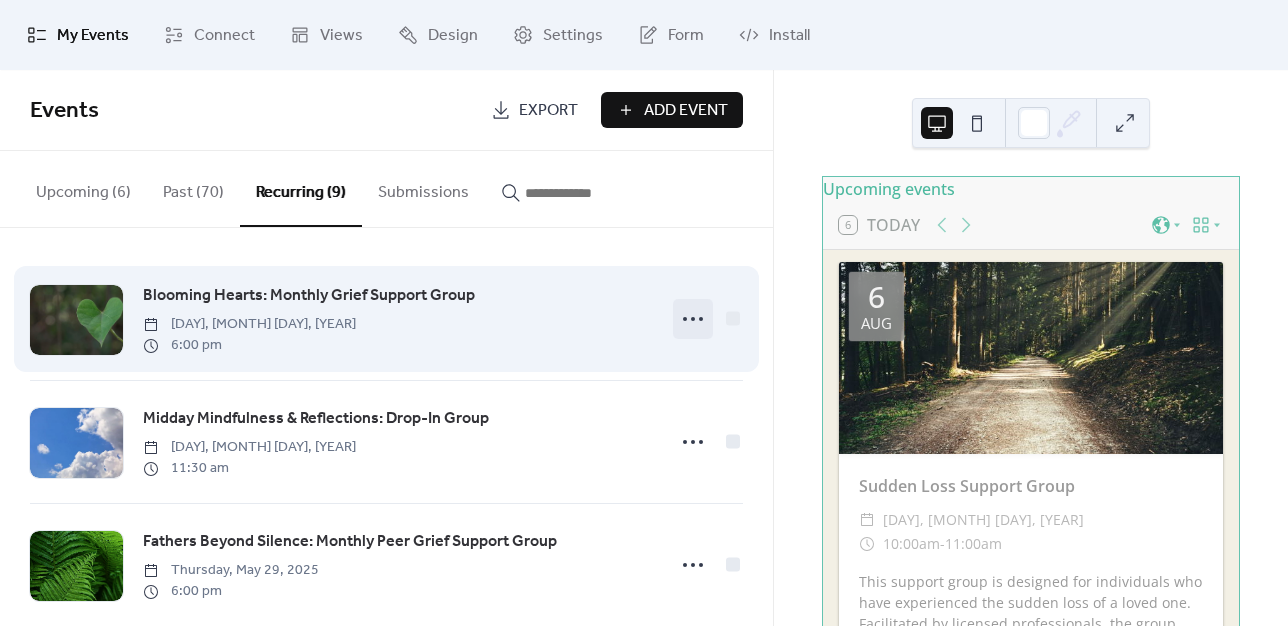click 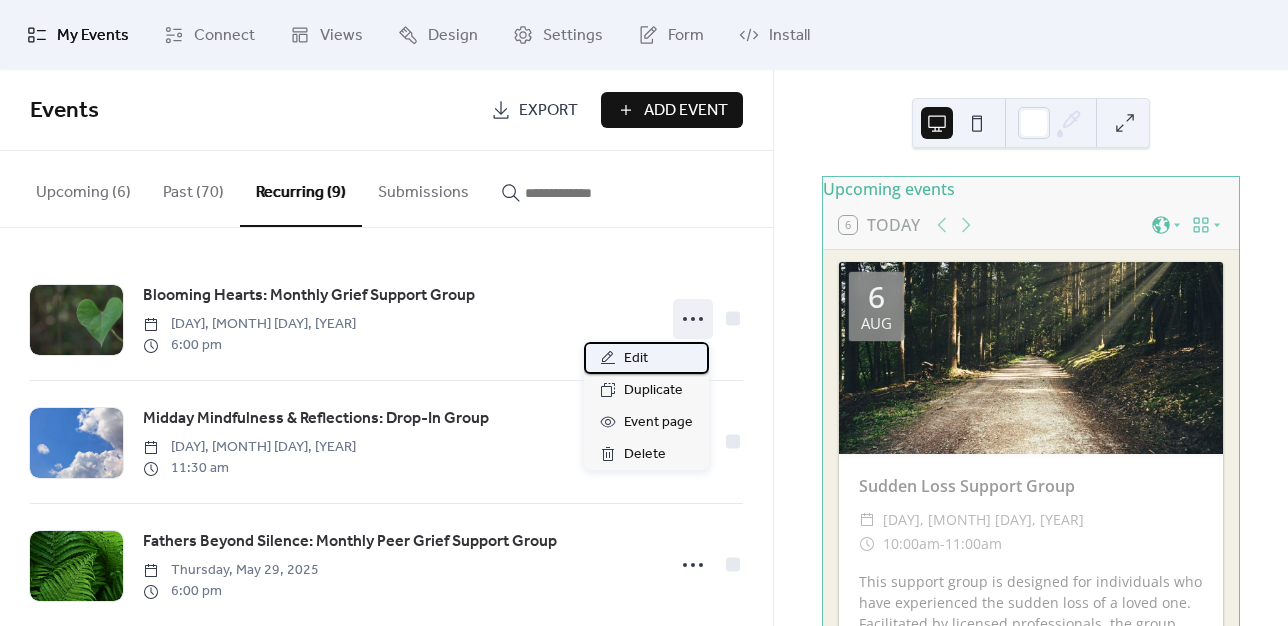 click on "Edit" at bounding box center (636, 359) 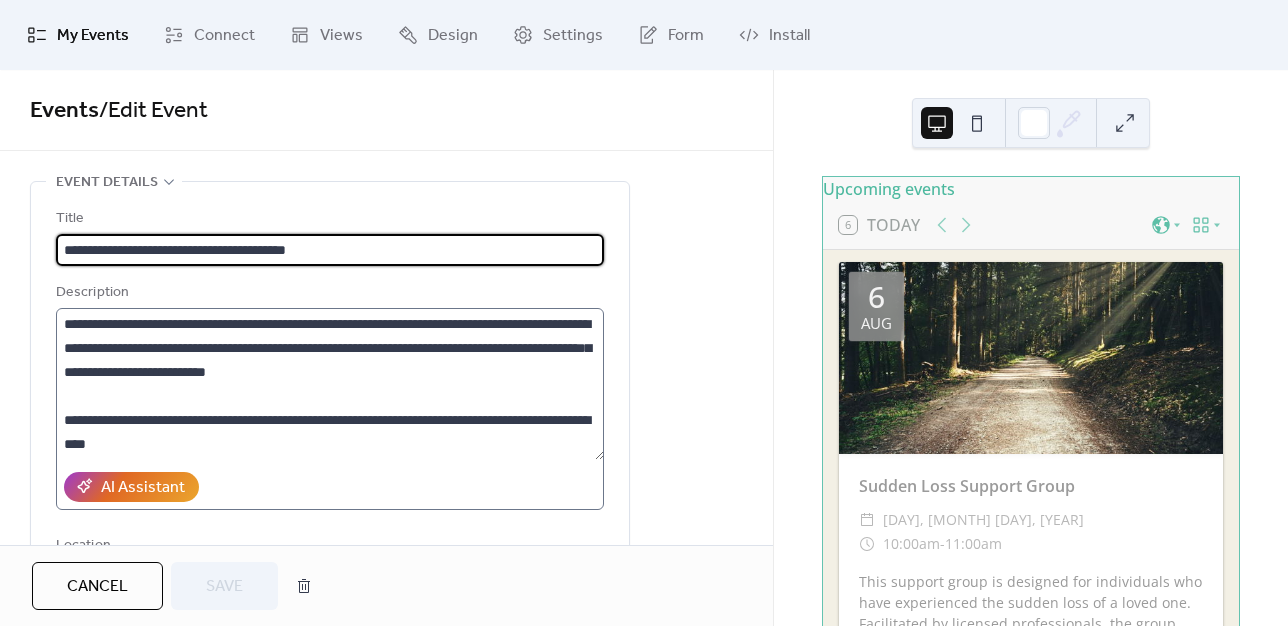 scroll, scrollTop: 288, scrollLeft: 0, axis: vertical 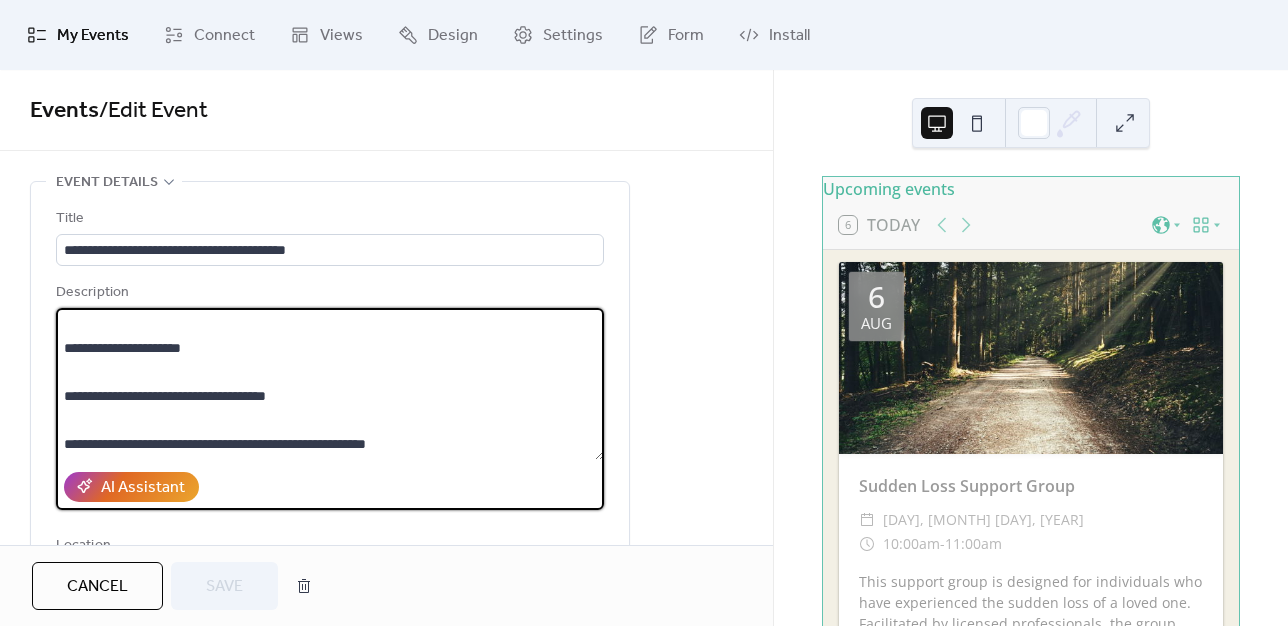 drag, startPoint x: 313, startPoint y: 400, endPoint x: 52, endPoint y: 386, distance: 261.3752 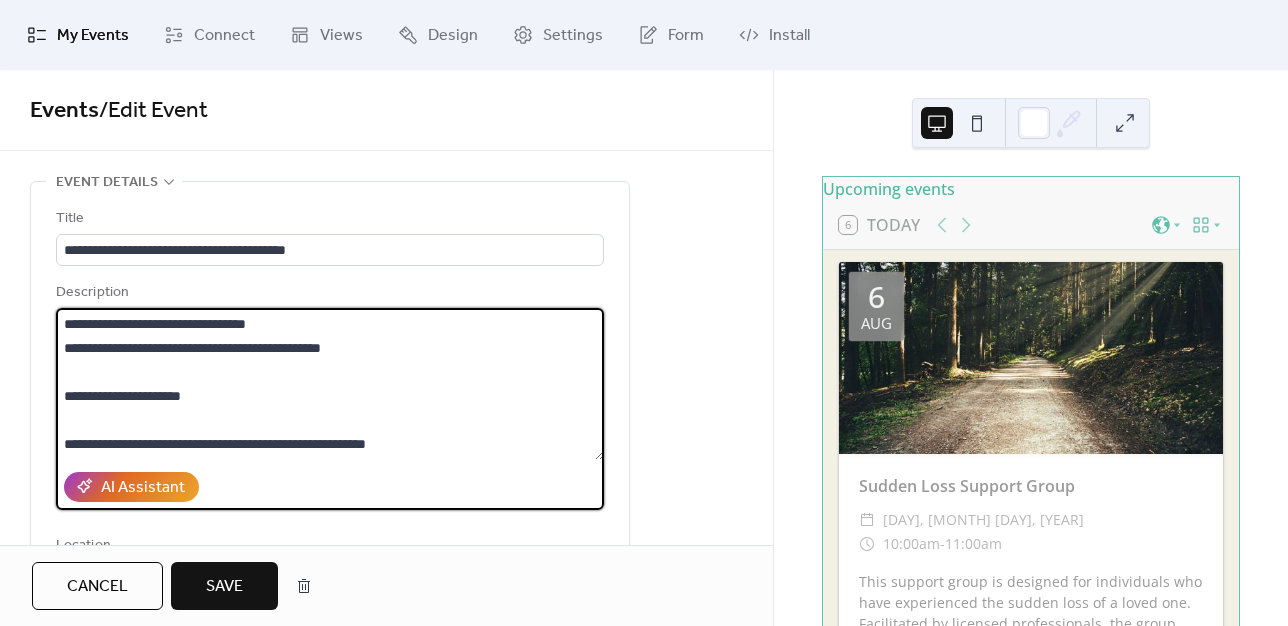 scroll, scrollTop: 240, scrollLeft: 0, axis: vertical 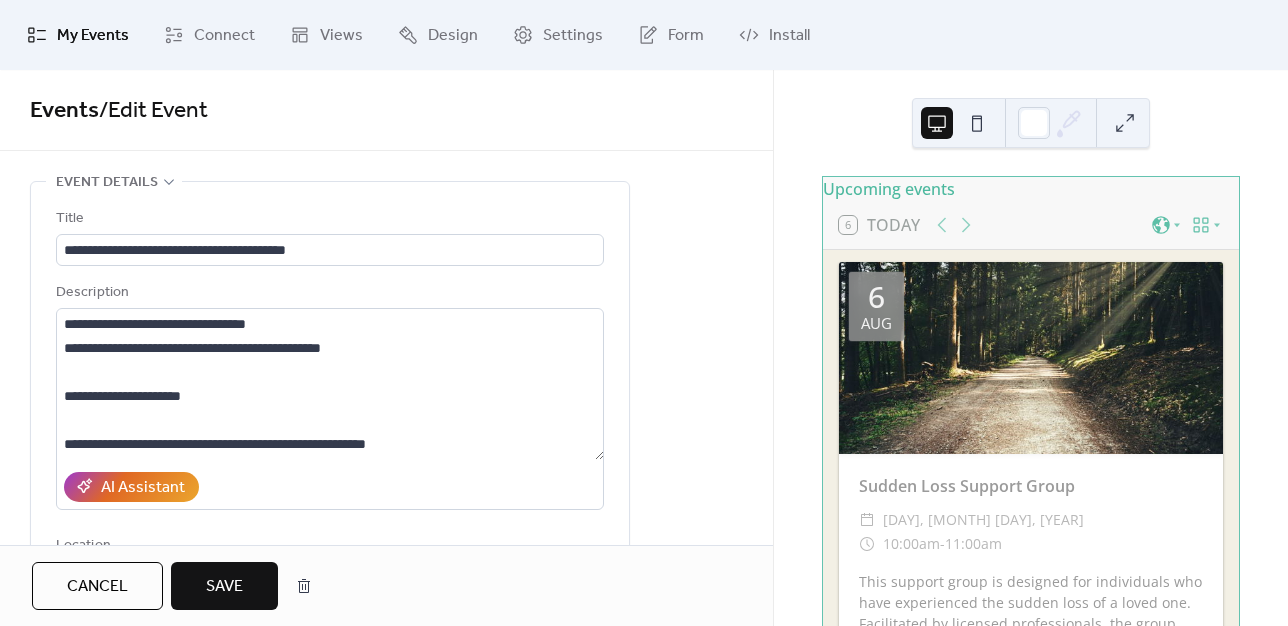 click on "Save" at bounding box center [224, 587] 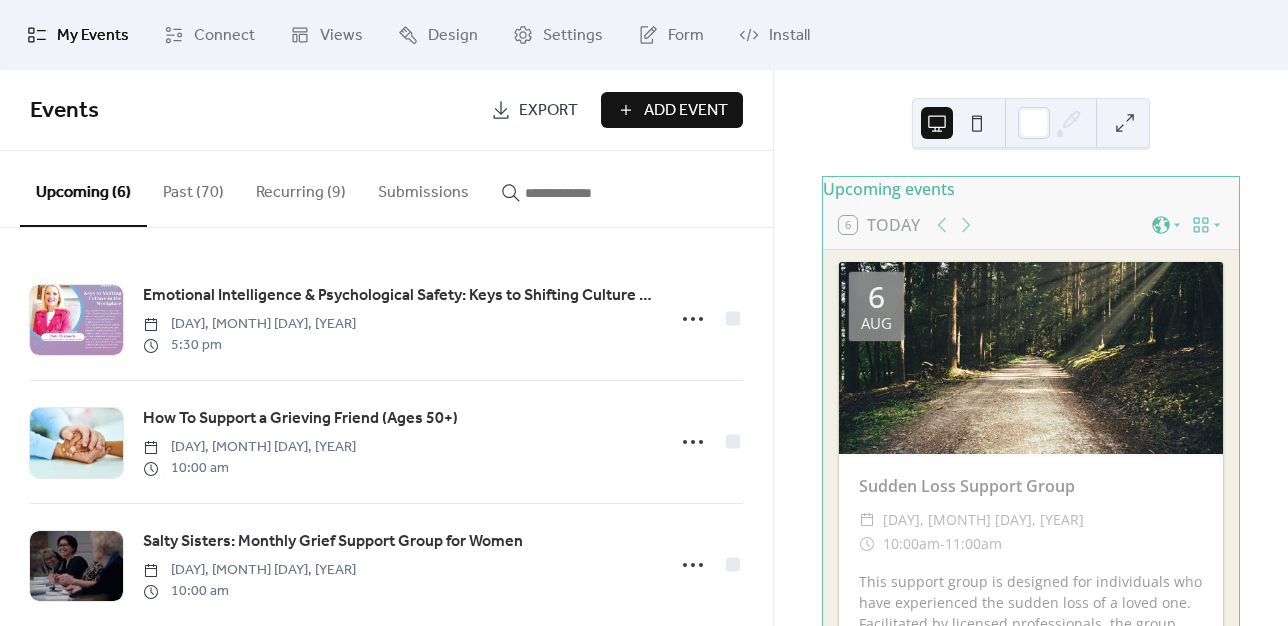 click on "Past (70)" at bounding box center [193, 188] 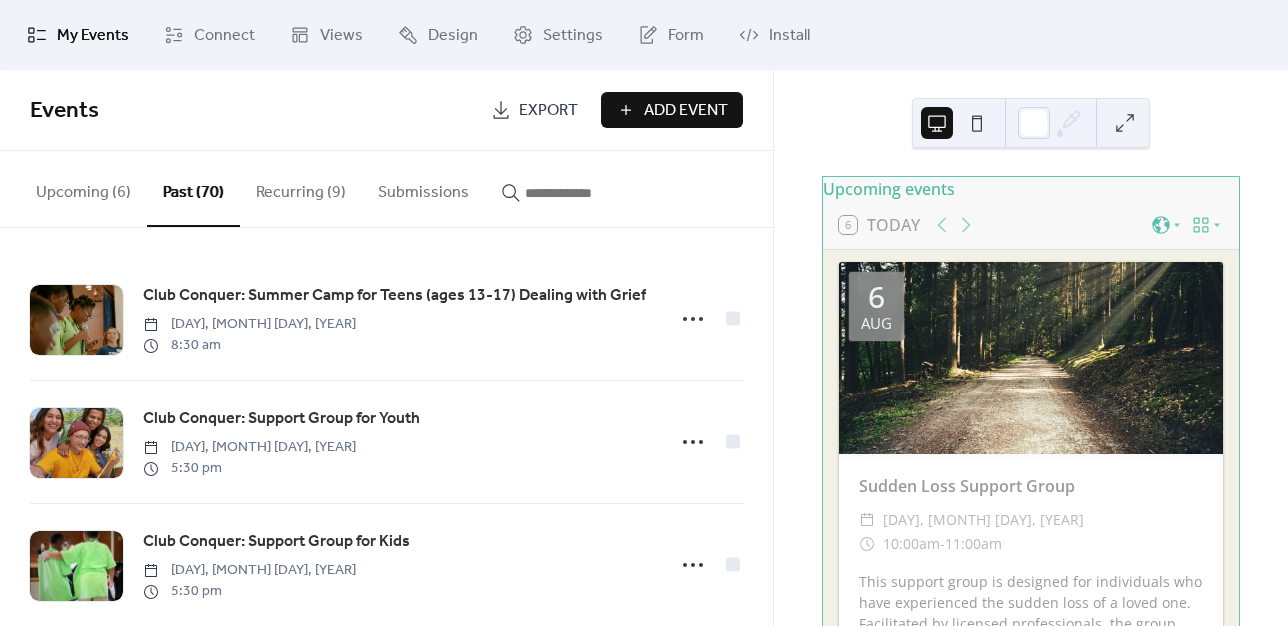 click on "Recurring (9)" at bounding box center (301, 188) 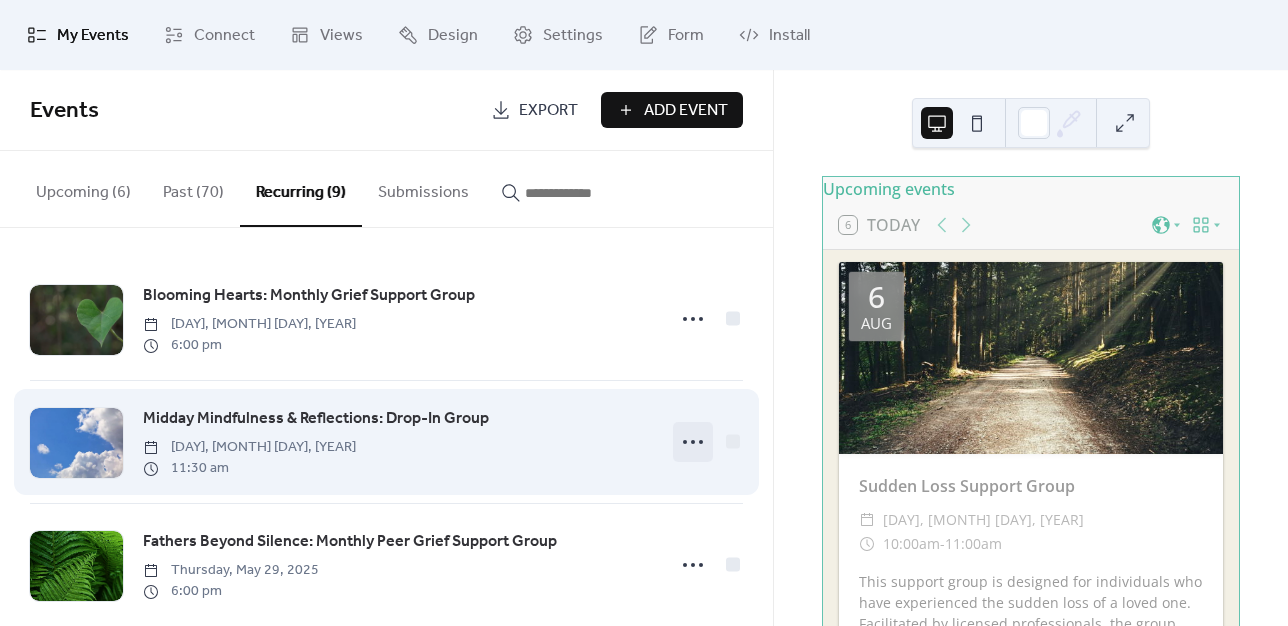 click 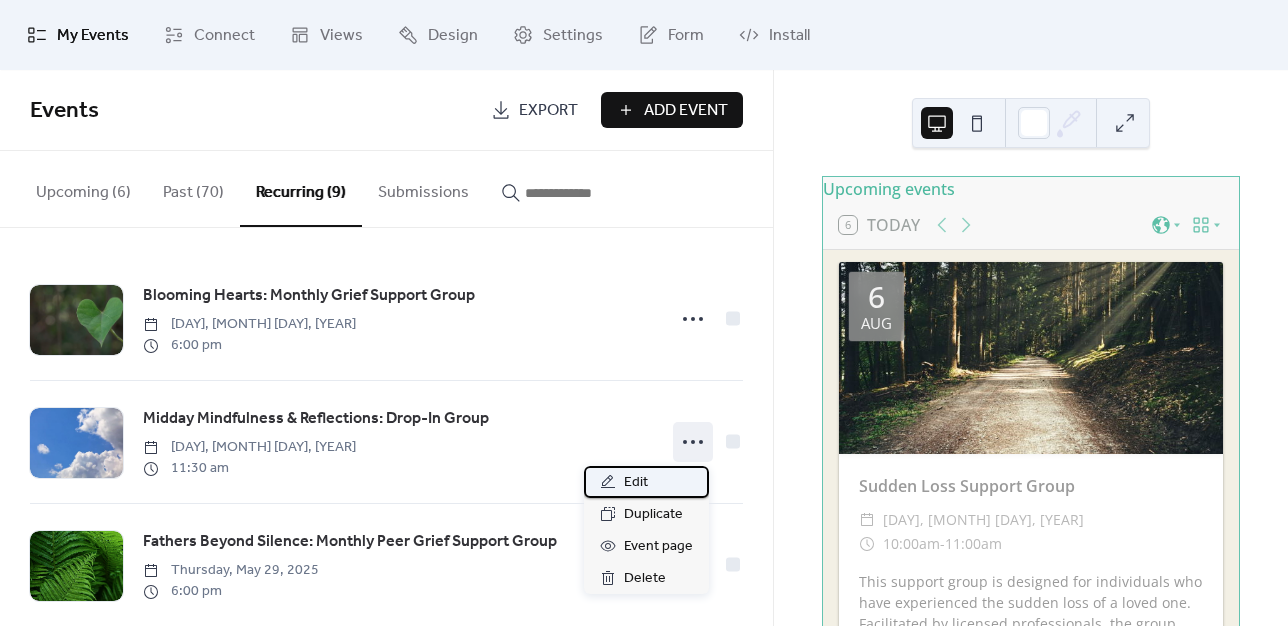 click on "Edit" at bounding box center (646, 482) 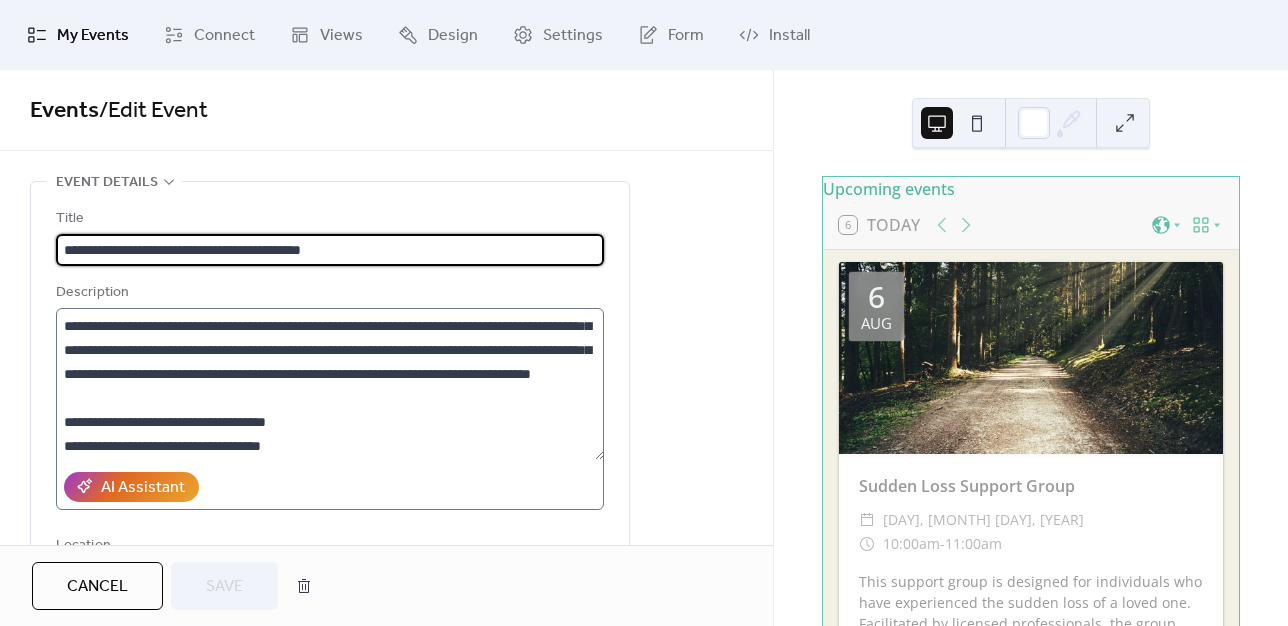 scroll, scrollTop: 216, scrollLeft: 0, axis: vertical 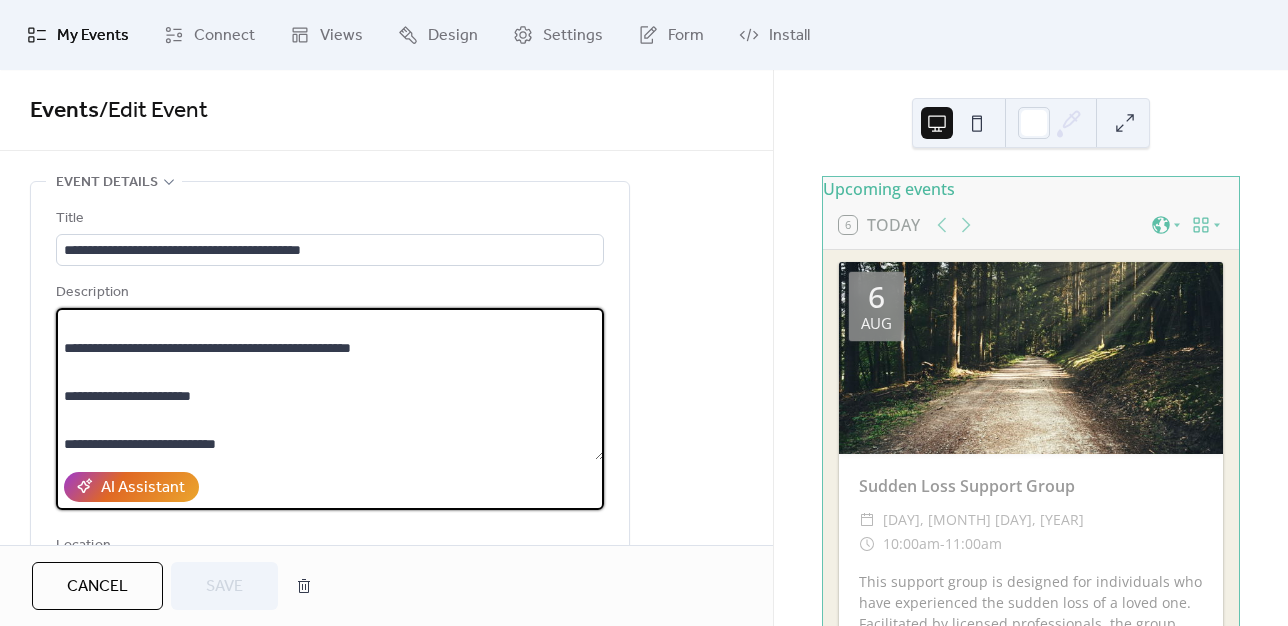 click on "**********" at bounding box center (330, 384) 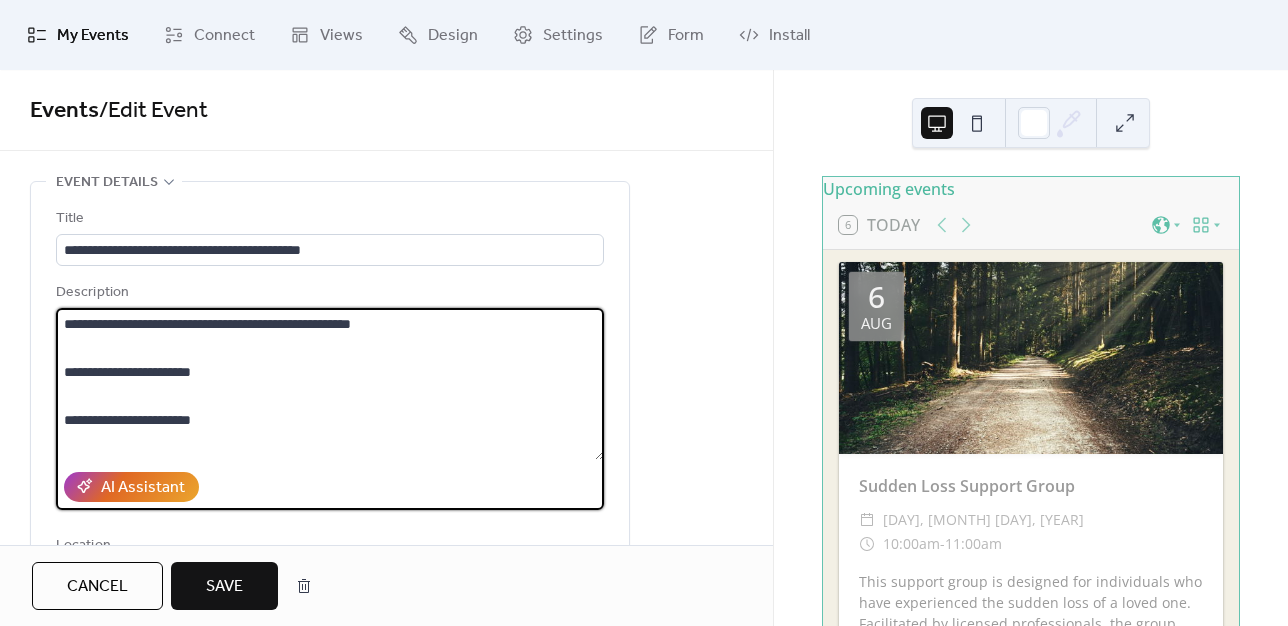 type on "**********" 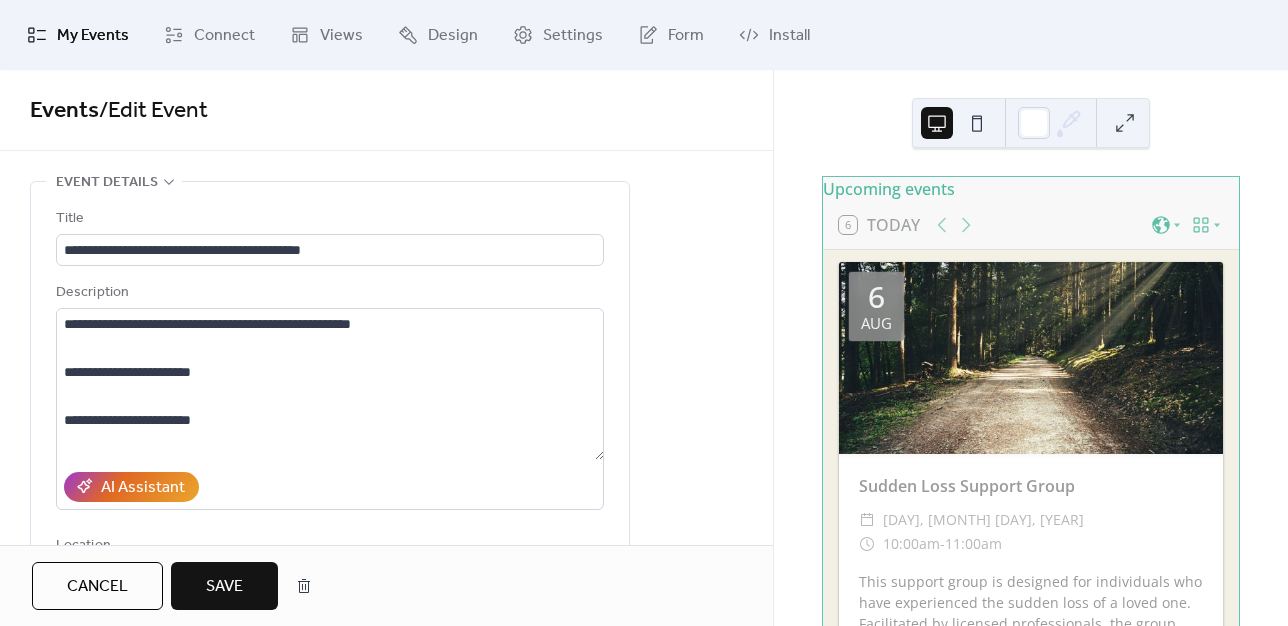 click on "Save" at bounding box center (224, 587) 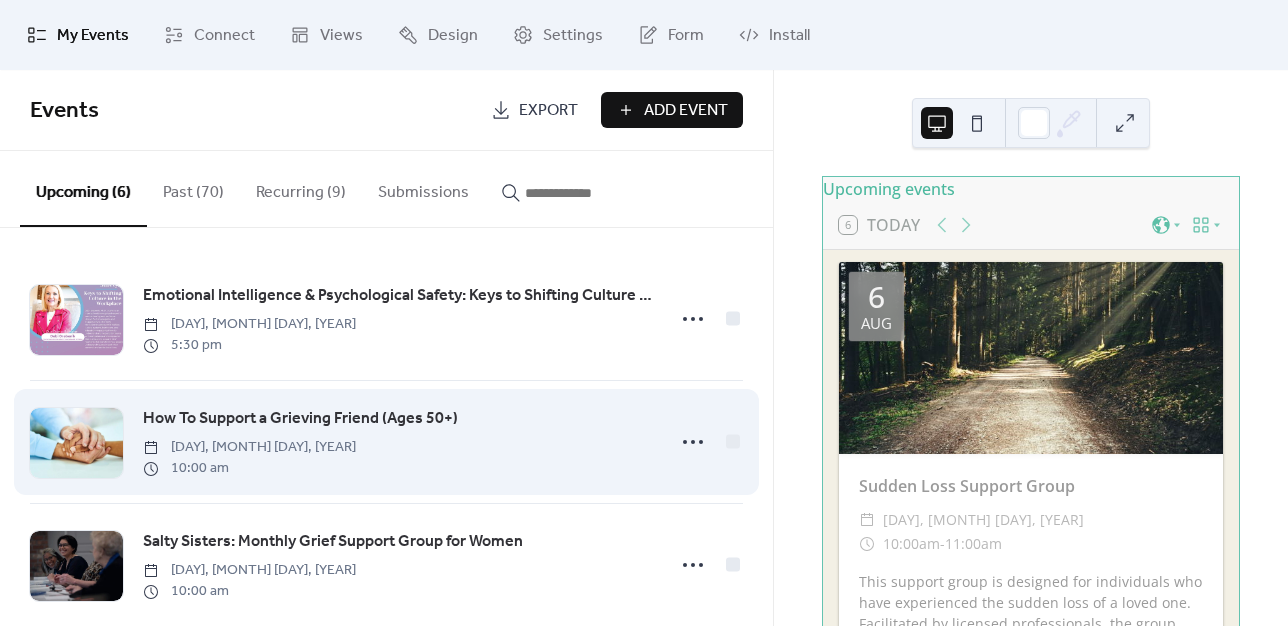 scroll, scrollTop: 0, scrollLeft: 0, axis: both 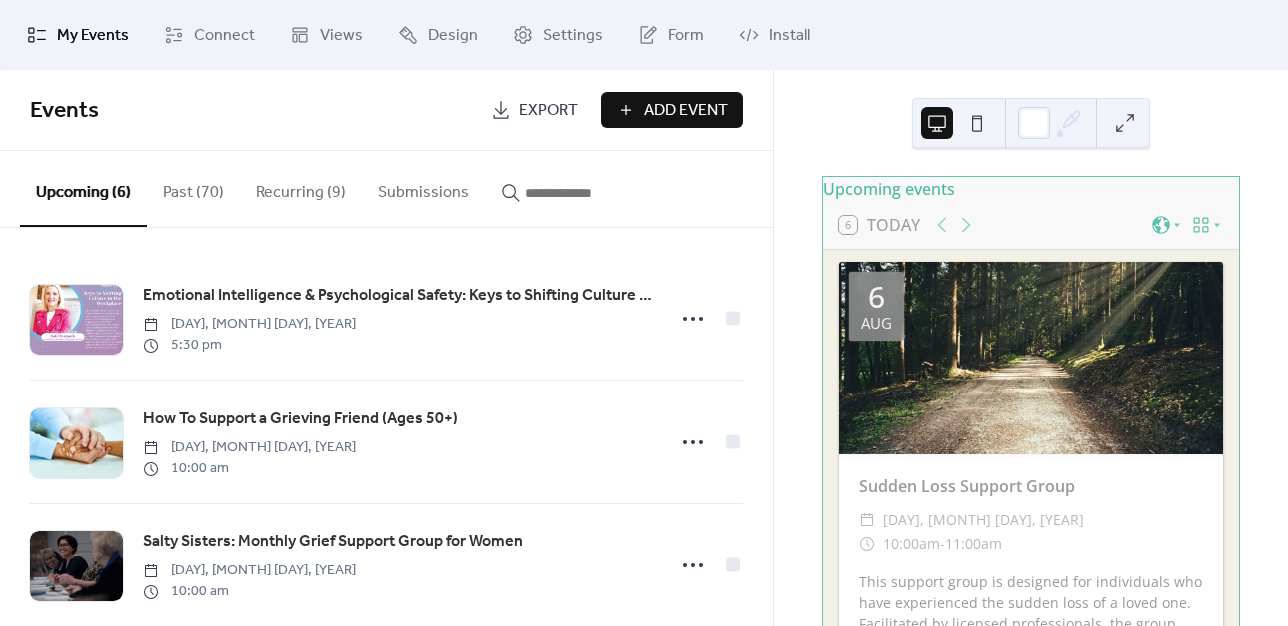 click on "Recurring (9)" at bounding box center (301, 188) 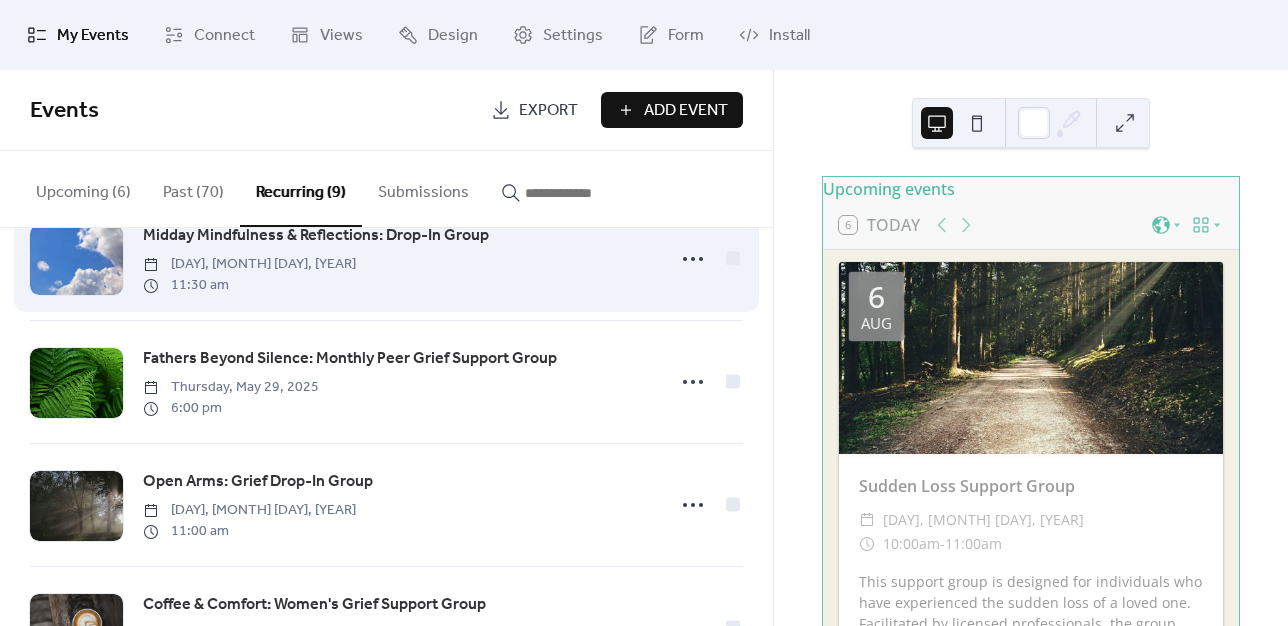 scroll, scrollTop: 196, scrollLeft: 0, axis: vertical 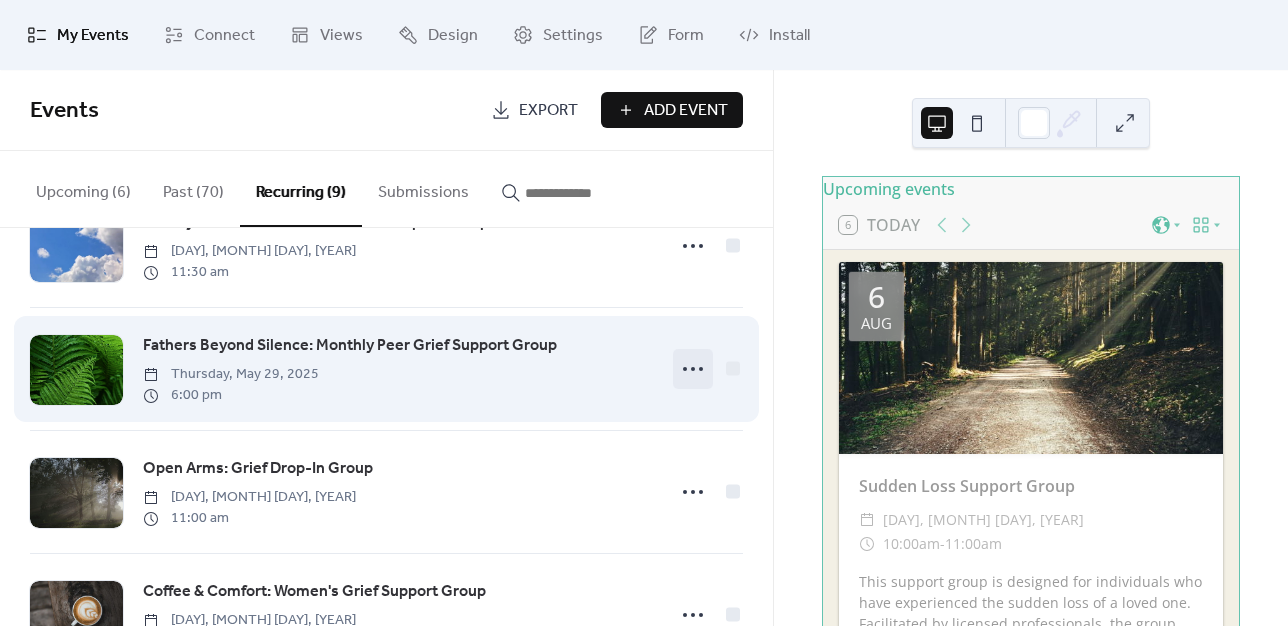 click 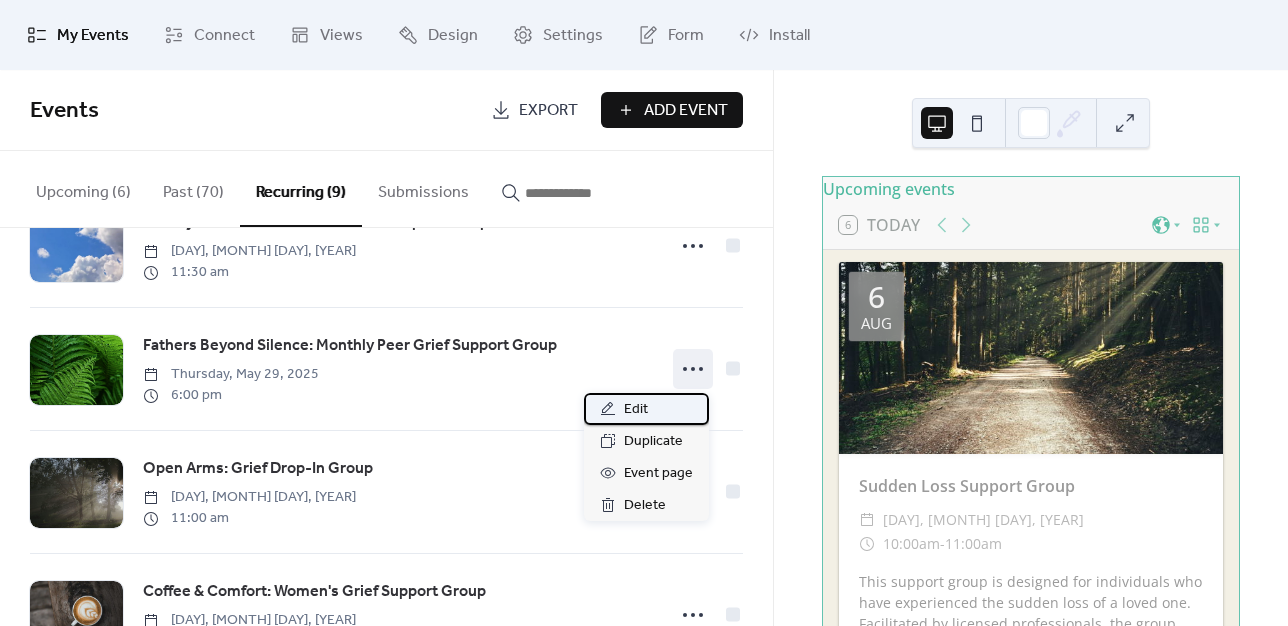 click on "Edit" at bounding box center (636, 410) 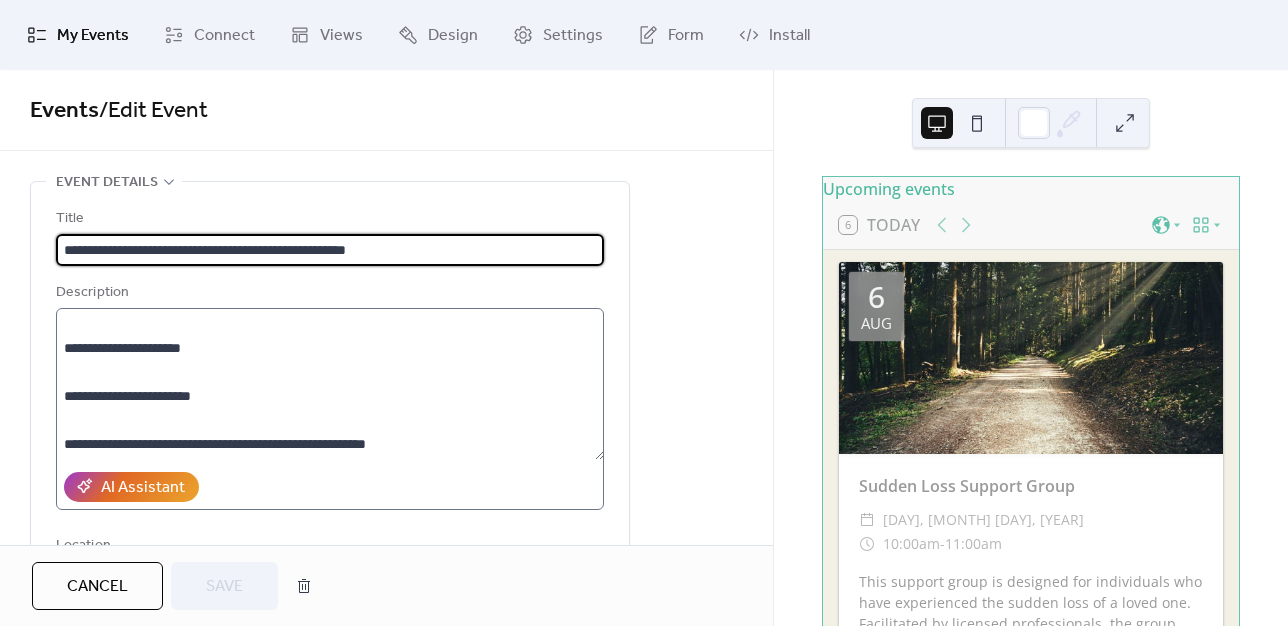 scroll, scrollTop: 264, scrollLeft: 0, axis: vertical 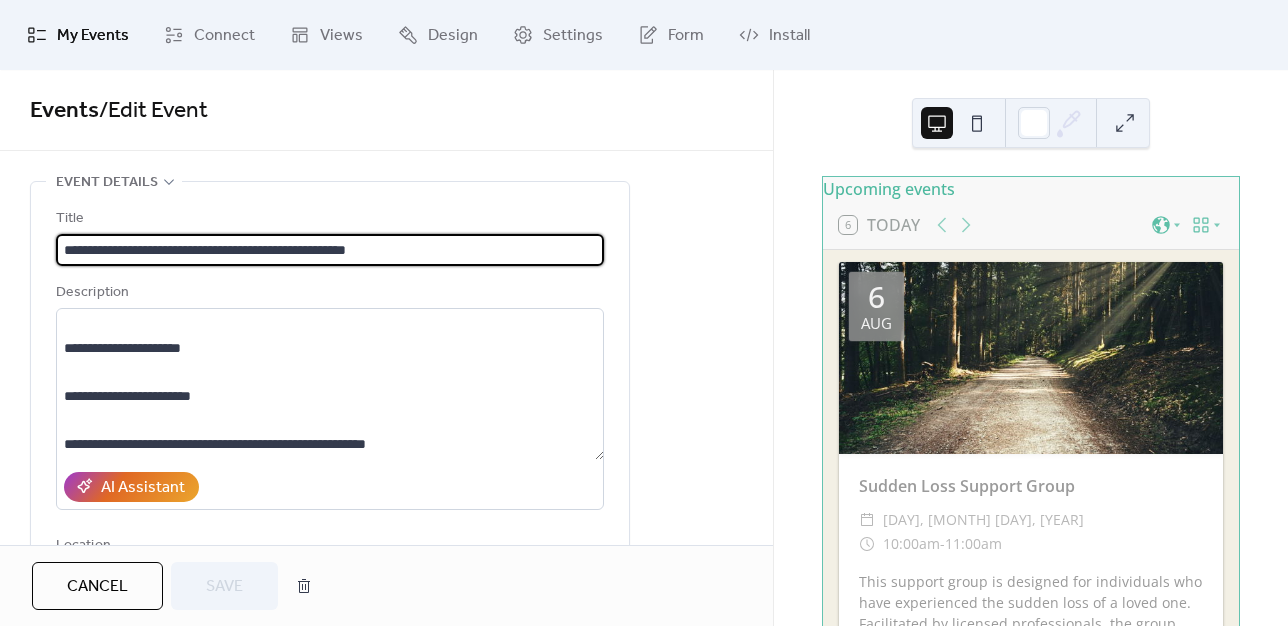 click on "Cancel" at bounding box center (97, 586) 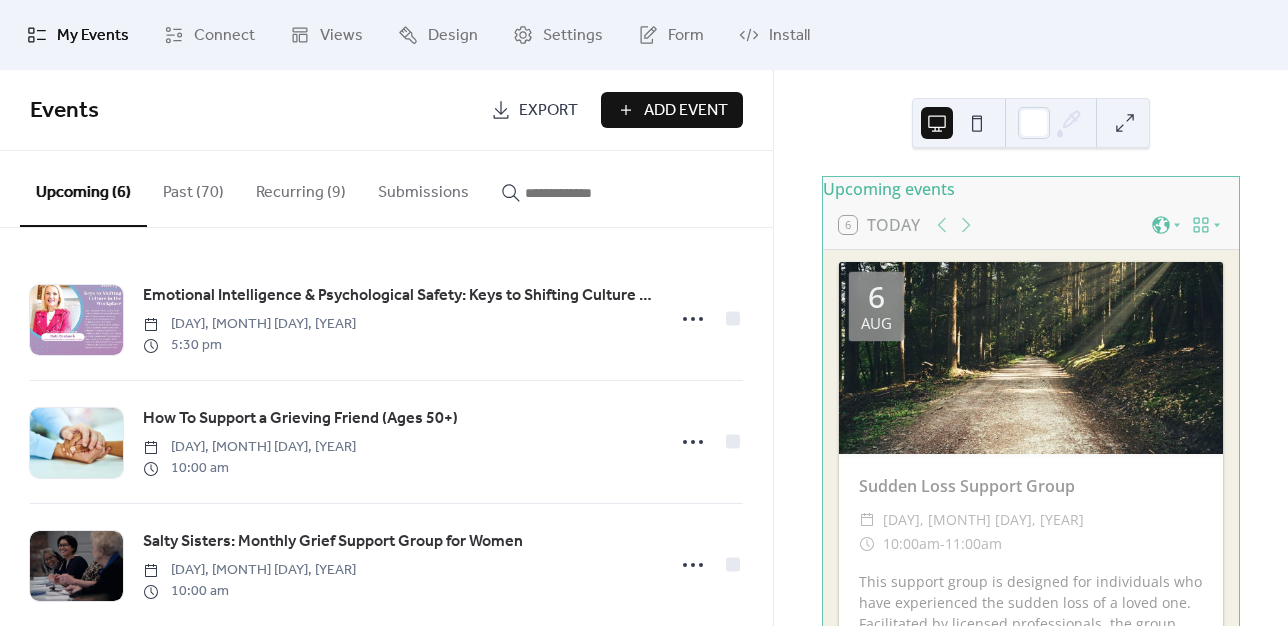 click on "Recurring (9)" at bounding box center [301, 188] 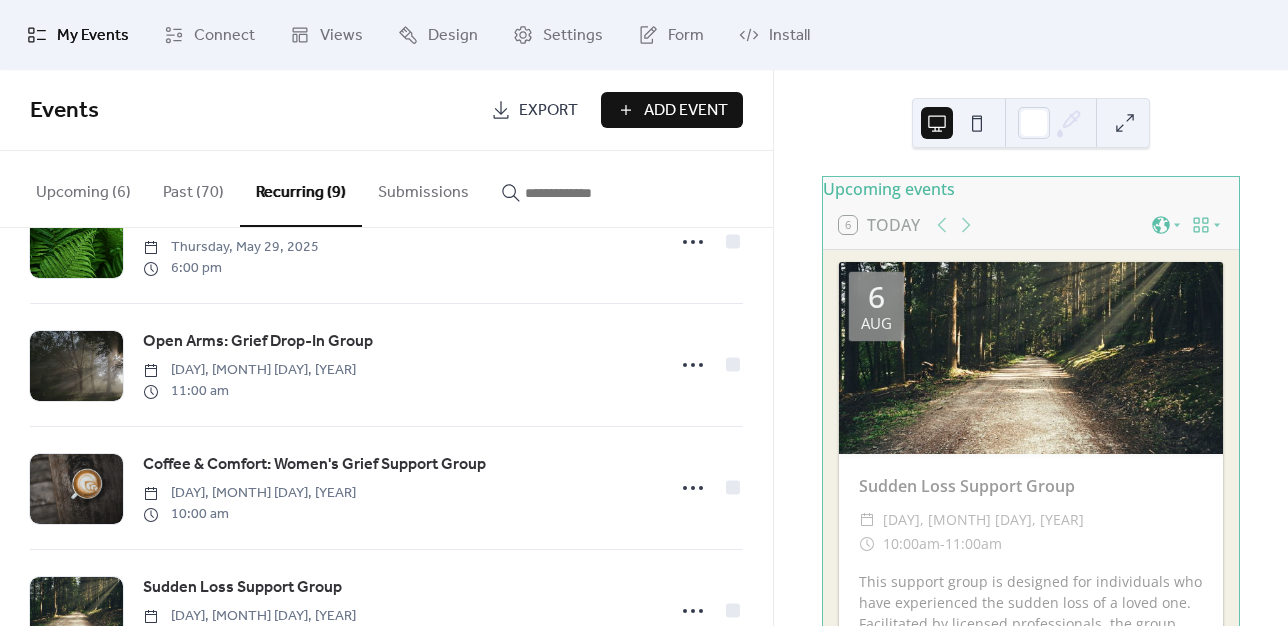 scroll, scrollTop: 327, scrollLeft: 0, axis: vertical 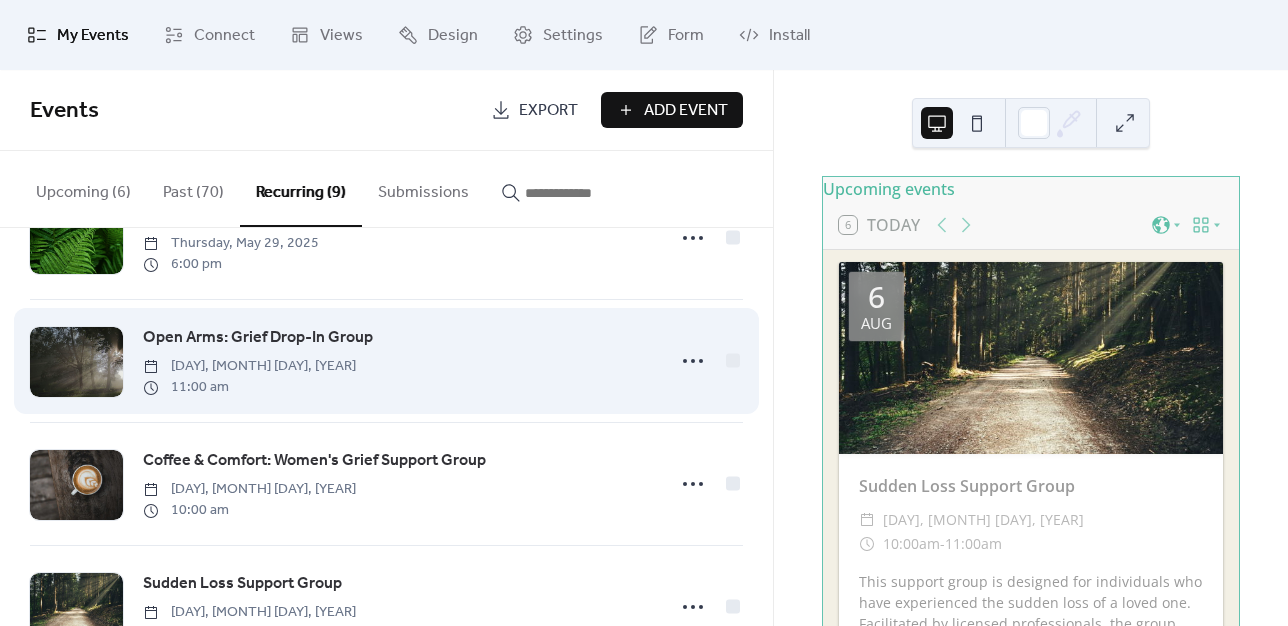 click on "Open Arms: Grief Drop-In Group" at bounding box center (258, 338) 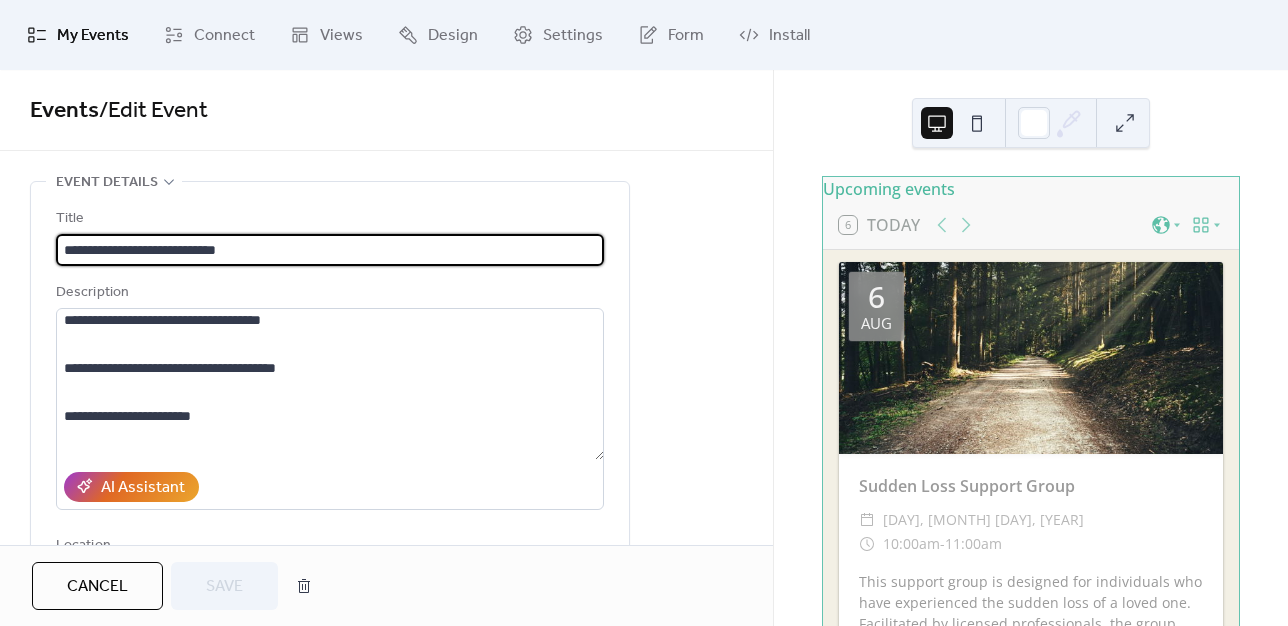 scroll, scrollTop: 172, scrollLeft: 0, axis: vertical 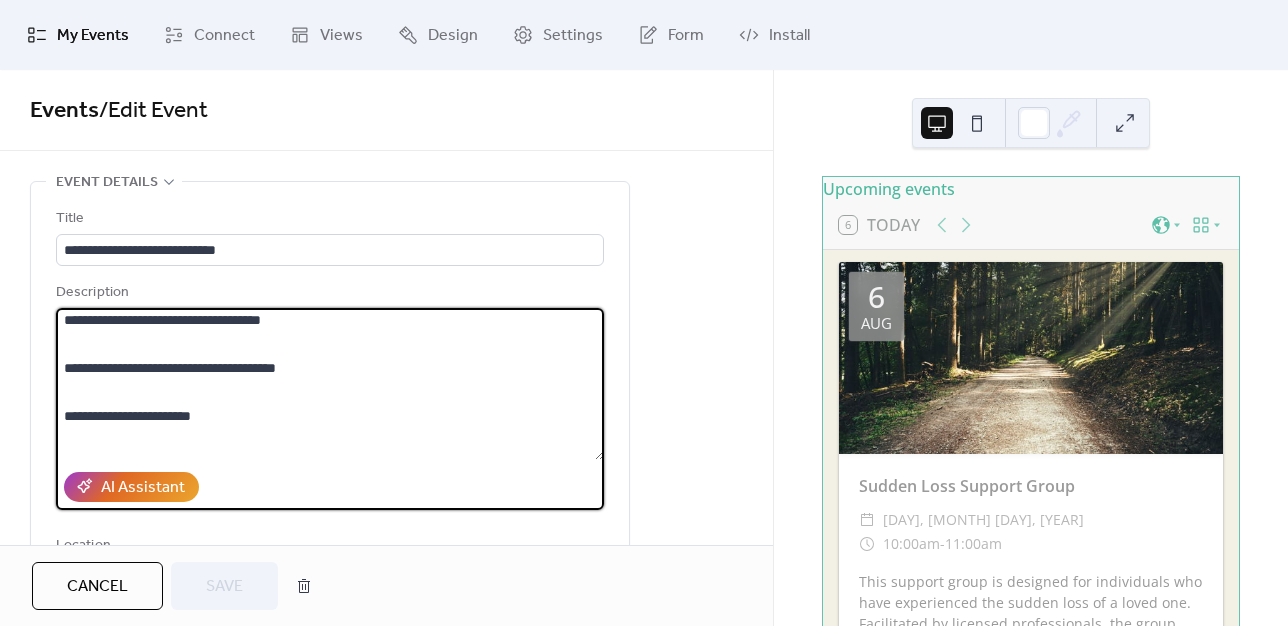 drag, startPoint x: 325, startPoint y: 390, endPoint x: 199, endPoint y: 395, distance: 126.09917 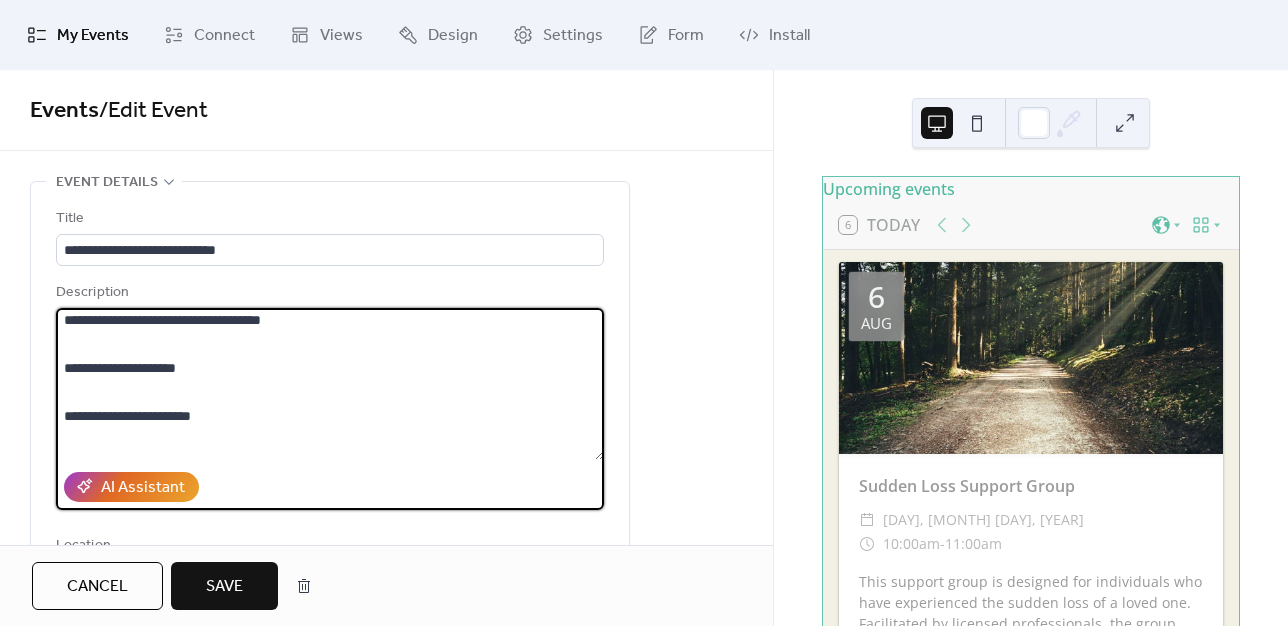 click on "**********" at bounding box center [330, 384] 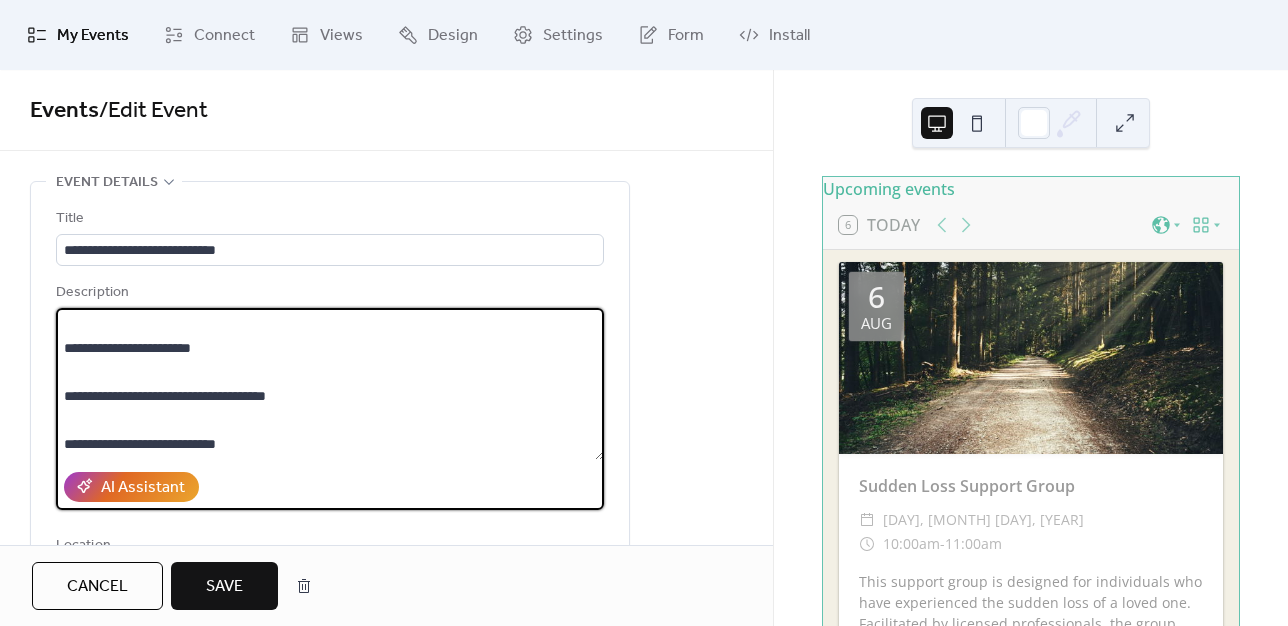 scroll, scrollTop: 259, scrollLeft: 0, axis: vertical 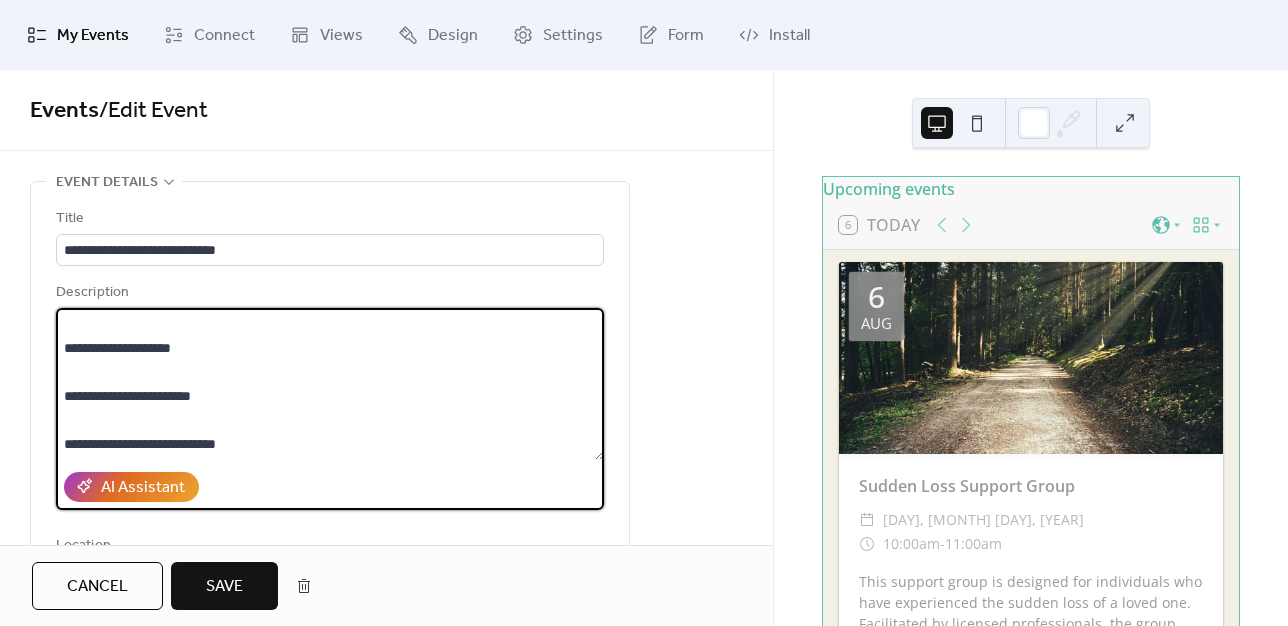 type on "**********" 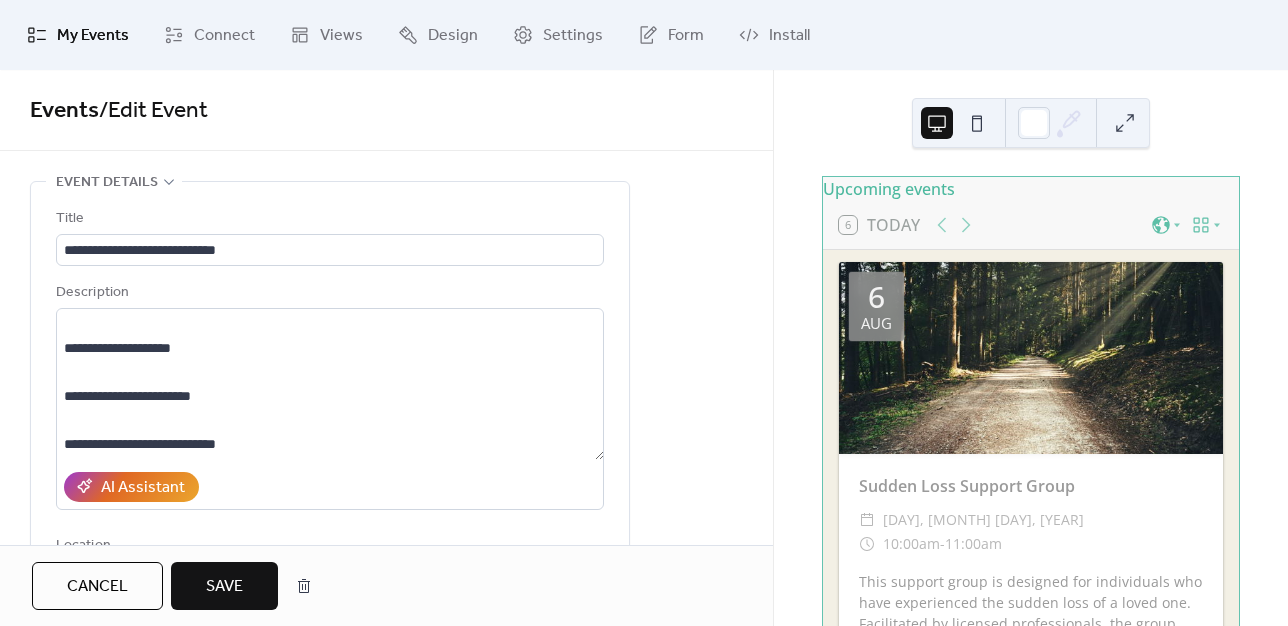 click on "Save" at bounding box center (224, 587) 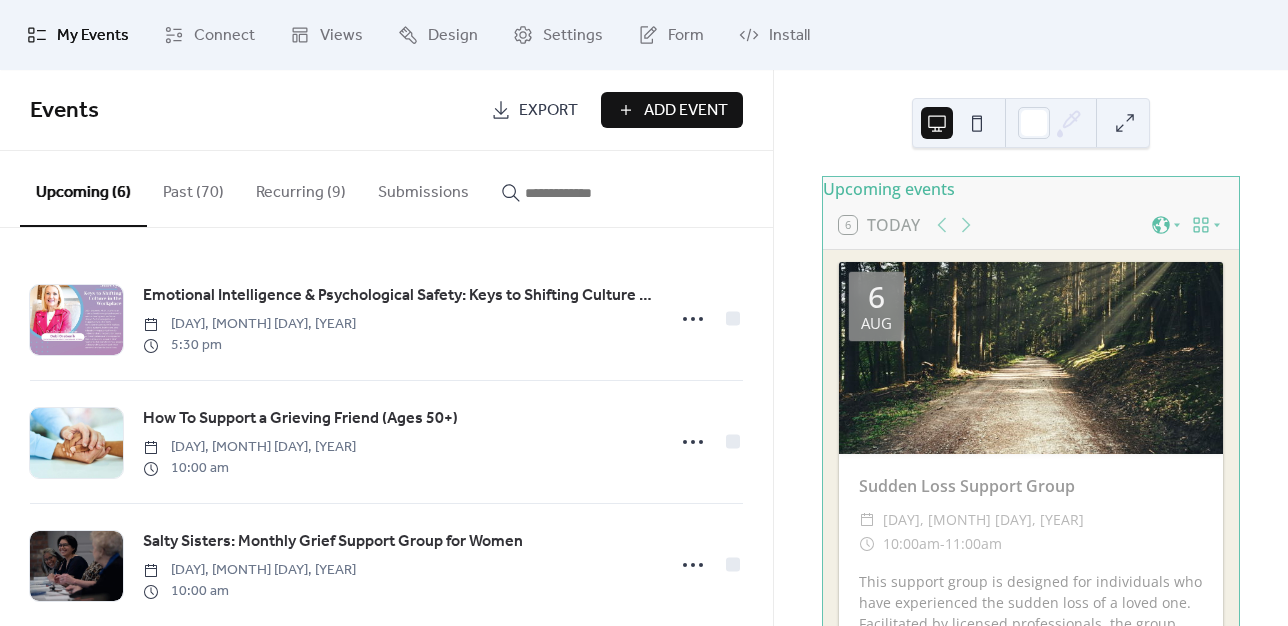 click on "Recurring (9)" at bounding box center [301, 188] 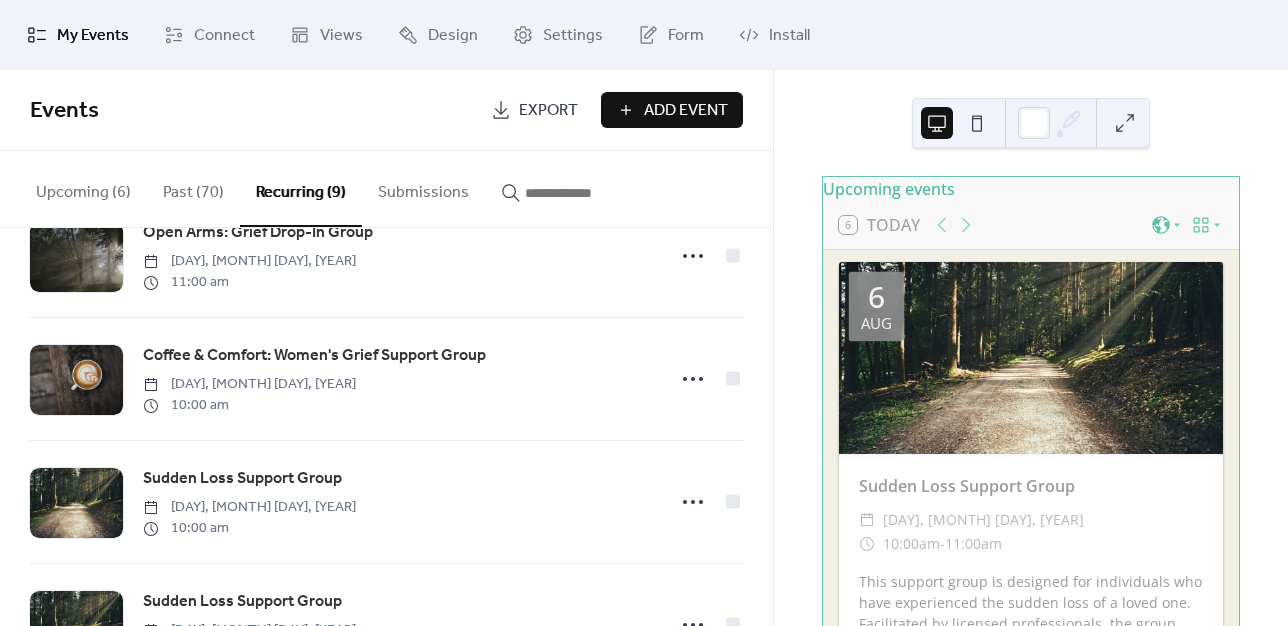 scroll, scrollTop: 432, scrollLeft: 0, axis: vertical 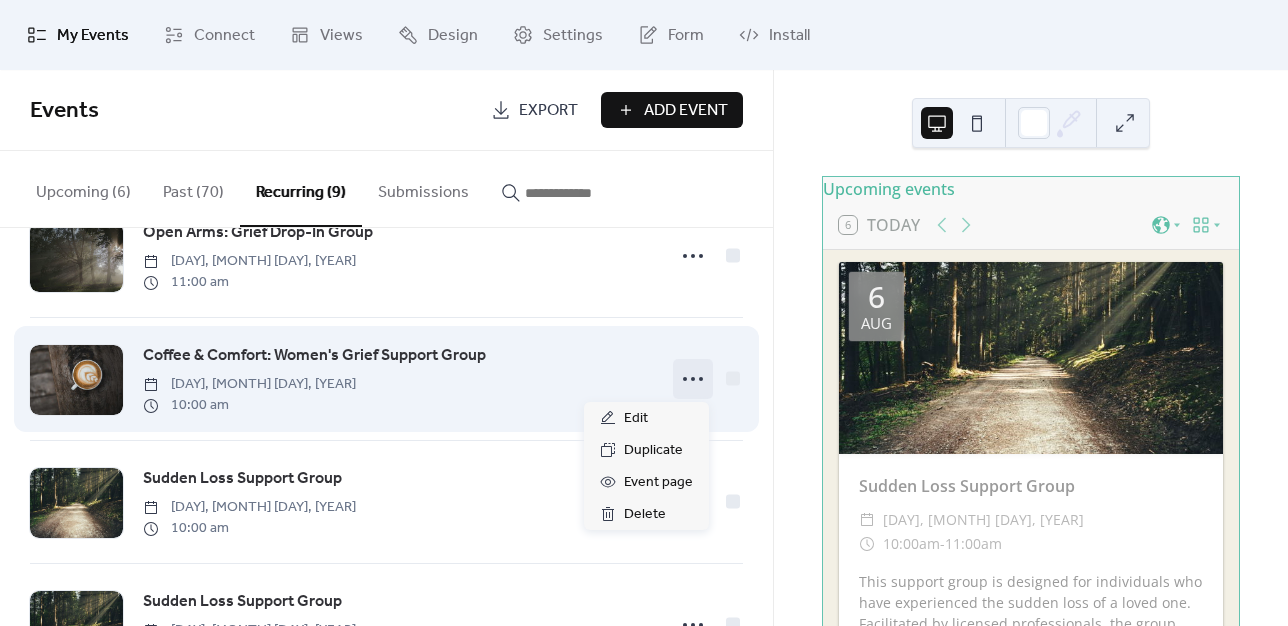 click 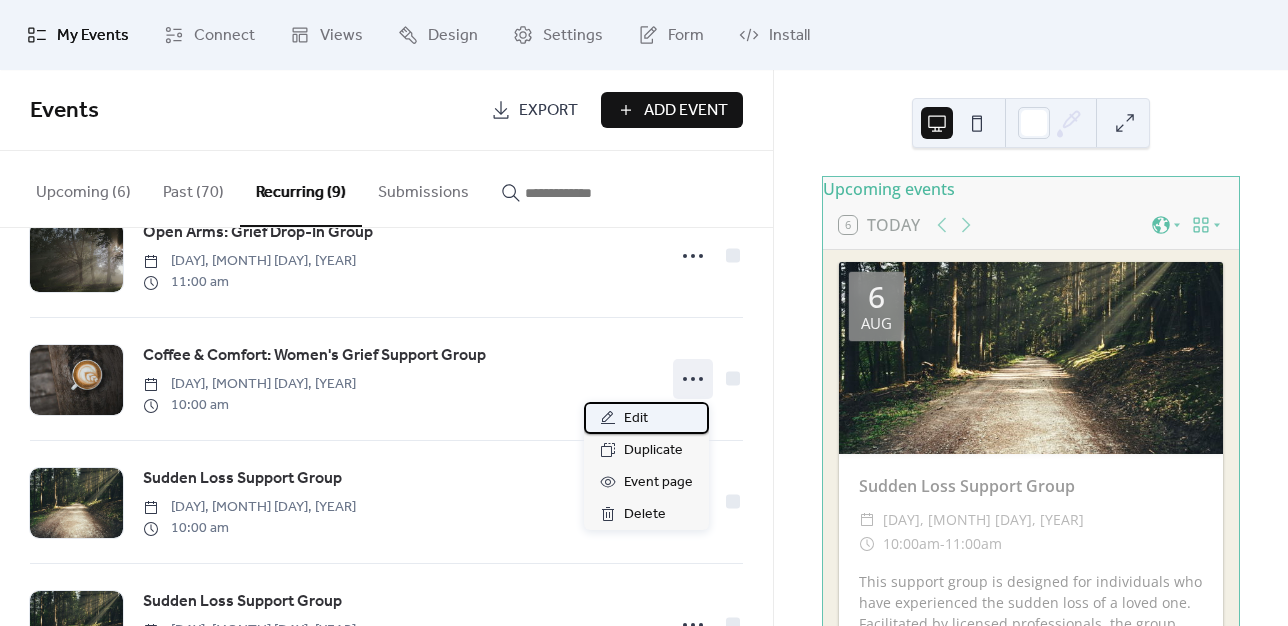 click on "Edit" at bounding box center [636, 419] 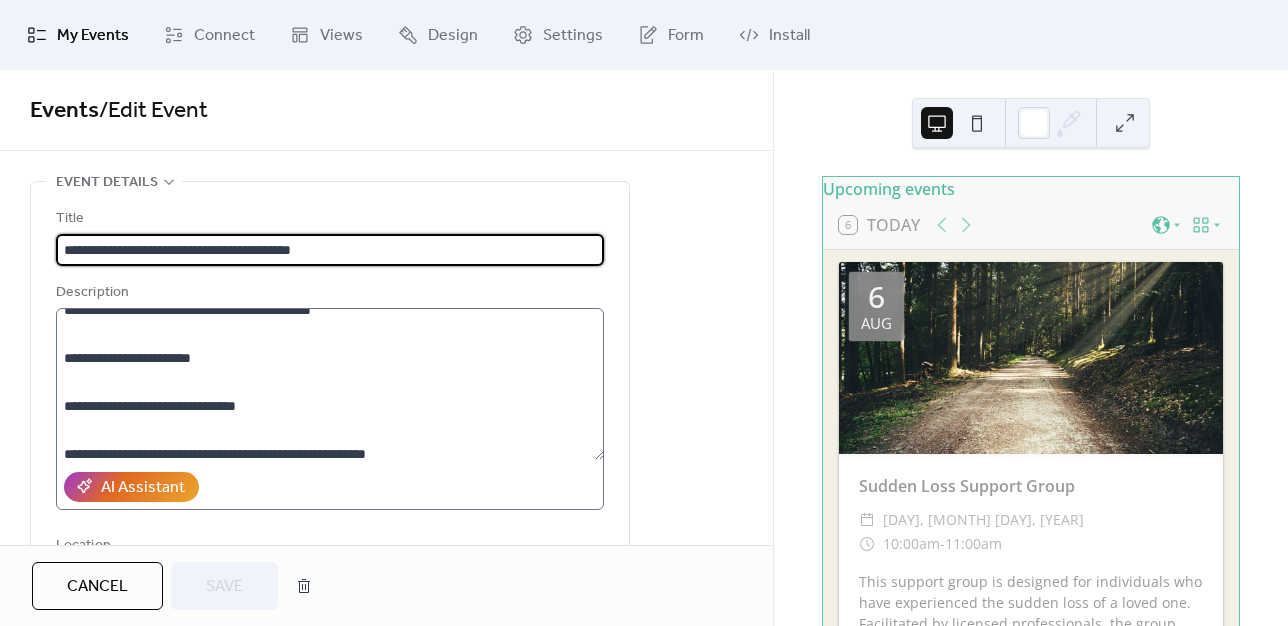 scroll, scrollTop: 188, scrollLeft: 0, axis: vertical 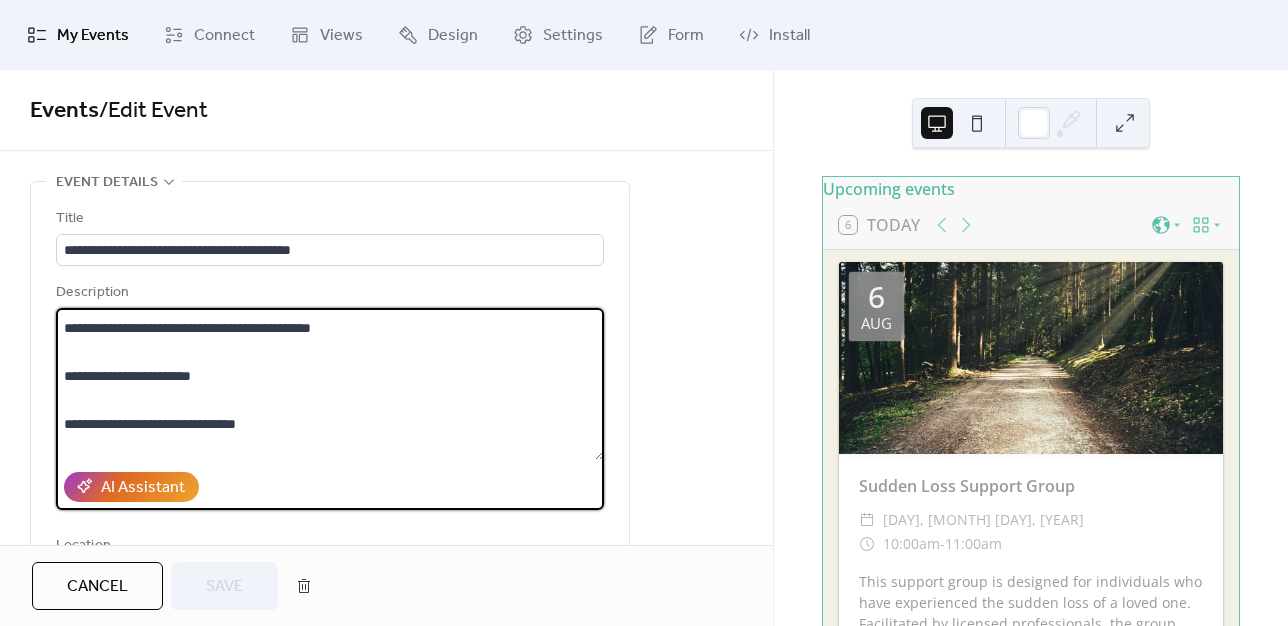drag, startPoint x: 140, startPoint y: 350, endPoint x: 164, endPoint y: 352, distance: 24.083189 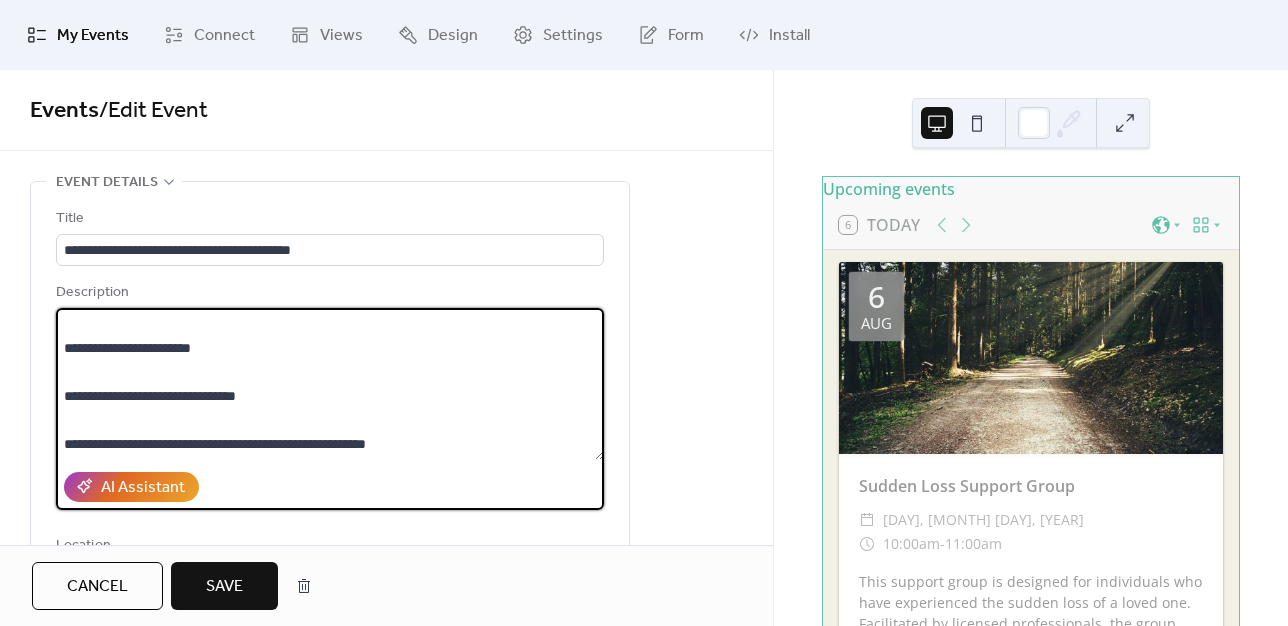 scroll, scrollTop: 240, scrollLeft: 0, axis: vertical 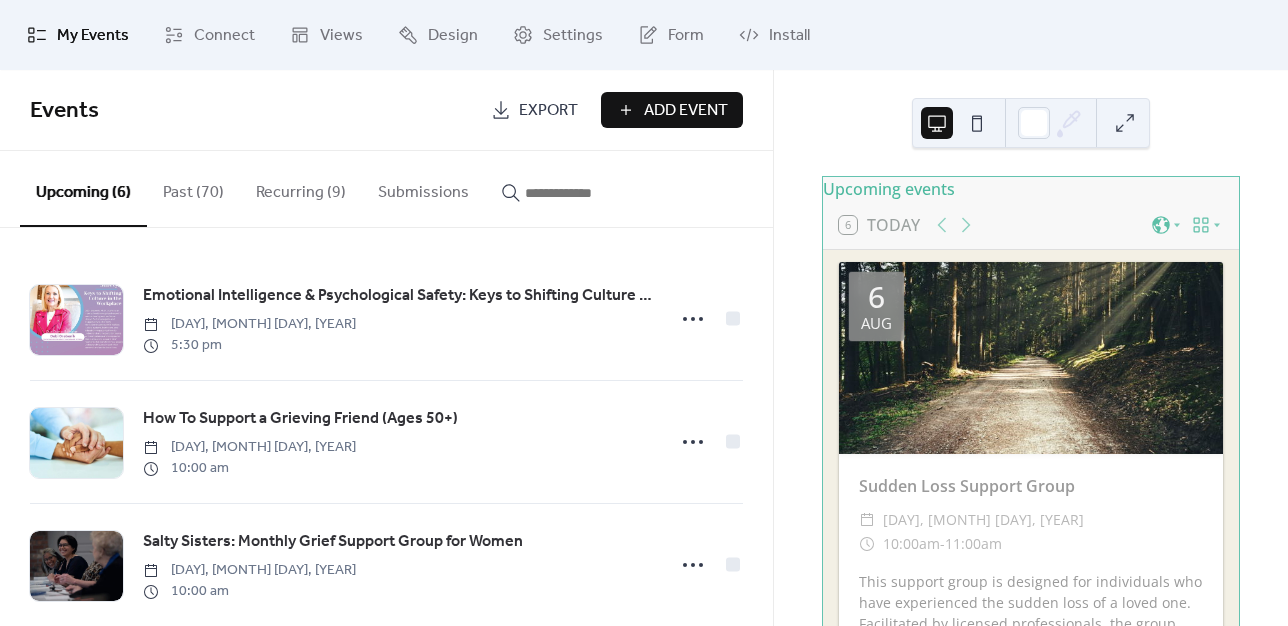 click on "Recurring (9)" at bounding box center [301, 188] 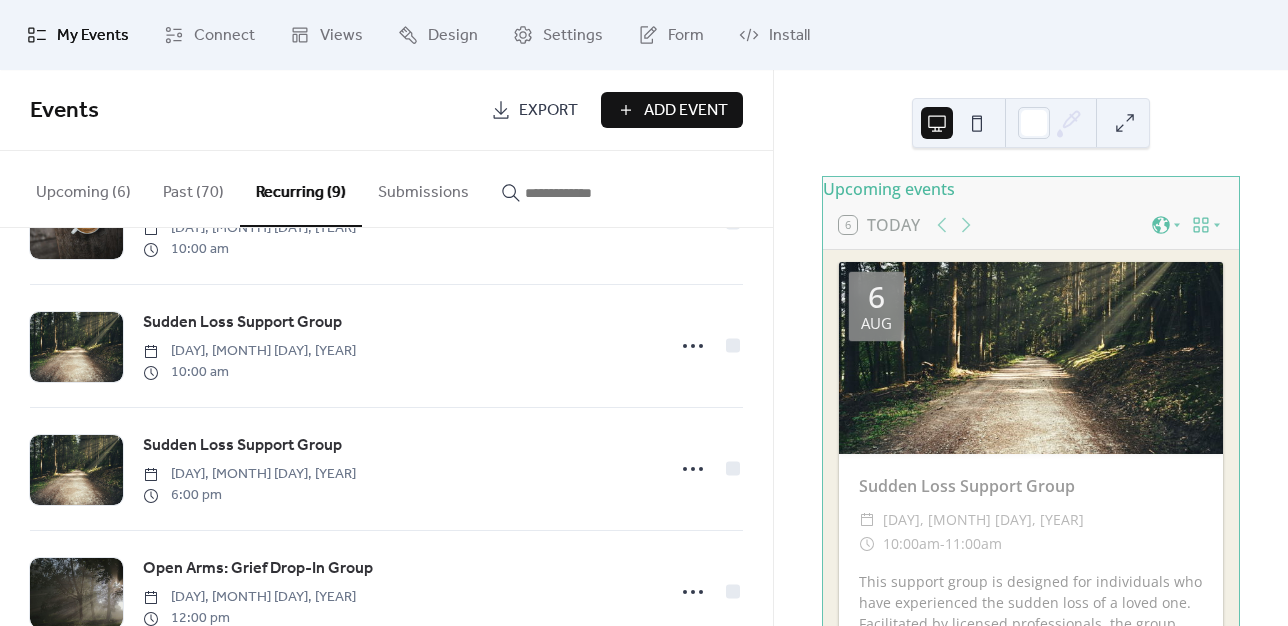 scroll, scrollTop: 588, scrollLeft: 0, axis: vertical 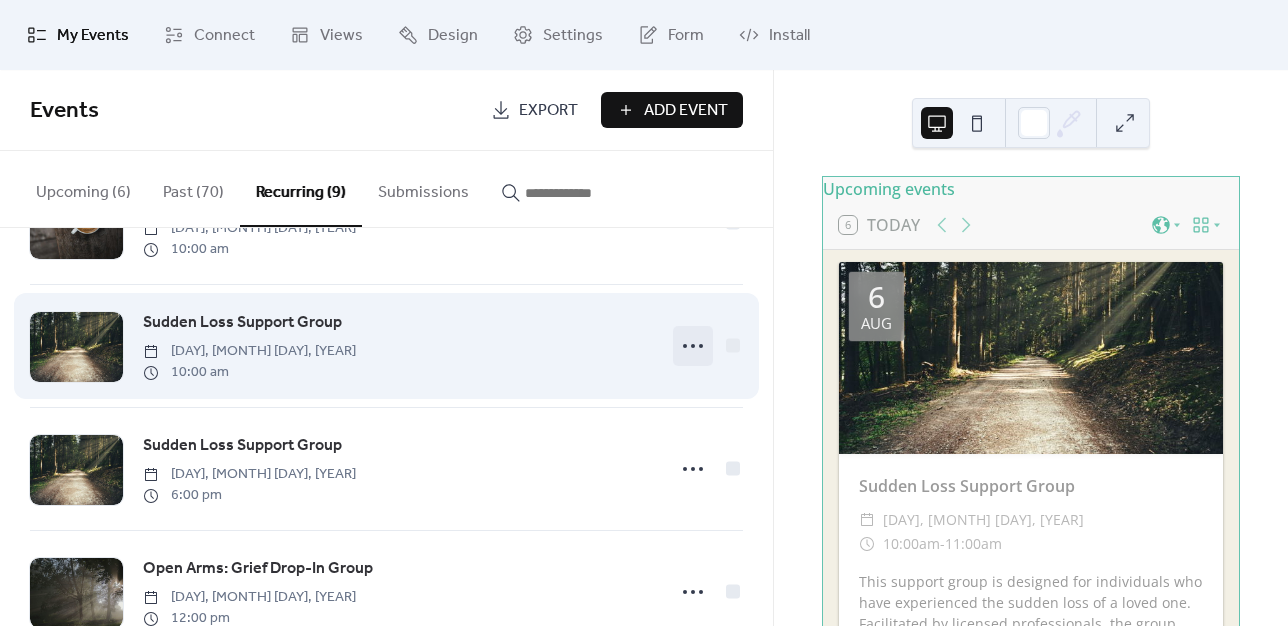 click 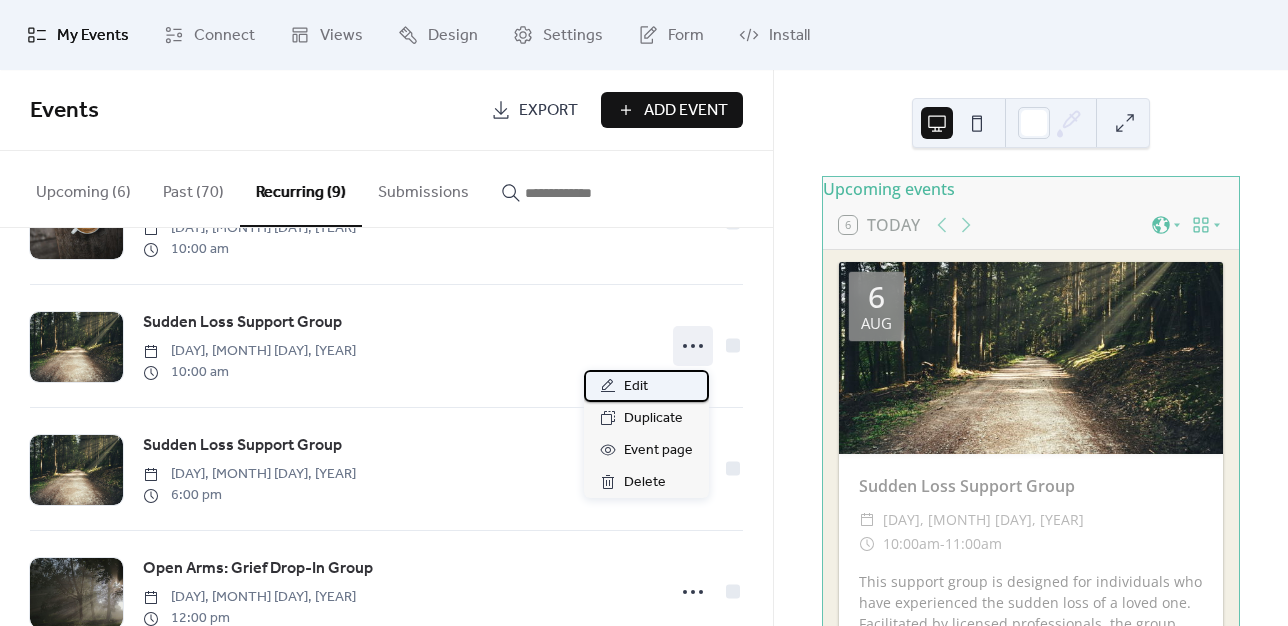 click on "Edit" at bounding box center [636, 387] 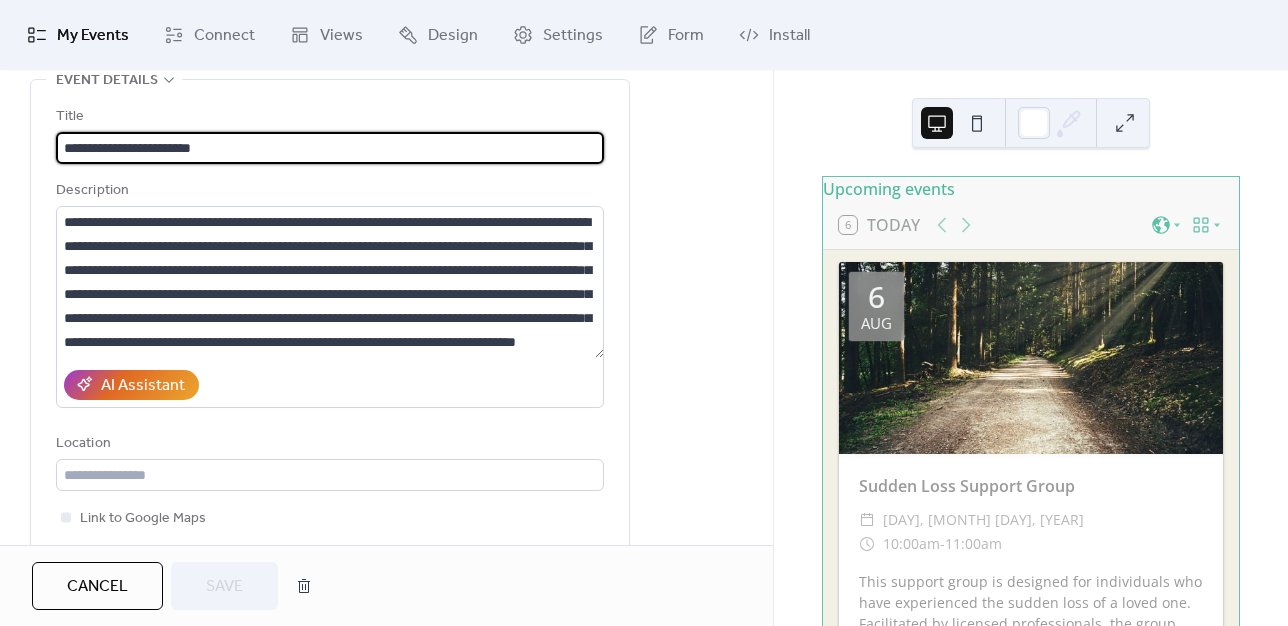 scroll, scrollTop: 100, scrollLeft: 0, axis: vertical 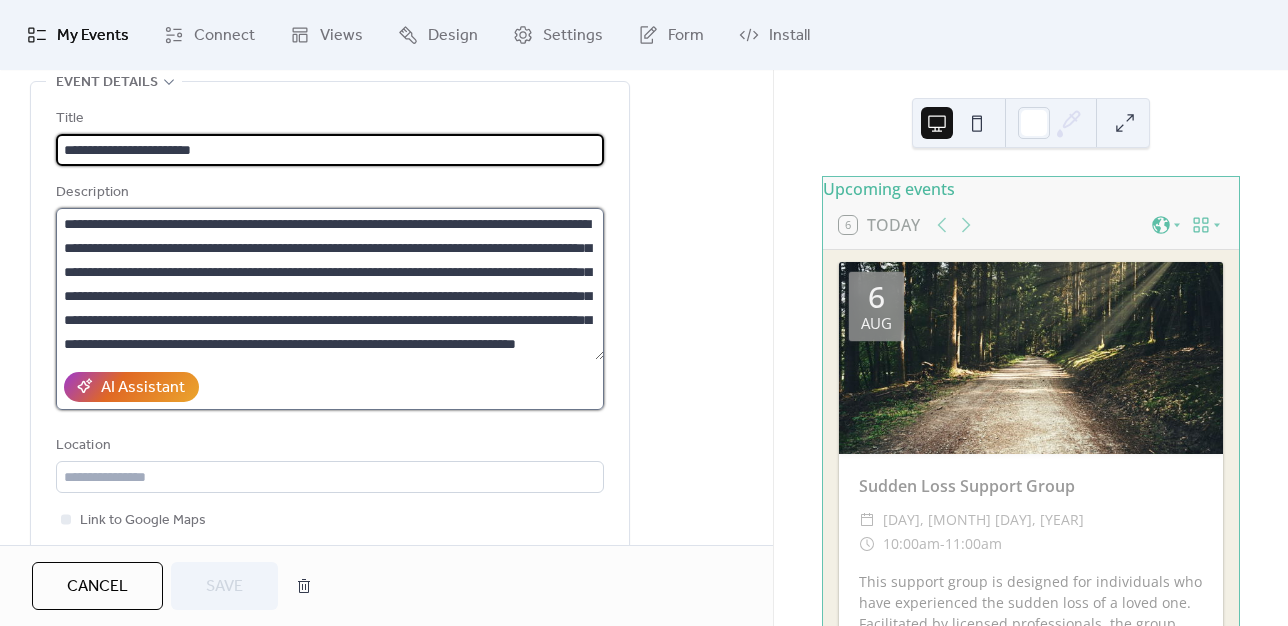 click on "**********" at bounding box center (330, 284) 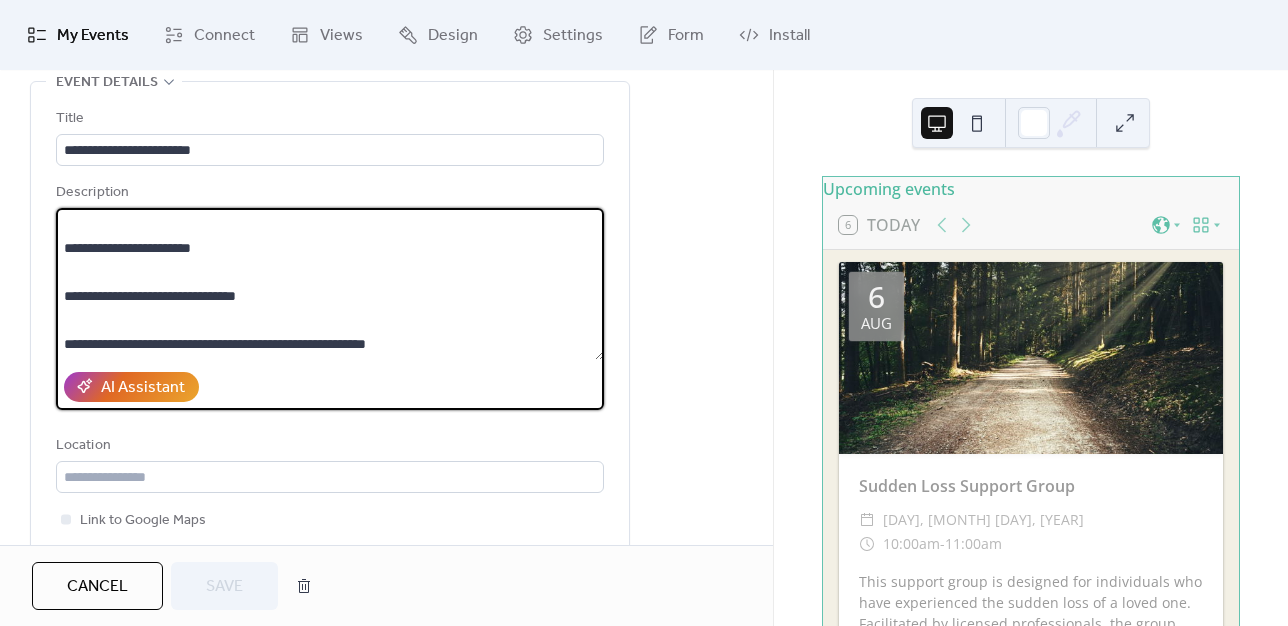 scroll, scrollTop: 312, scrollLeft: 0, axis: vertical 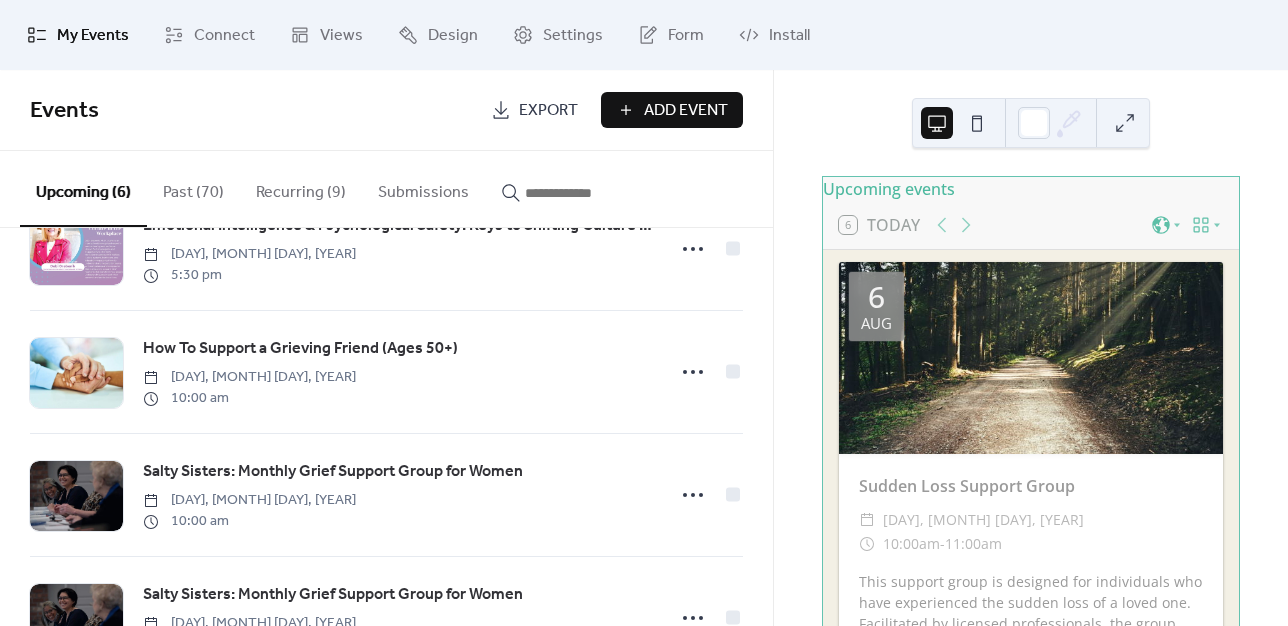click on "Recurring (9)" at bounding box center (301, 188) 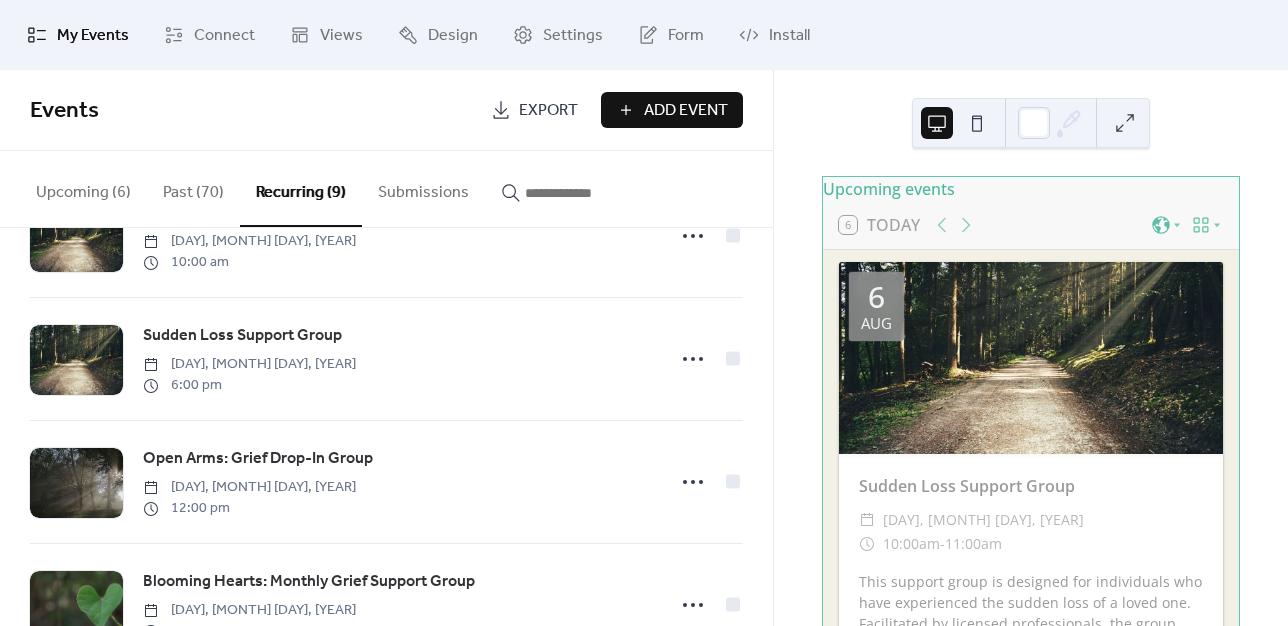 scroll, scrollTop: 768, scrollLeft: 0, axis: vertical 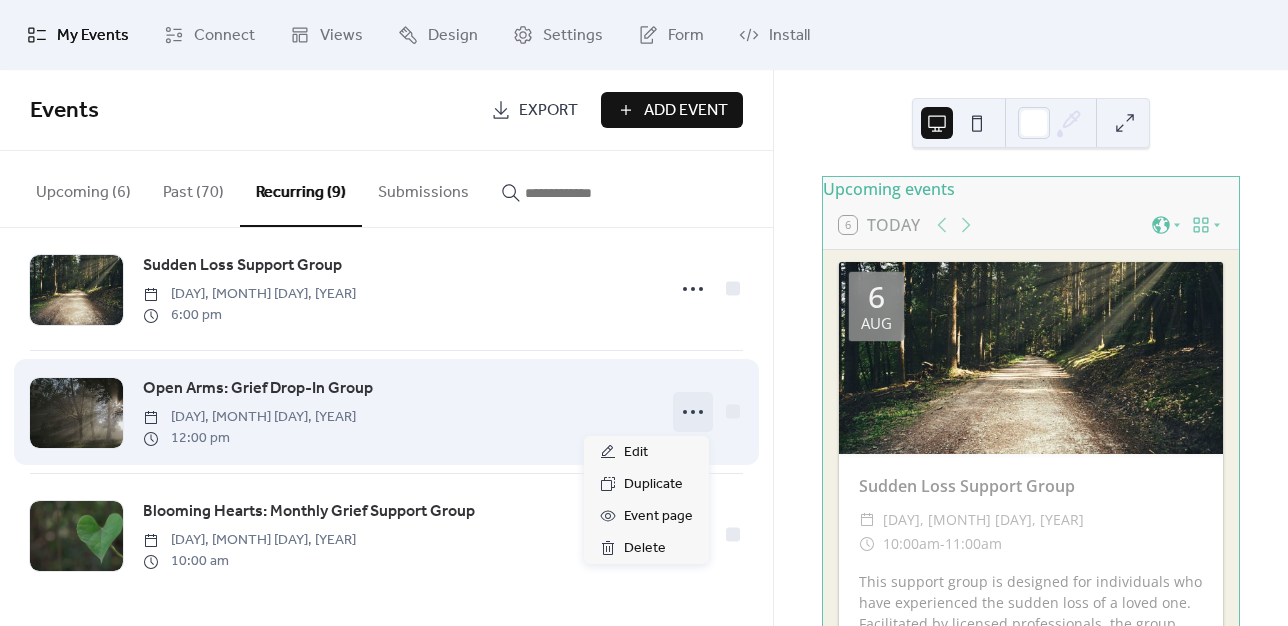 click 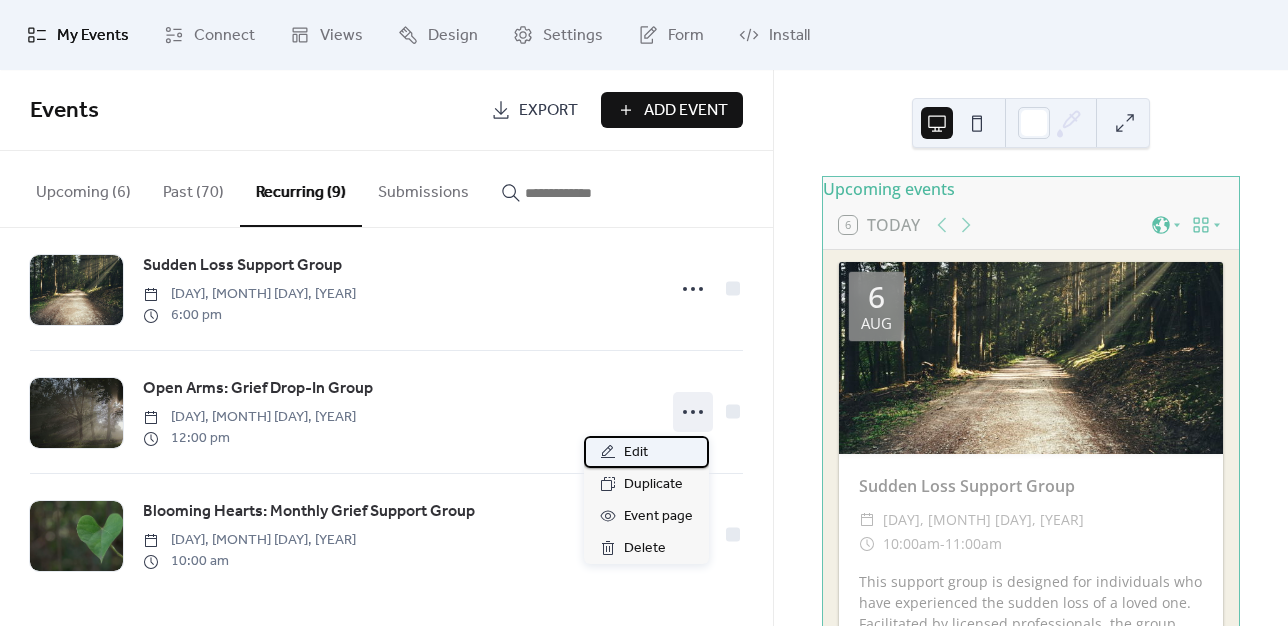 click on "Edit" at bounding box center [646, 452] 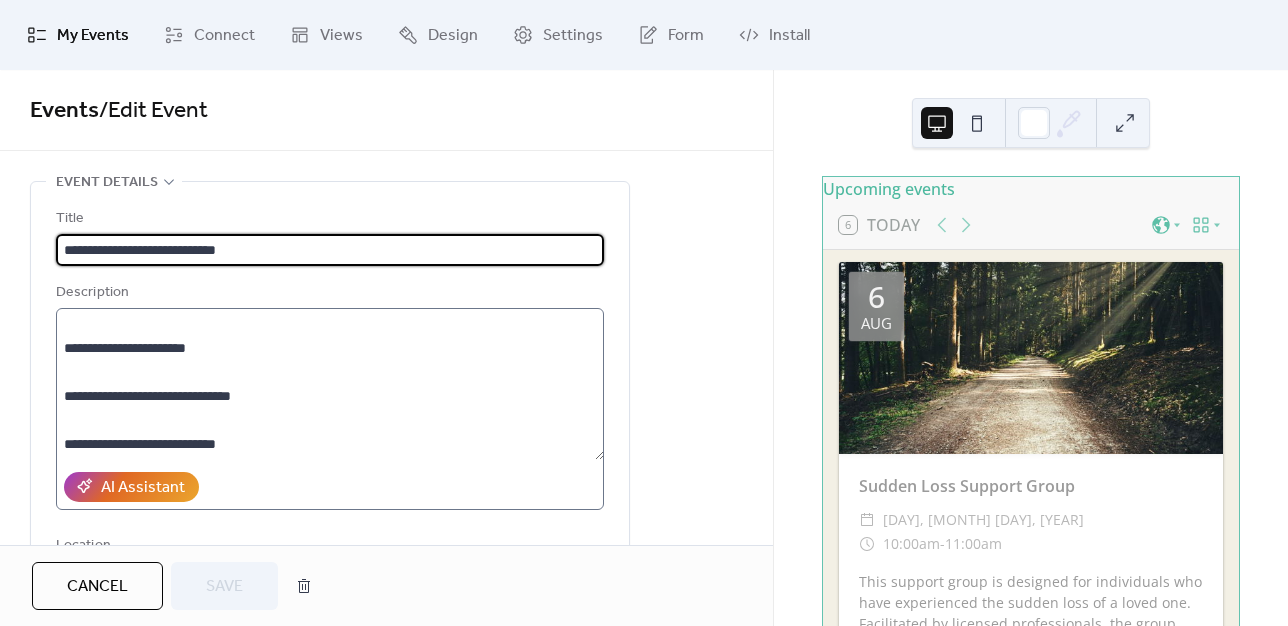 scroll, scrollTop: 264, scrollLeft: 0, axis: vertical 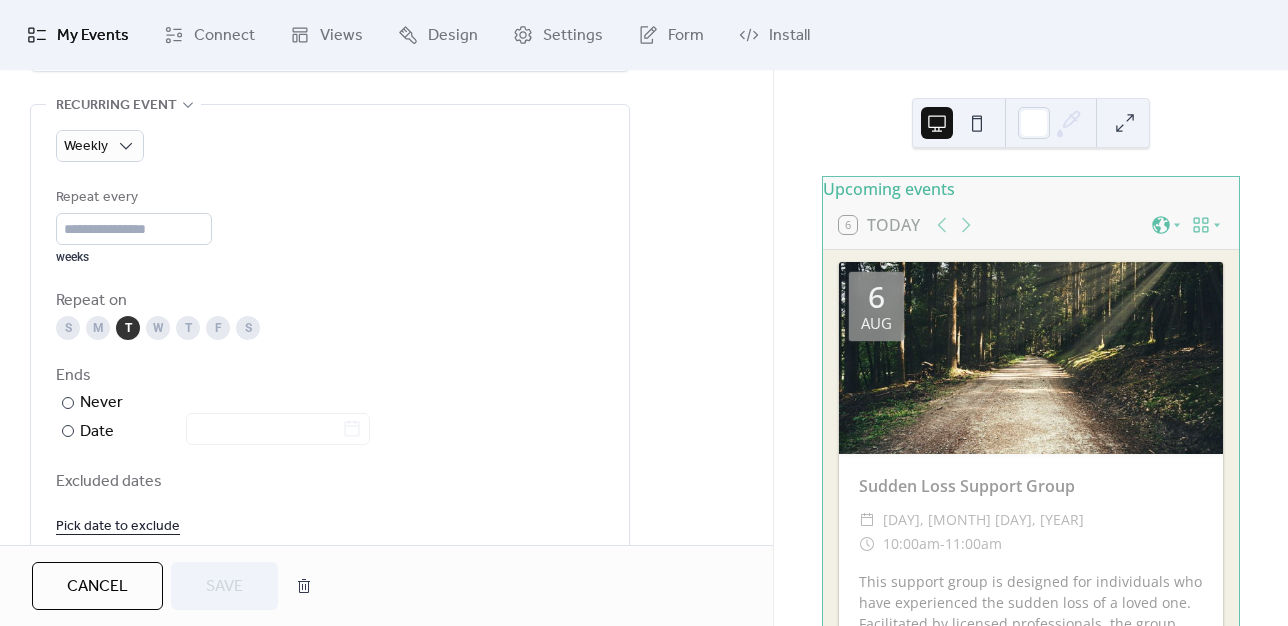 click on "Cancel" at bounding box center (97, 587) 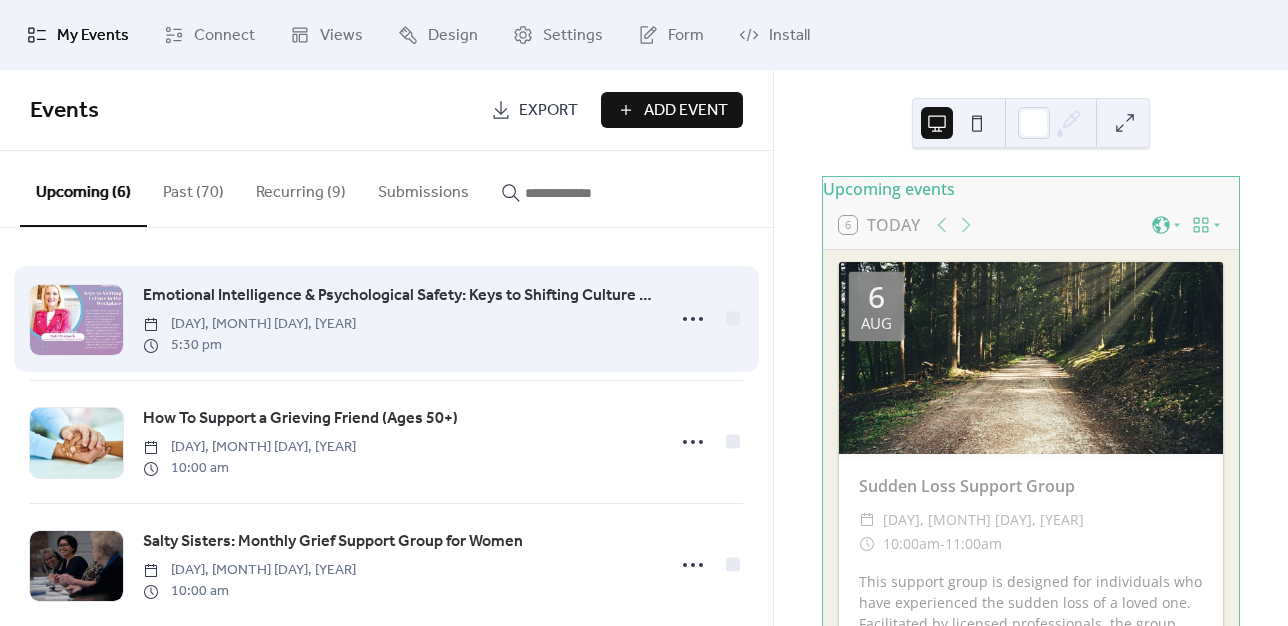 scroll, scrollTop: 104, scrollLeft: 0, axis: vertical 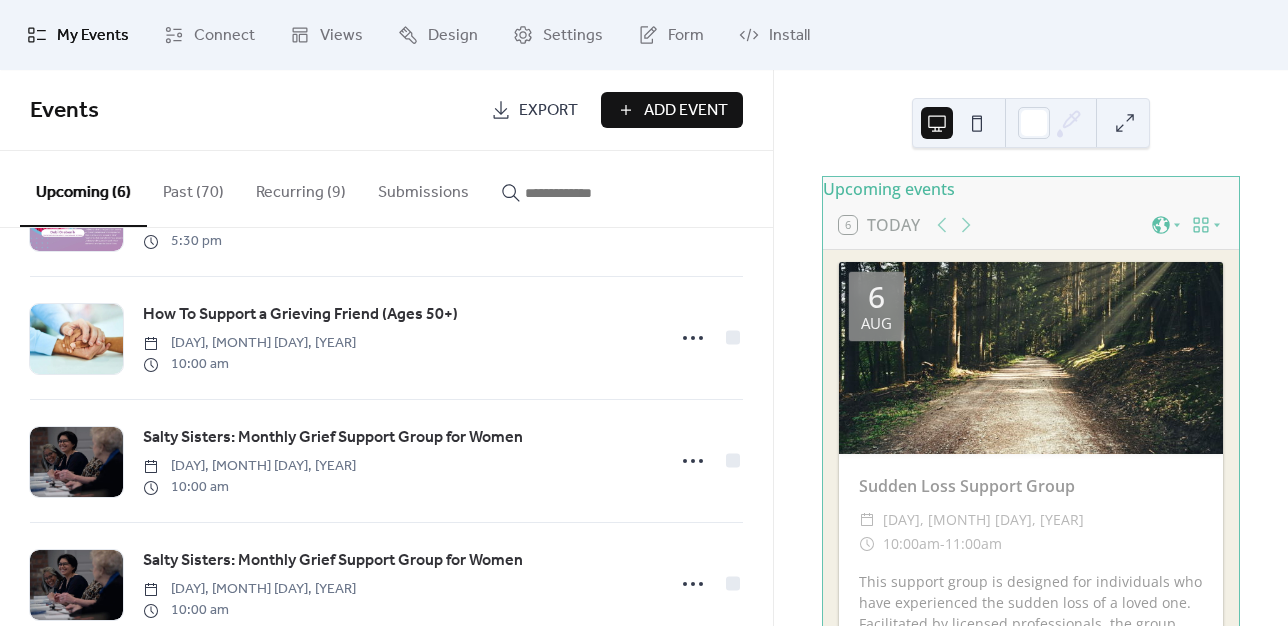 click on "Recurring (9)" at bounding box center (301, 188) 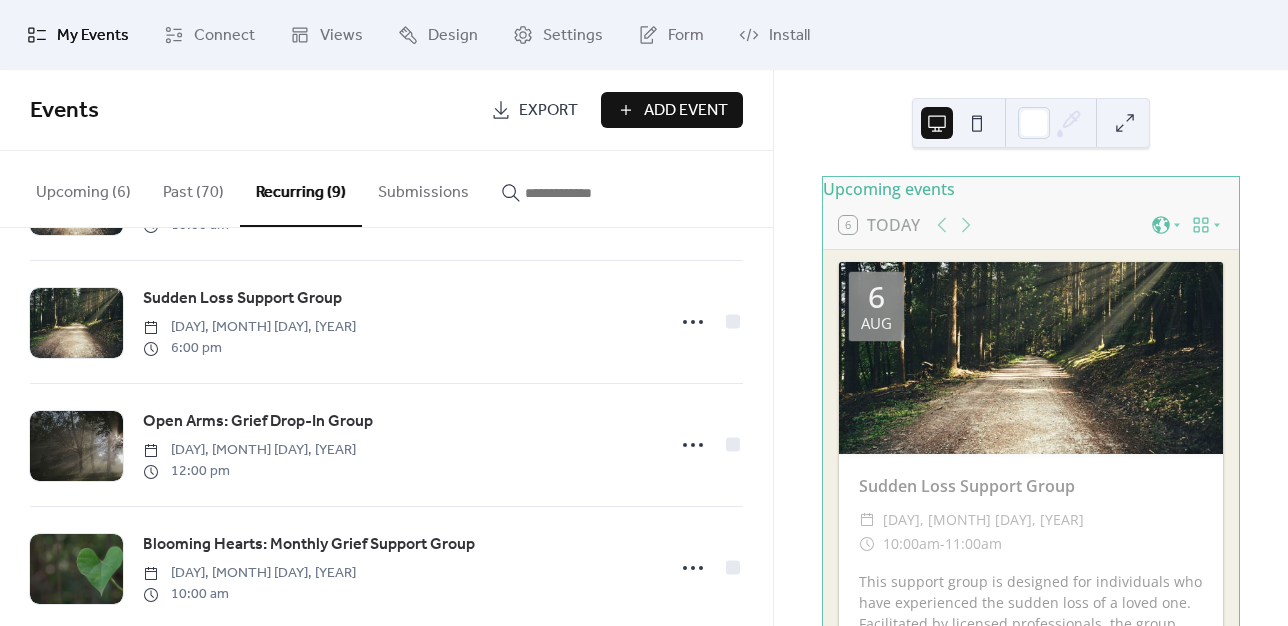 scroll, scrollTop: 768, scrollLeft: 0, axis: vertical 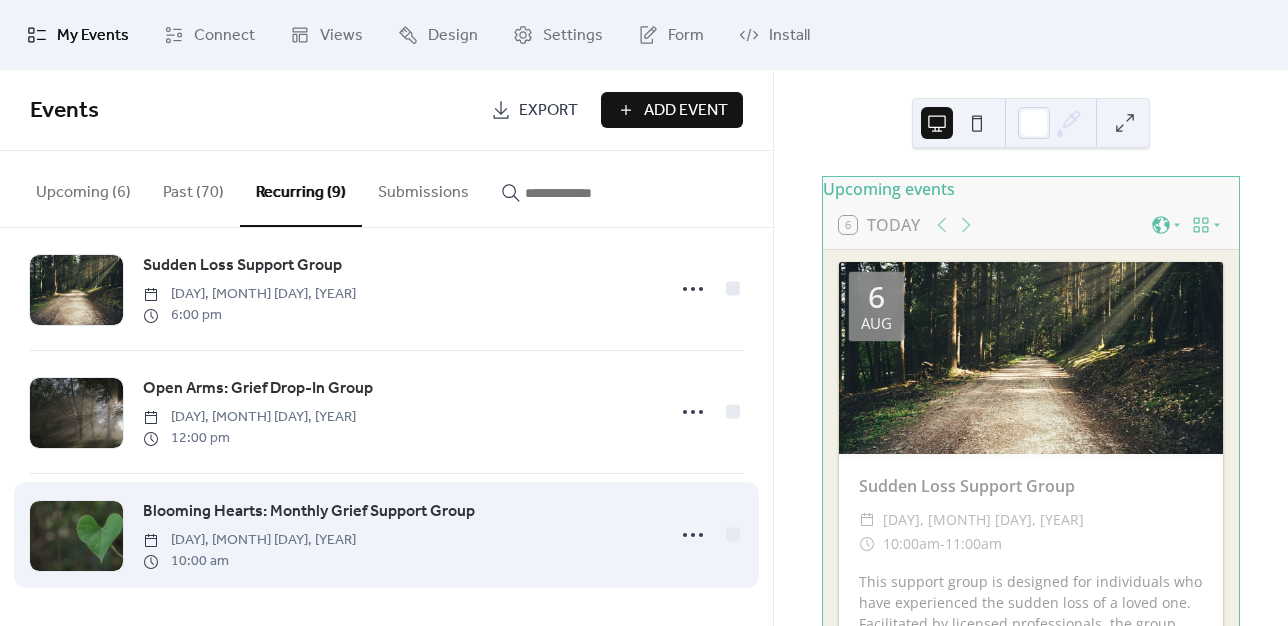click on "Blooming Hearts: Monthly Grief Support Group" at bounding box center [309, 512] 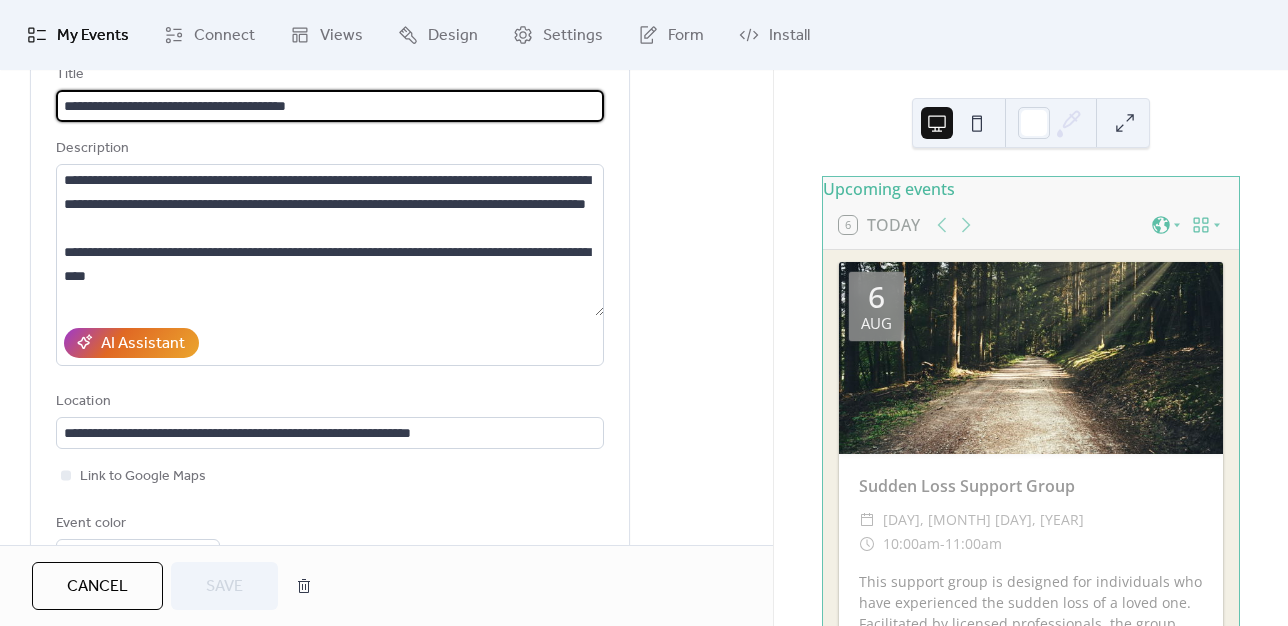 scroll, scrollTop: 103, scrollLeft: 0, axis: vertical 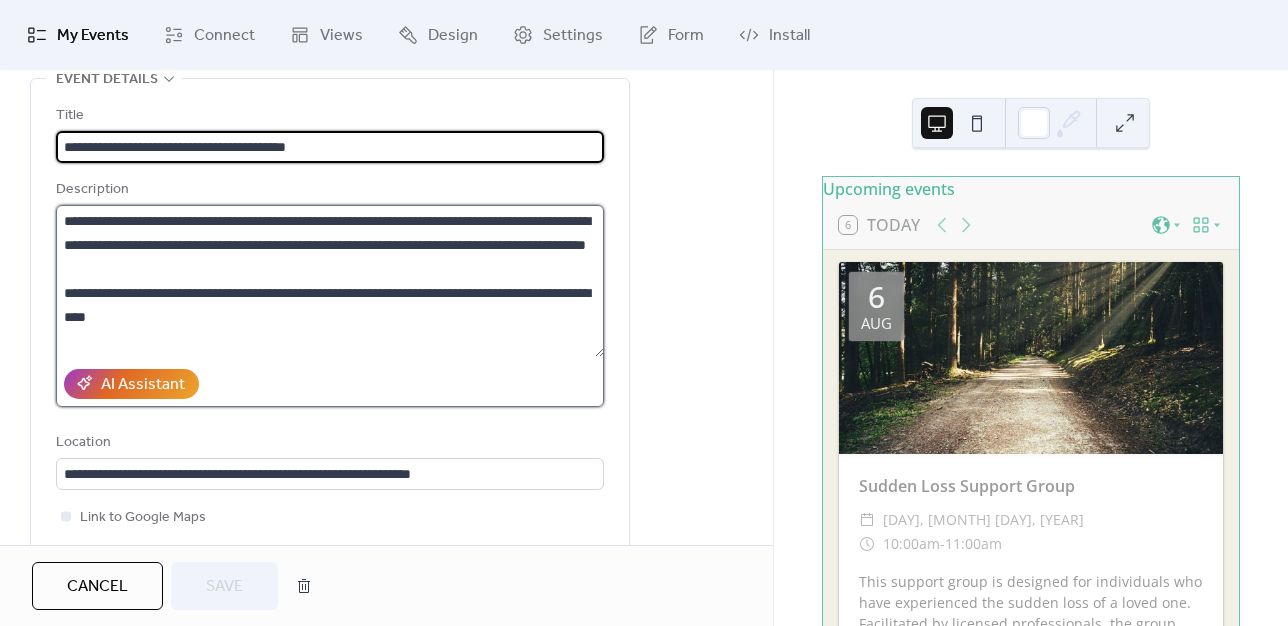 click on "**********" at bounding box center [330, 281] 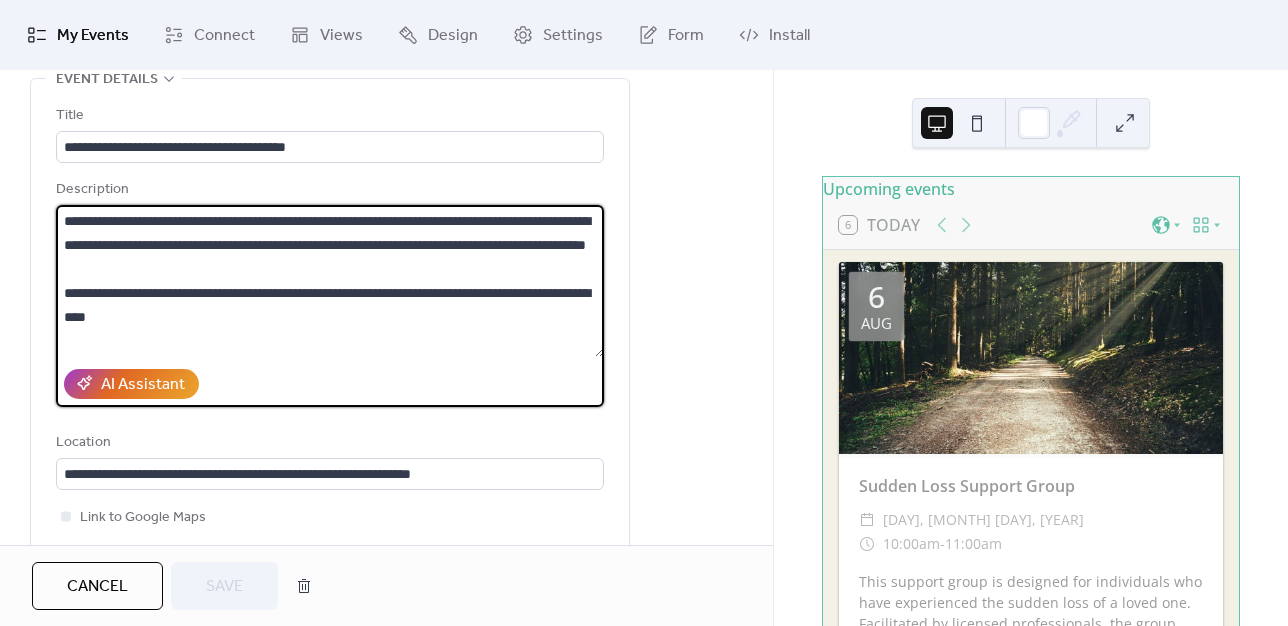 scroll, scrollTop: 264, scrollLeft: 0, axis: vertical 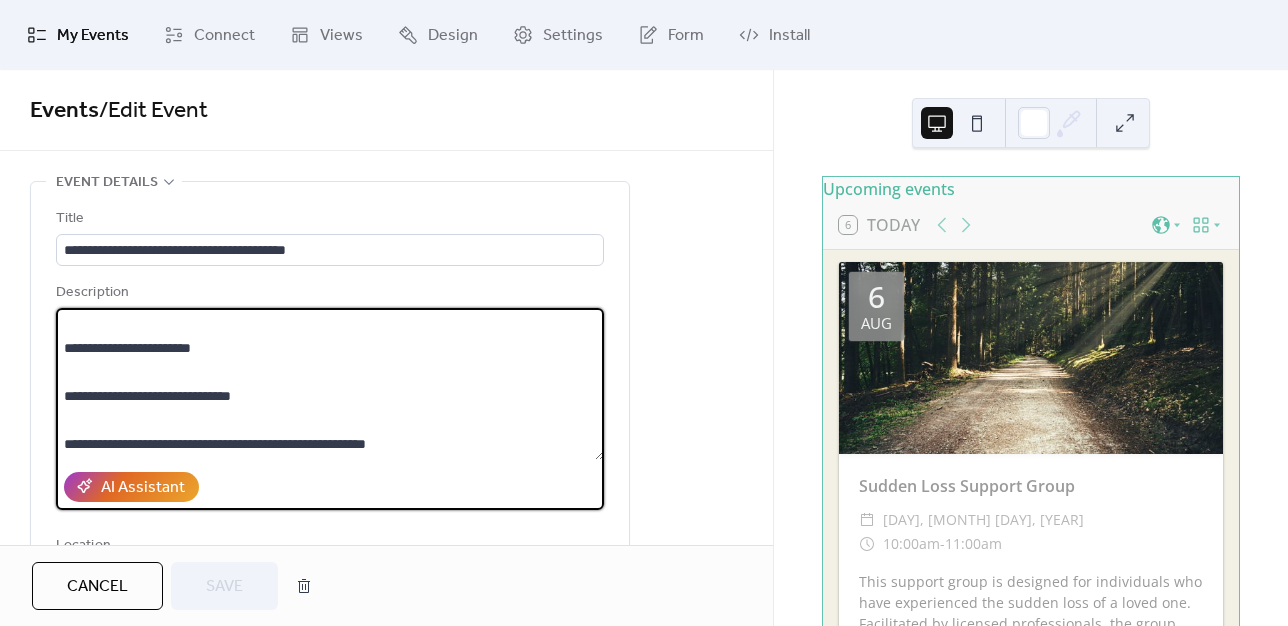 click on "**********" at bounding box center [330, 384] 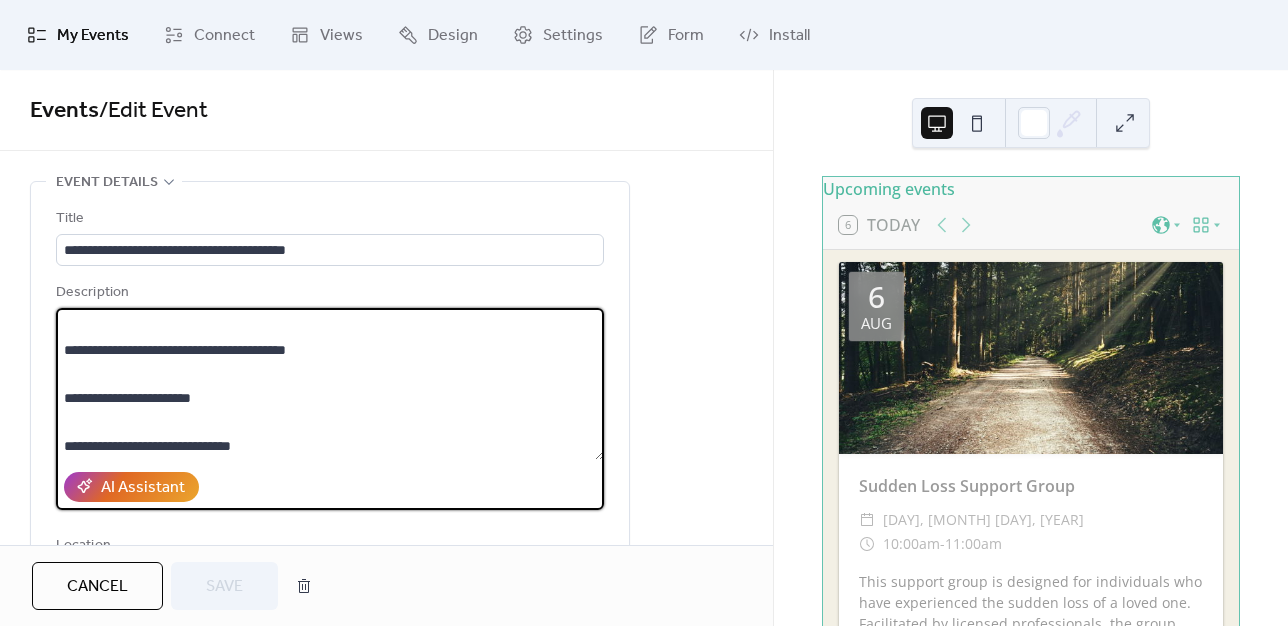 scroll, scrollTop: 264, scrollLeft: 0, axis: vertical 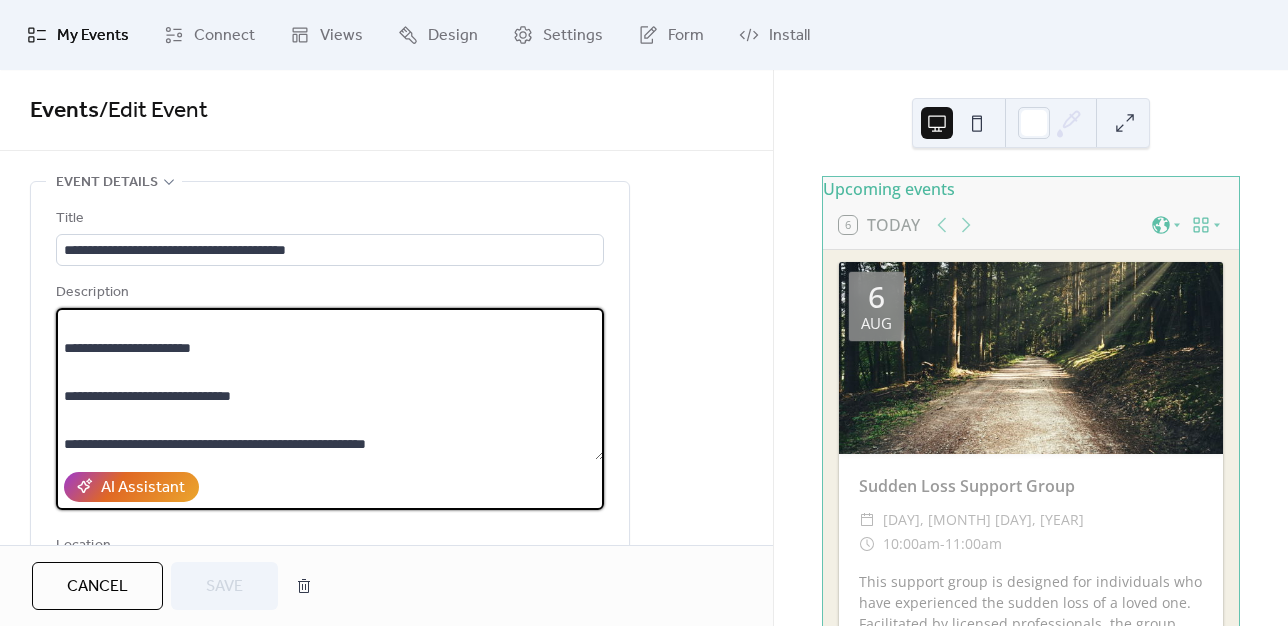 click on "Cancel" at bounding box center [97, 587] 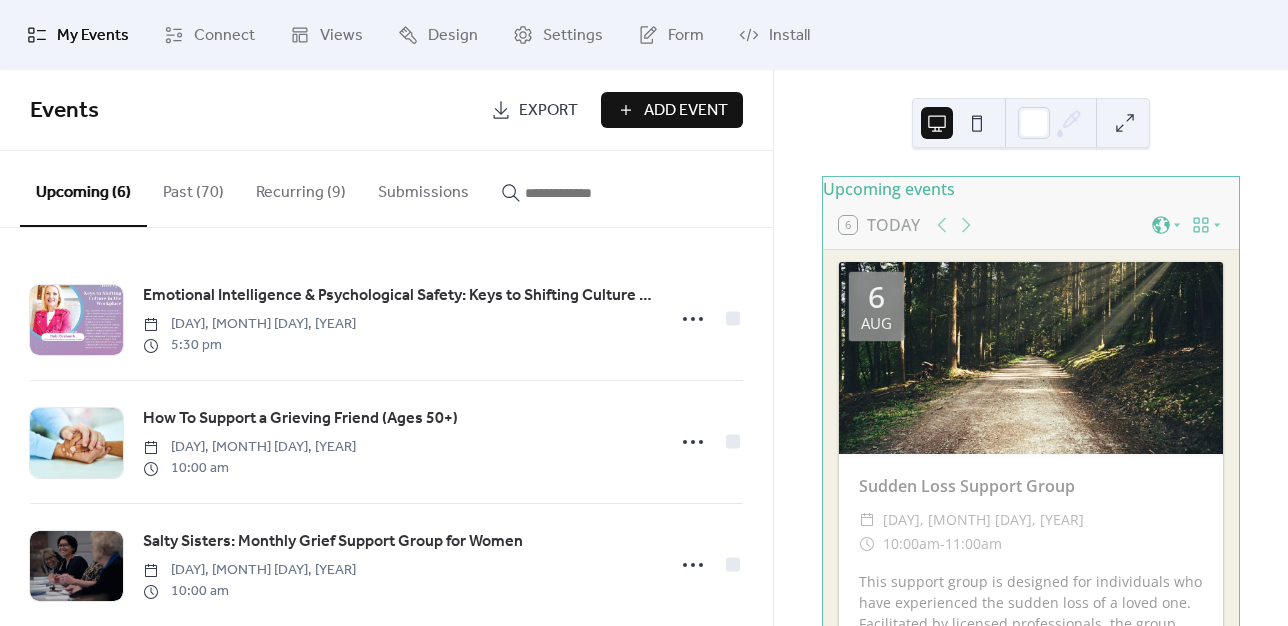 click on "Recurring (9)" at bounding box center [301, 188] 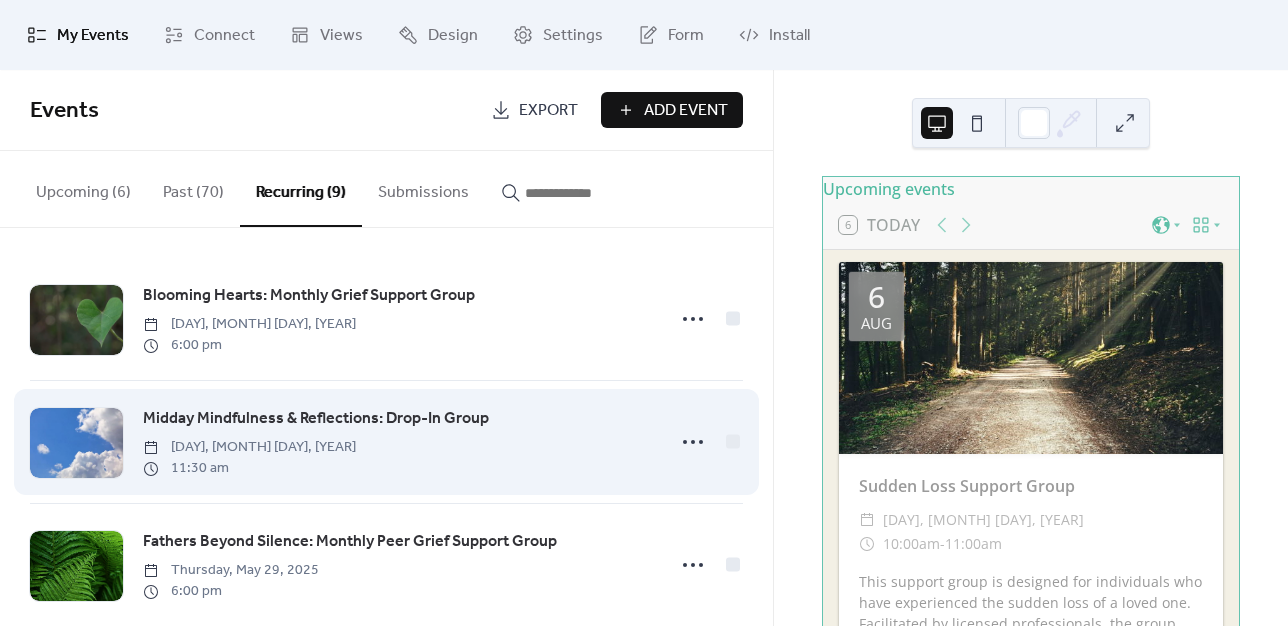scroll, scrollTop: 768, scrollLeft: 0, axis: vertical 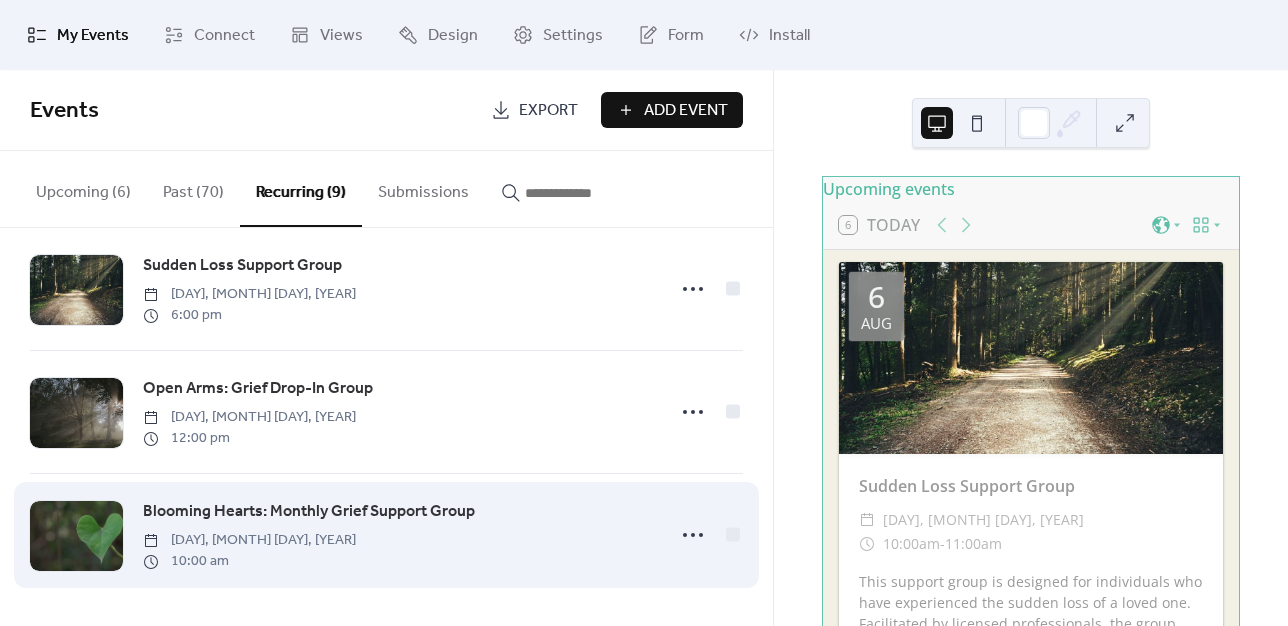 click on "Blooming Hearts: Monthly Grief Support Group" at bounding box center (309, 512) 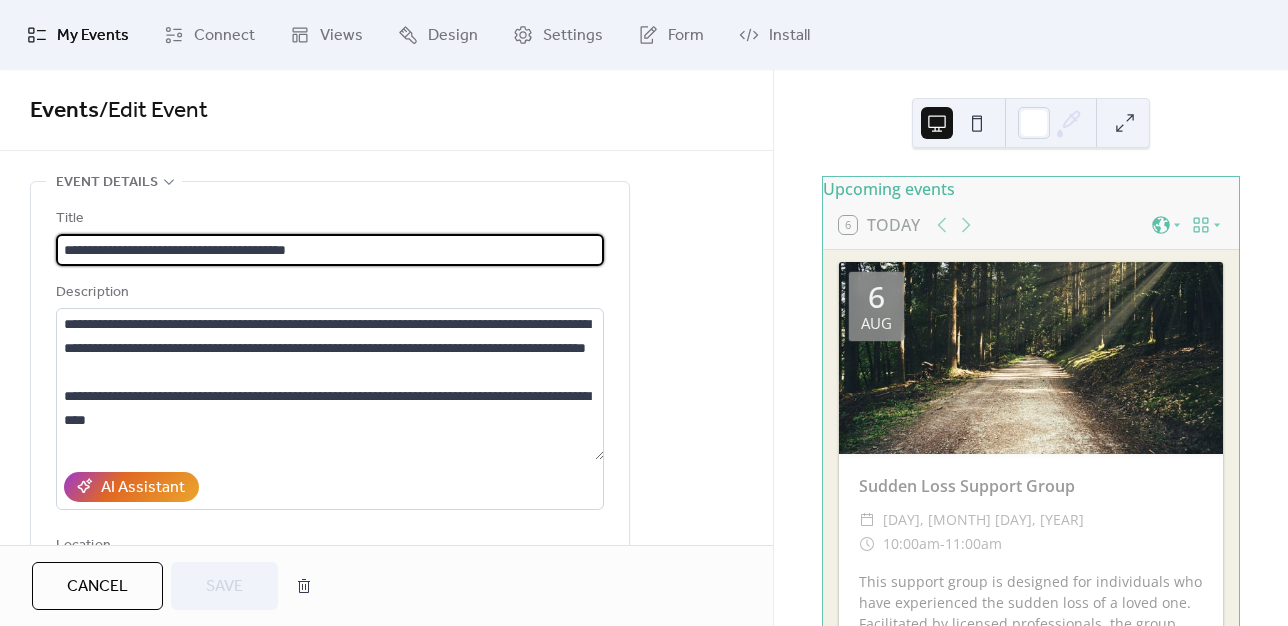 scroll, scrollTop: 0, scrollLeft: 0, axis: both 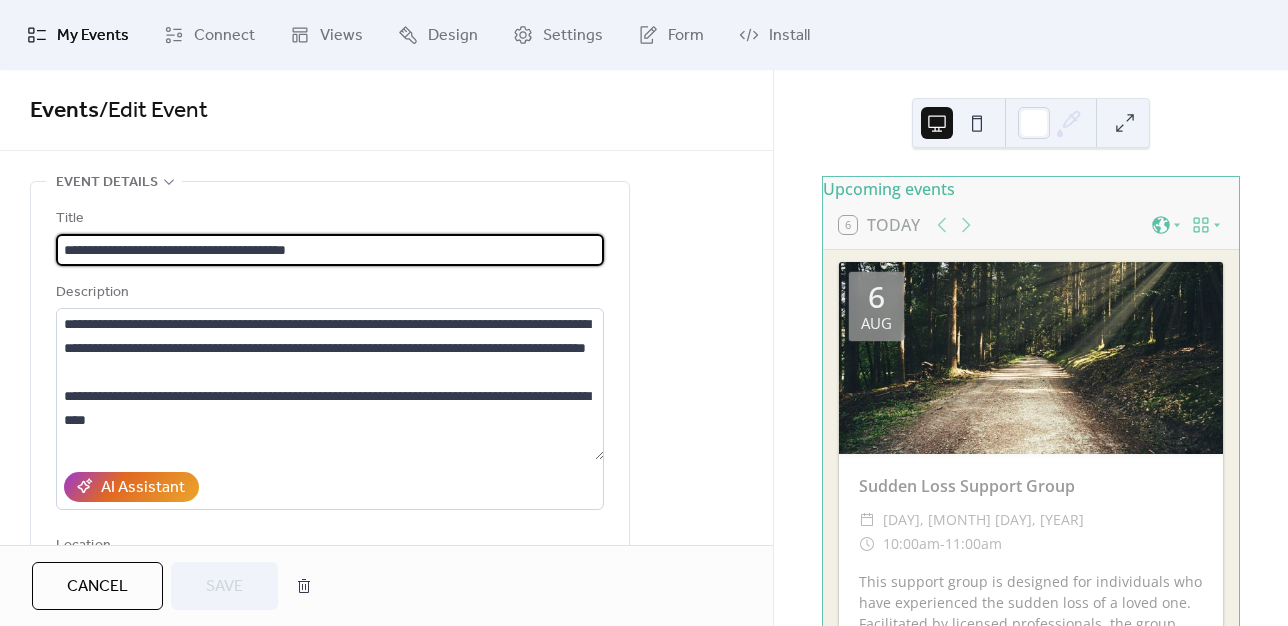 drag, startPoint x: 169, startPoint y: 248, endPoint x: 249, endPoint y: 246, distance: 80.024994 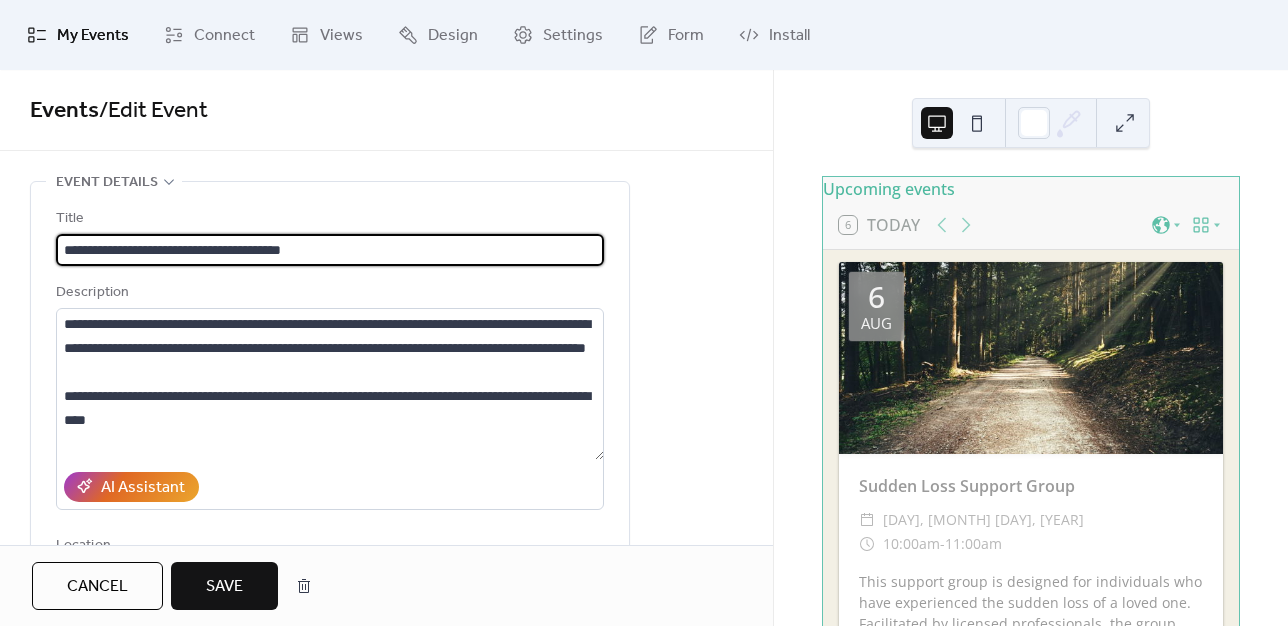 type on "**********" 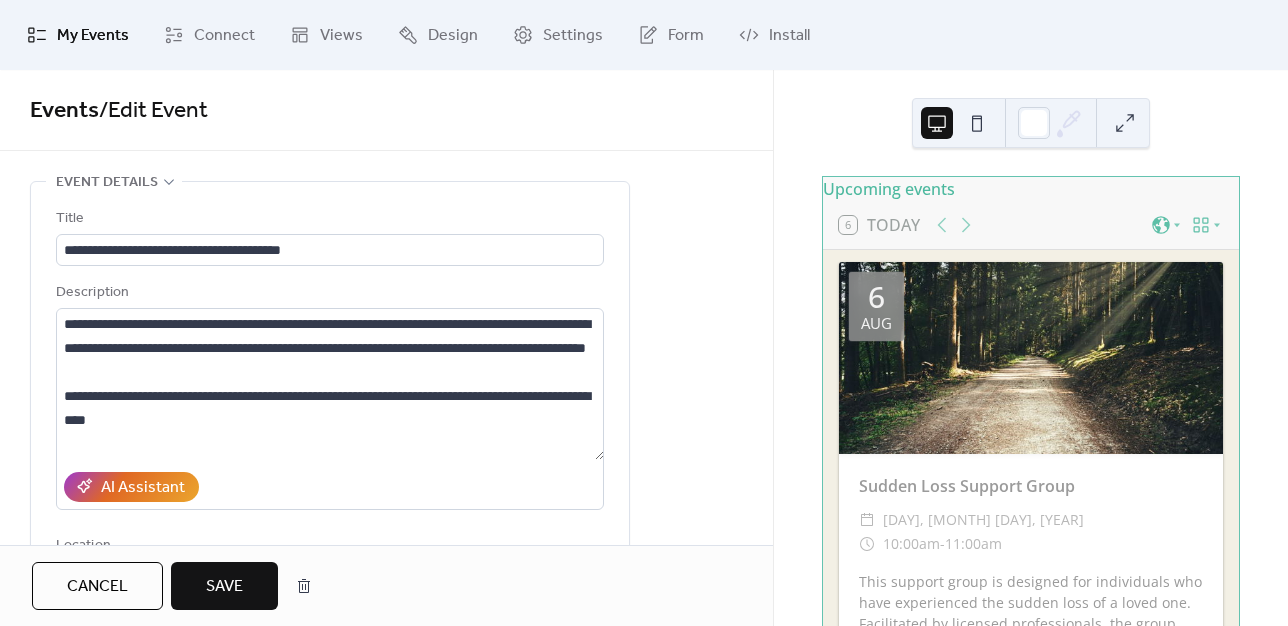click on "Save" at bounding box center [224, 587] 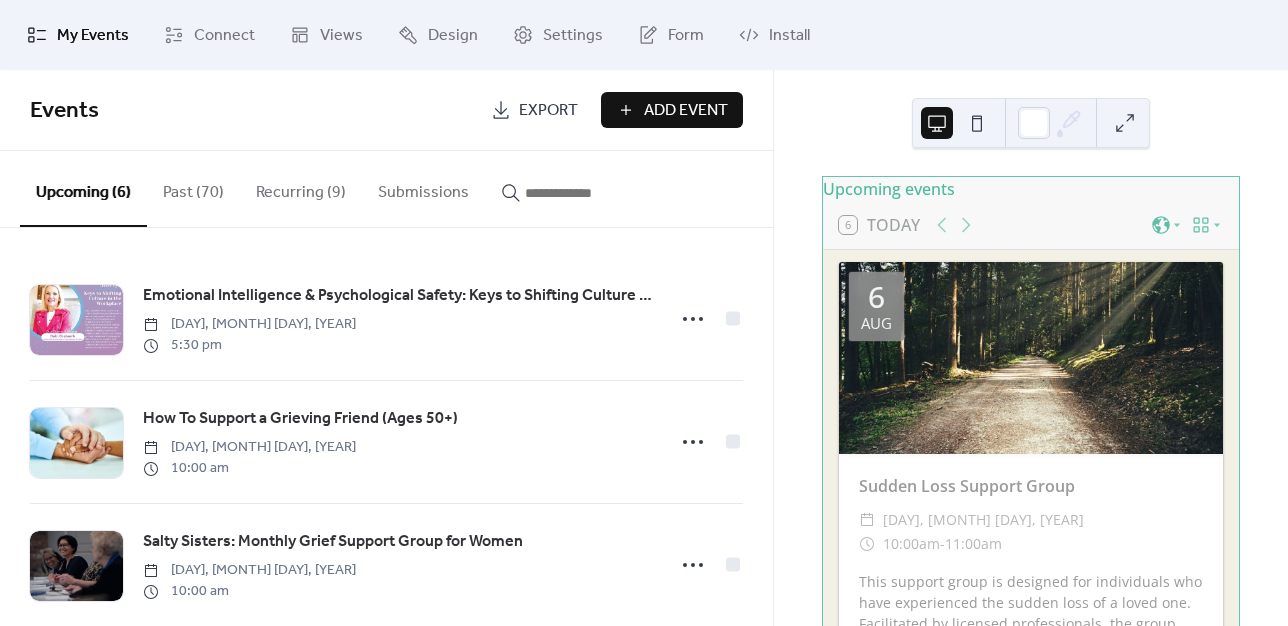 click on "Recurring (9)" at bounding box center [301, 188] 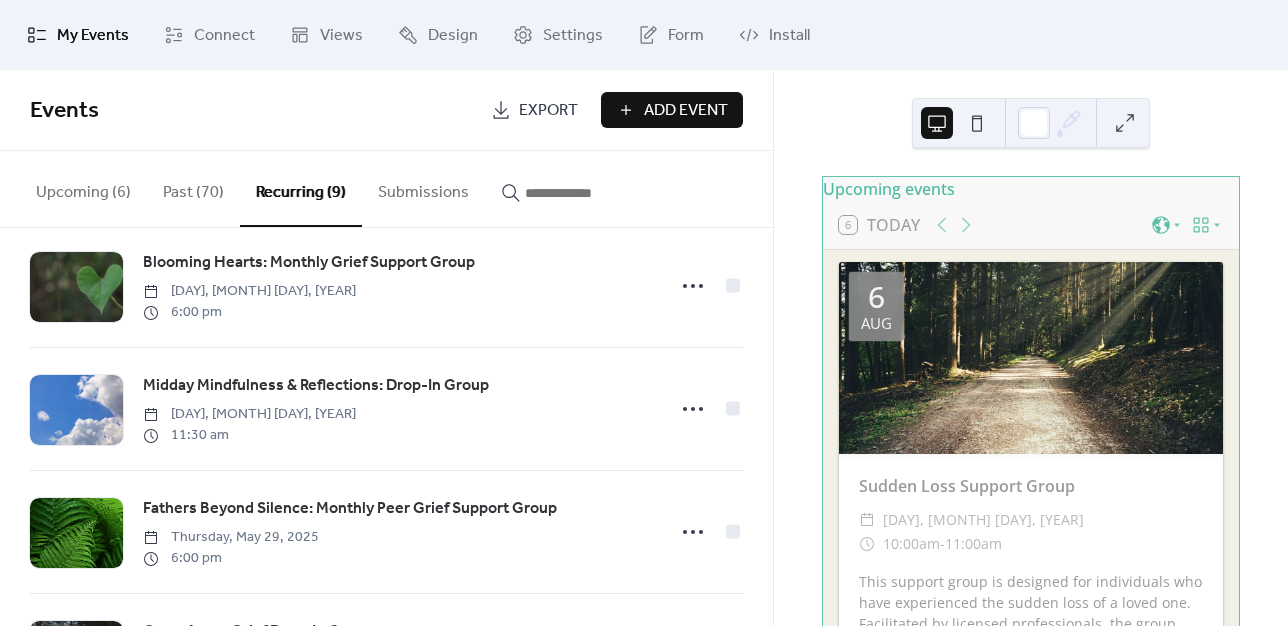 scroll, scrollTop: 0, scrollLeft: 0, axis: both 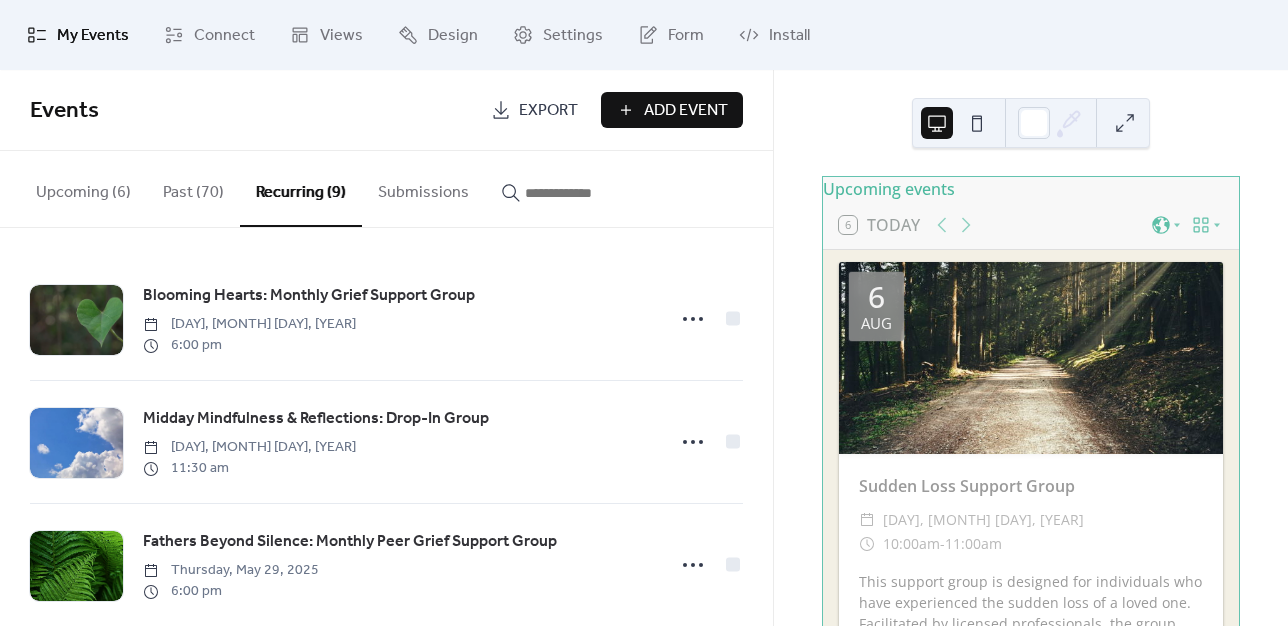 click on "Upcoming (6)" at bounding box center (83, 188) 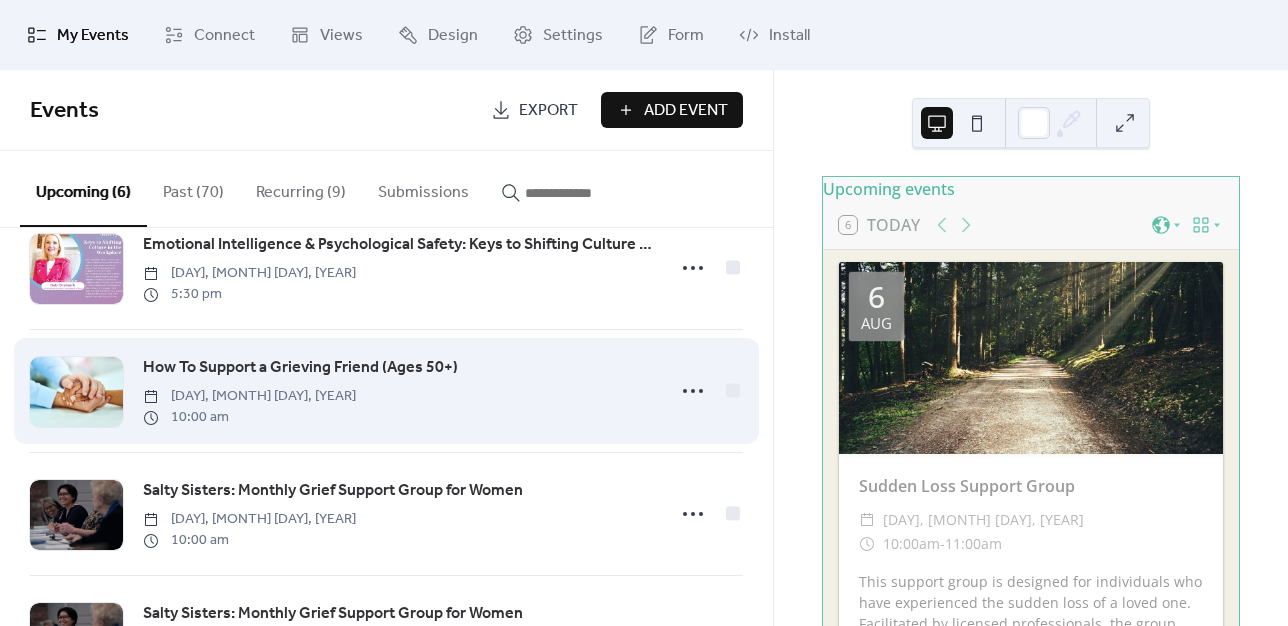 scroll, scrollTop: 0, scrollLeft: 0, axis: both 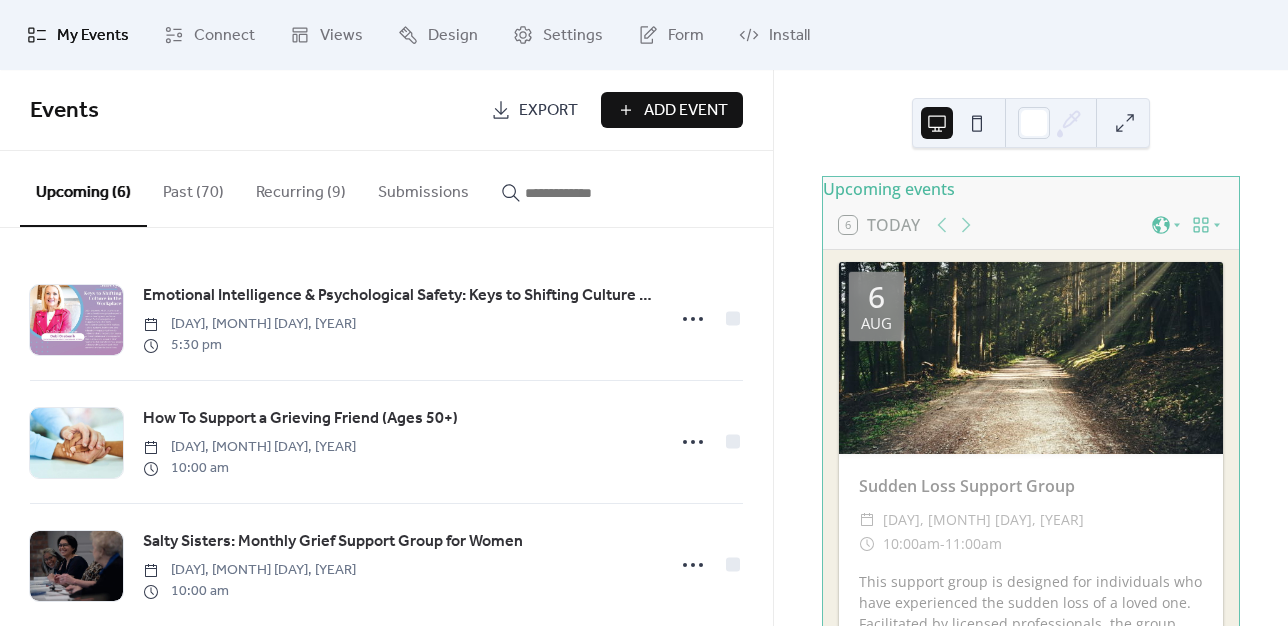 click on "Recurring (9)" at bounding box center (301, 188) 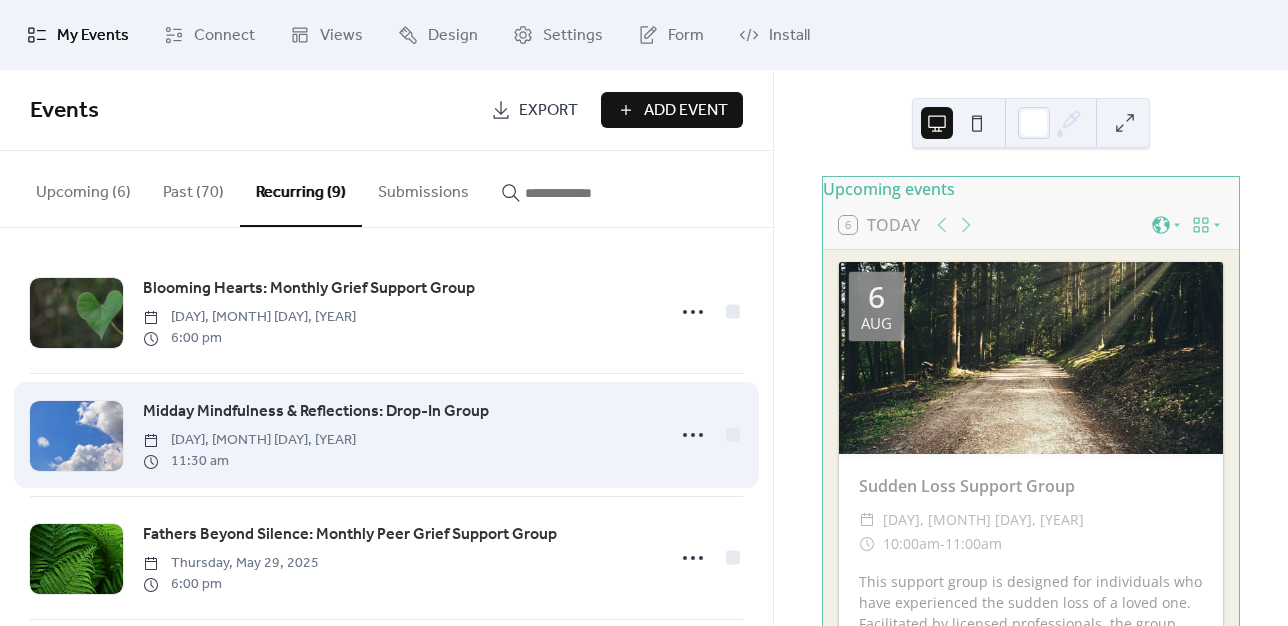 scroll, scrollTop: 0, scrollLeft: 0, axis: both 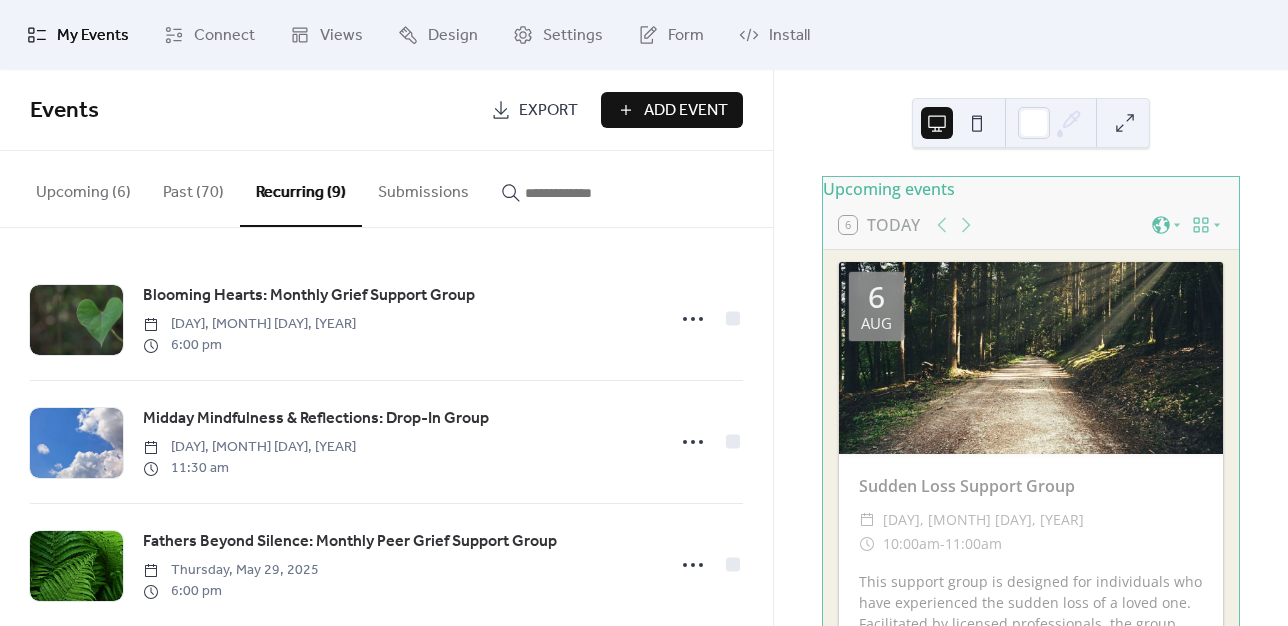 click on "Past (70)" at bounding box center (193, 188) 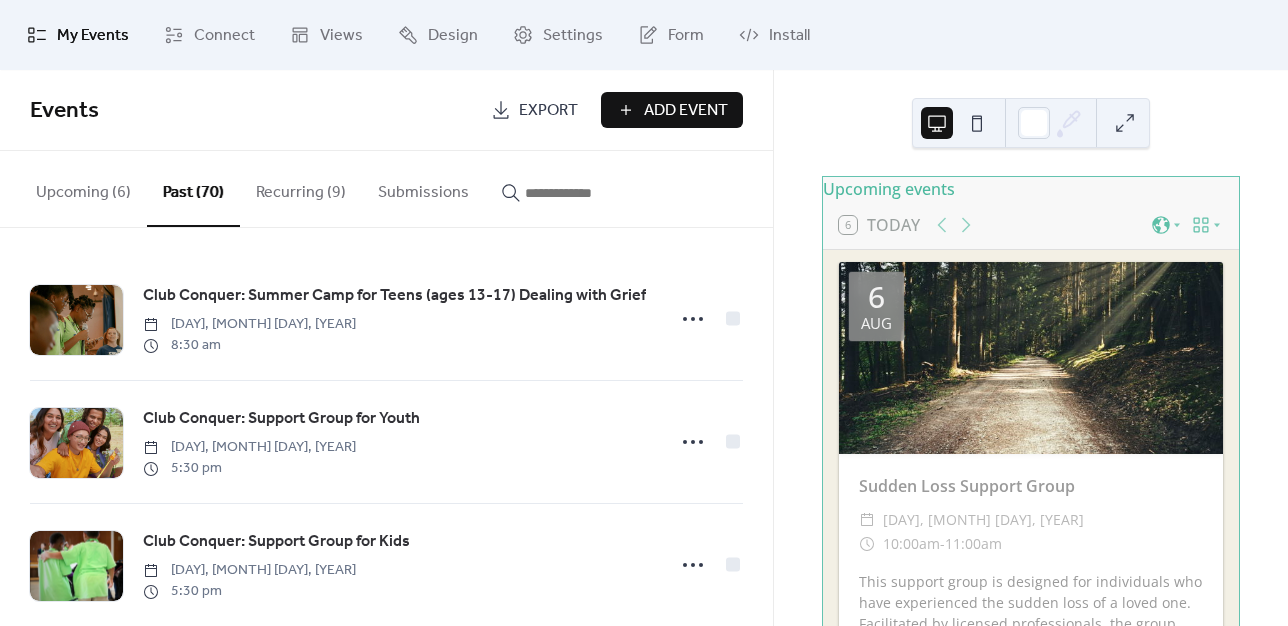 click at bounding box center [573, 188] 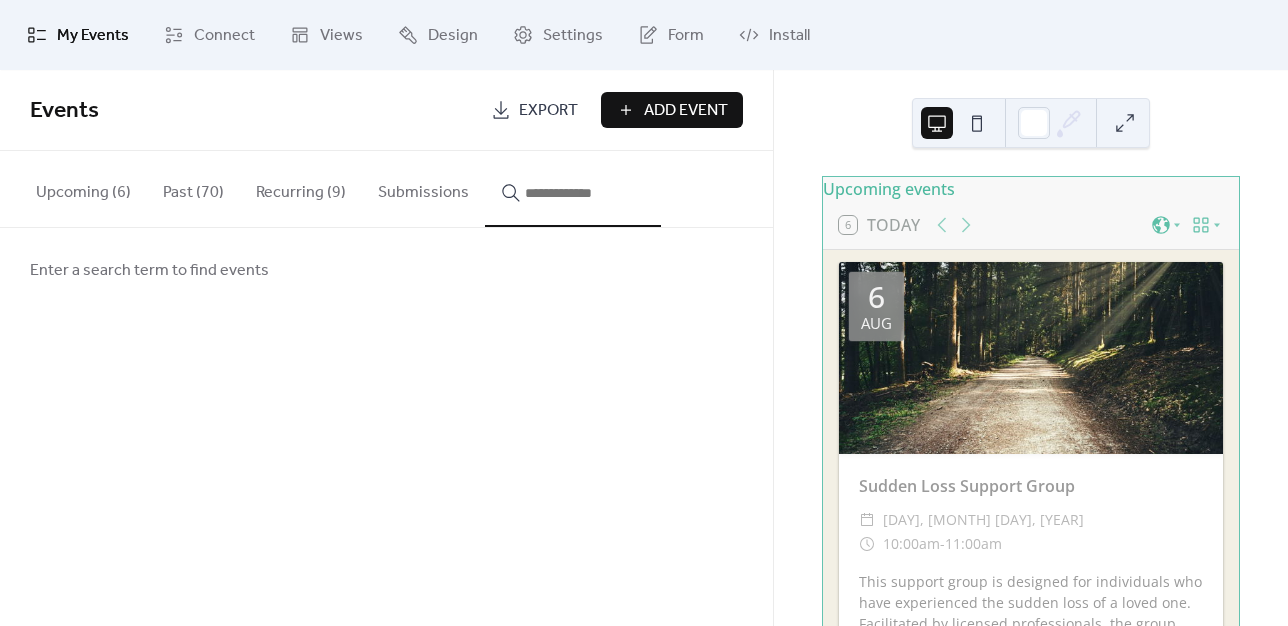 click at bounding box center [585, 193] 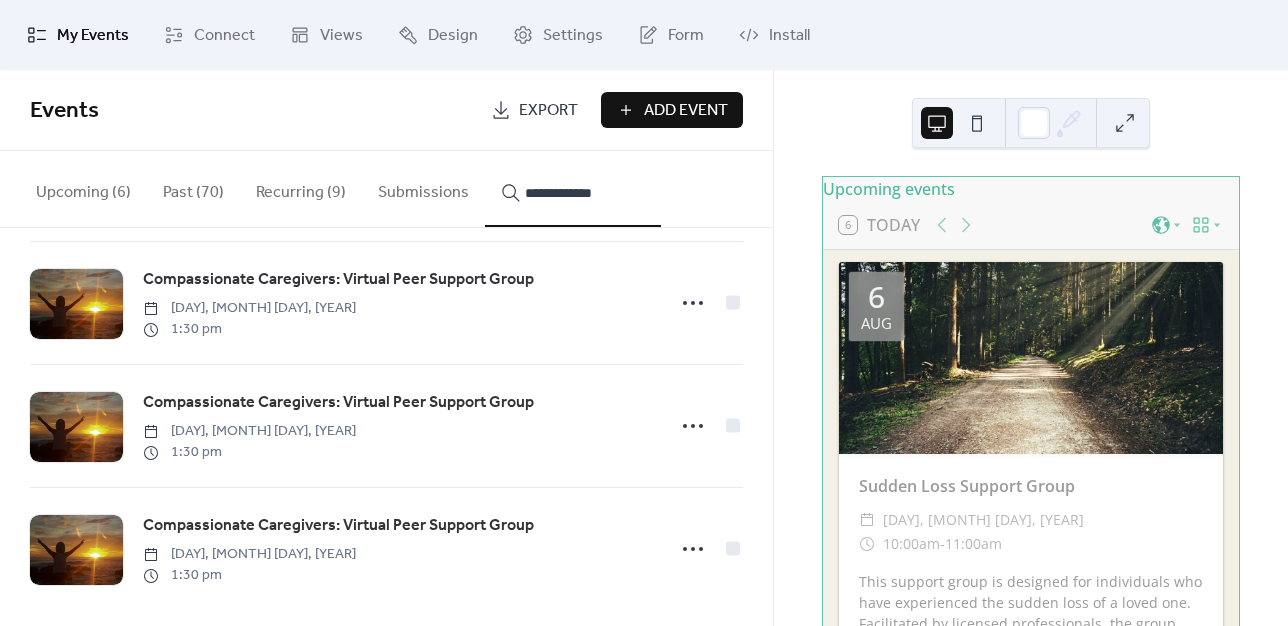 scroll, scrollTop: 646, scrollLeft: 0, axis: vertical 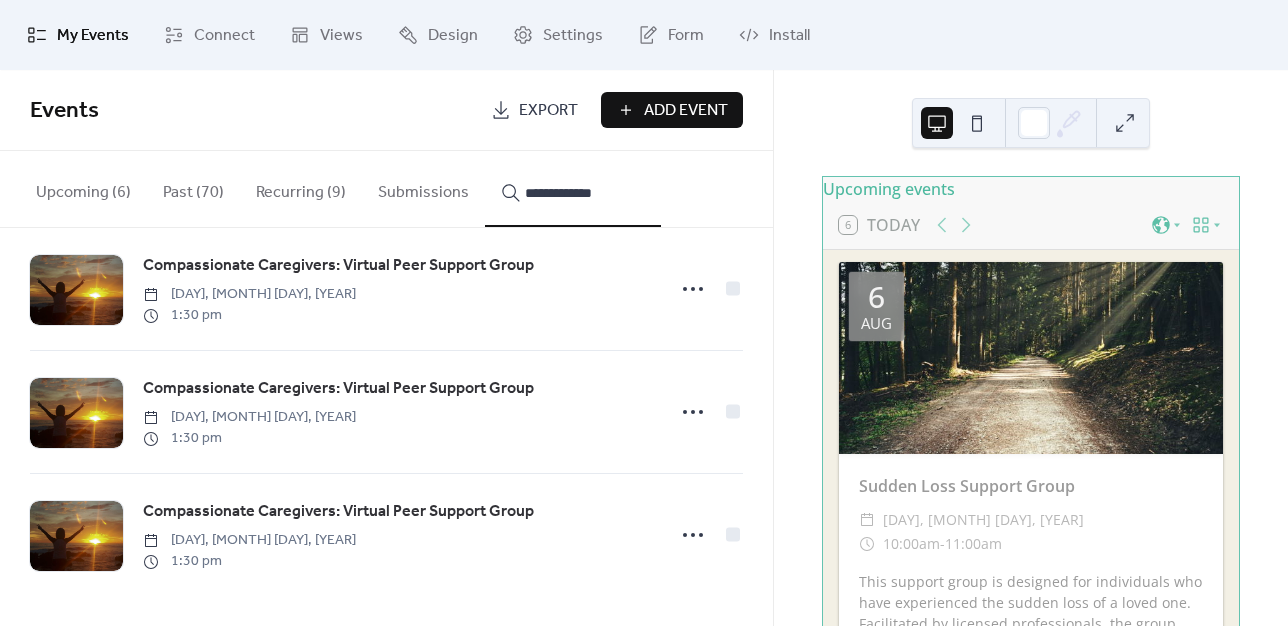 type on "**********" 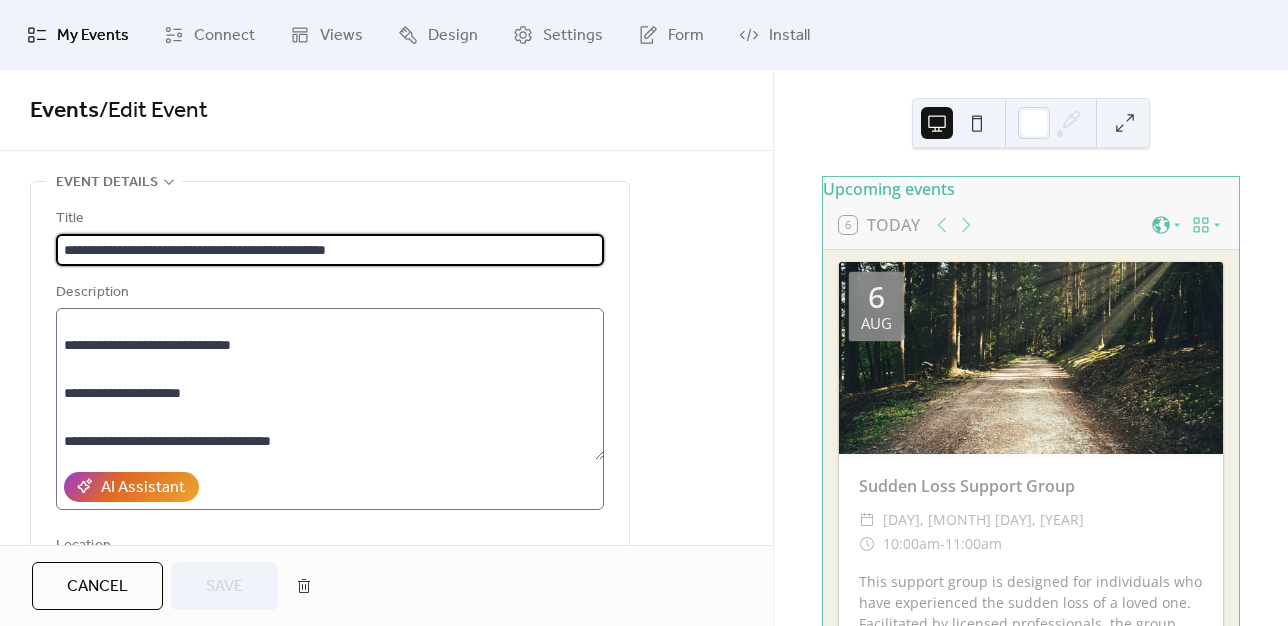 scroll, scrollTop: 288, scrollLeft: 0, axis: vertical 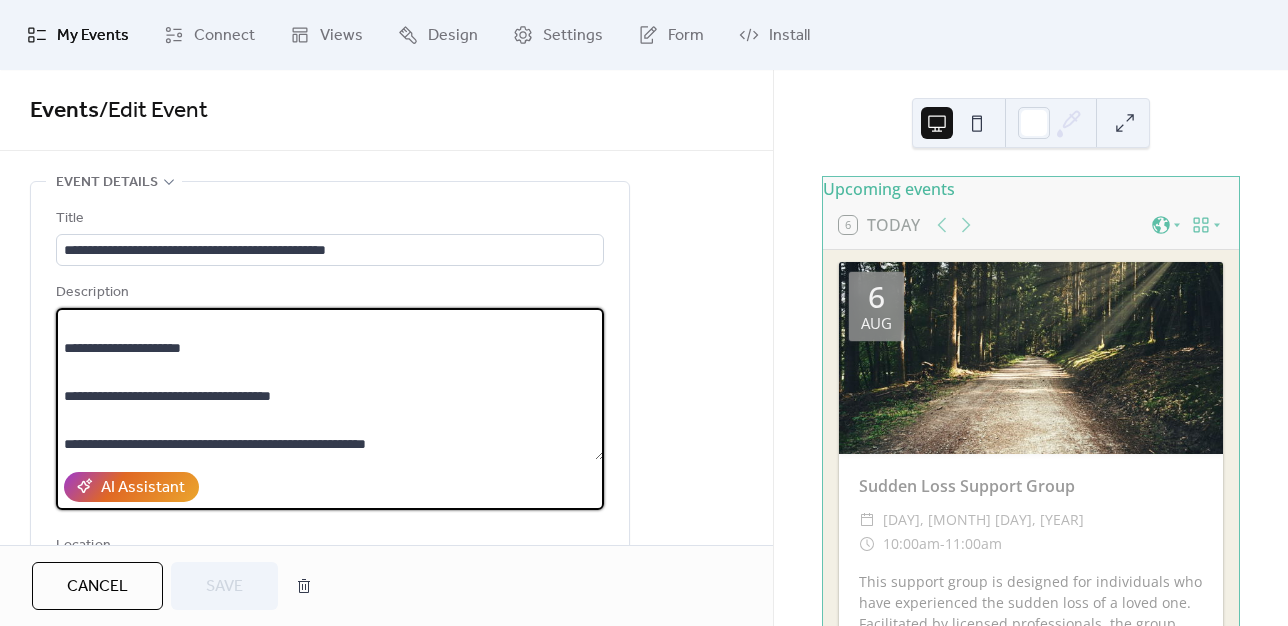 drag, startPoint x: 313, startPoint y: 399, endPoint x: 131, endPoint y: 395, distance: 182.04395 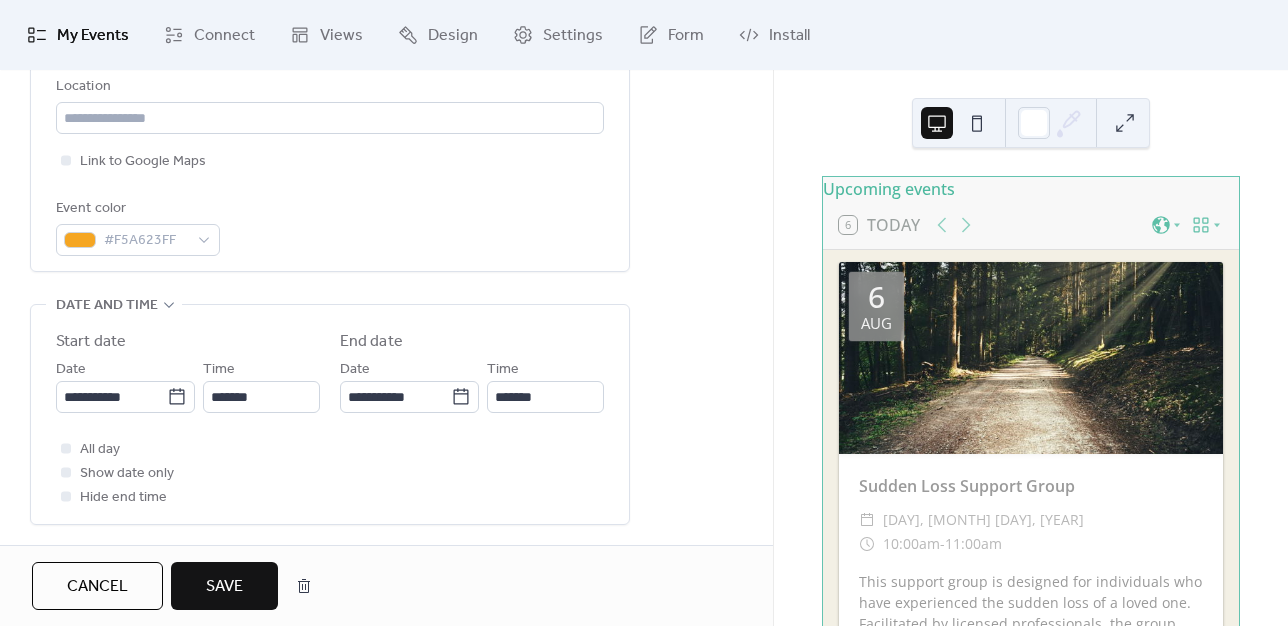 scroll, scrollTop: 458, scrollLeft: 0, axis: vertical 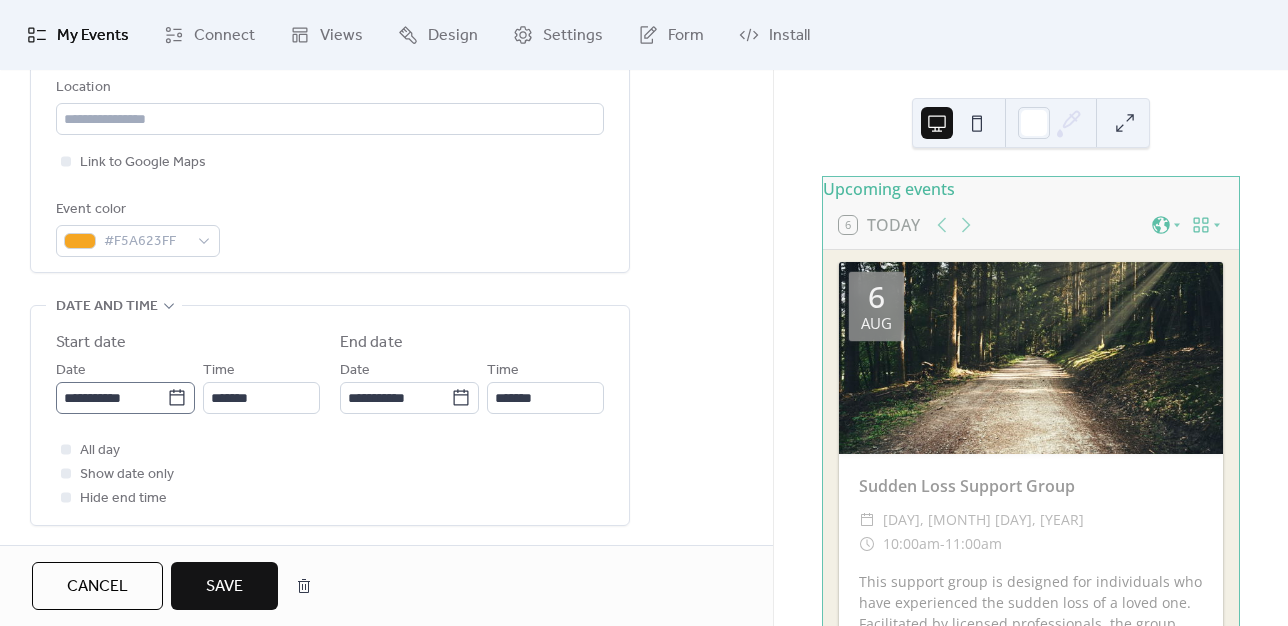type on "**********" 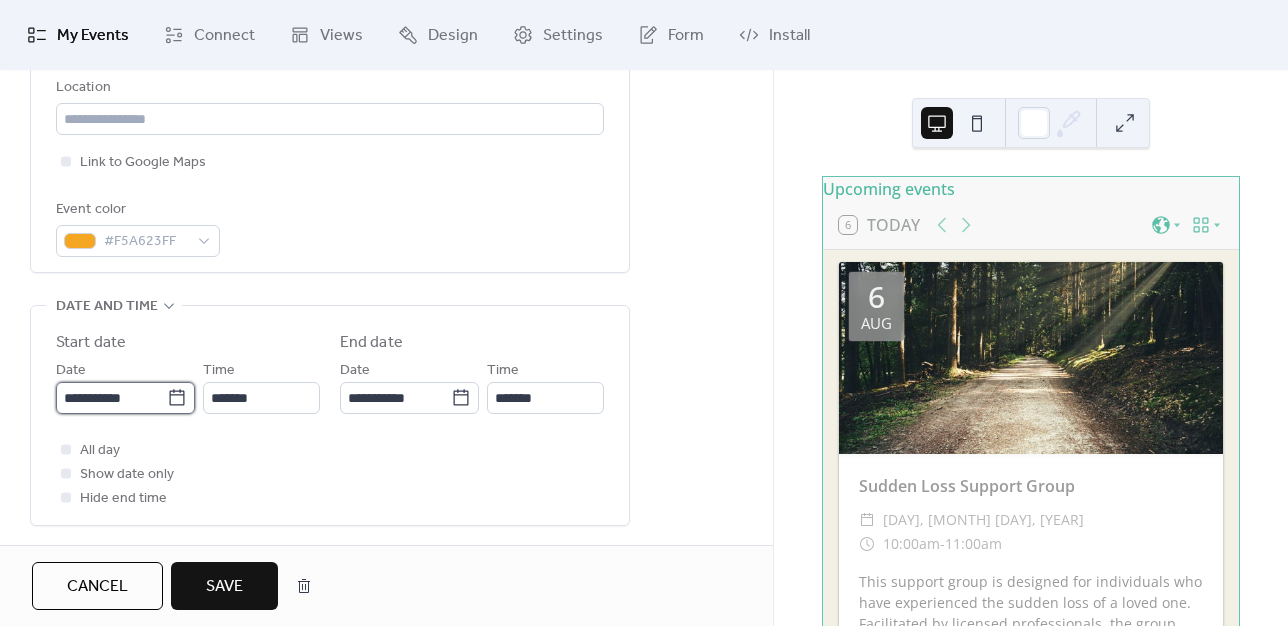 click on "**********" at bounding box center (111, 398) 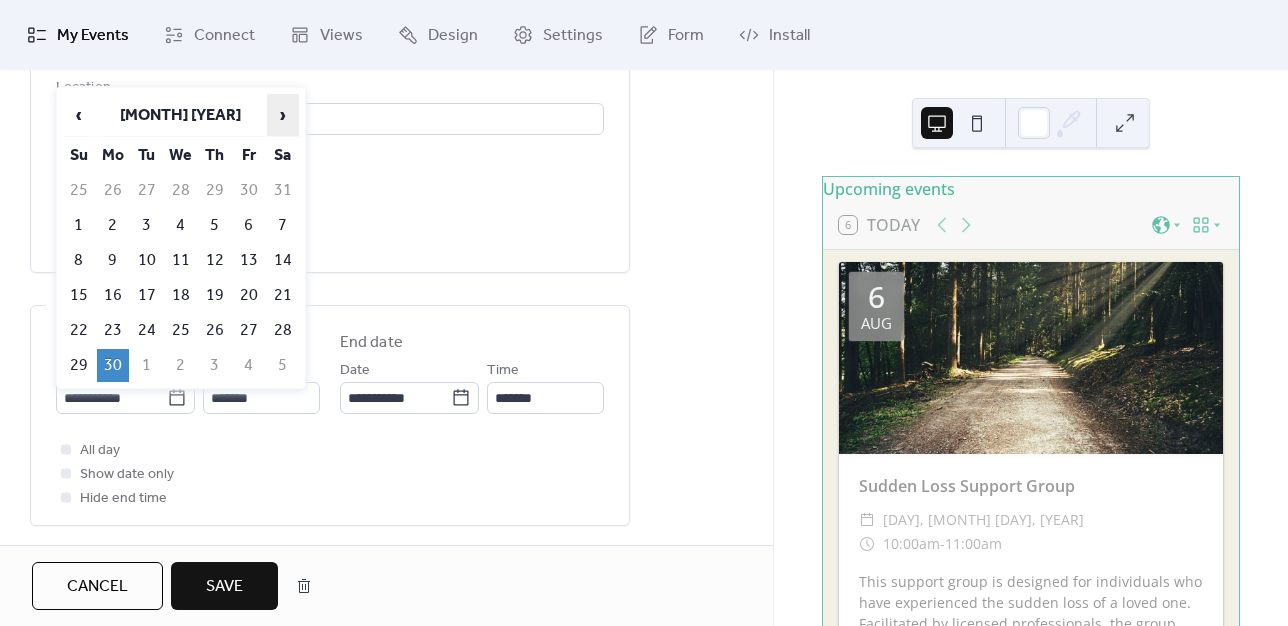 click on "›" at bounding box center [283, 115] 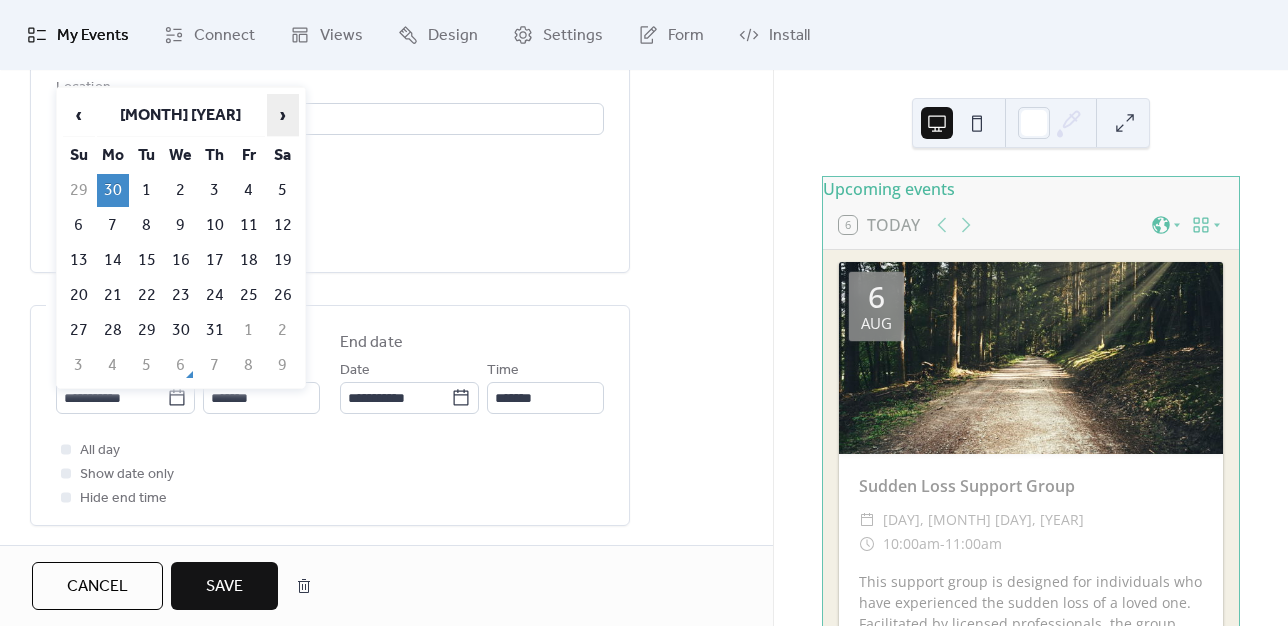 click on "›" at bounding box center (283, 115) 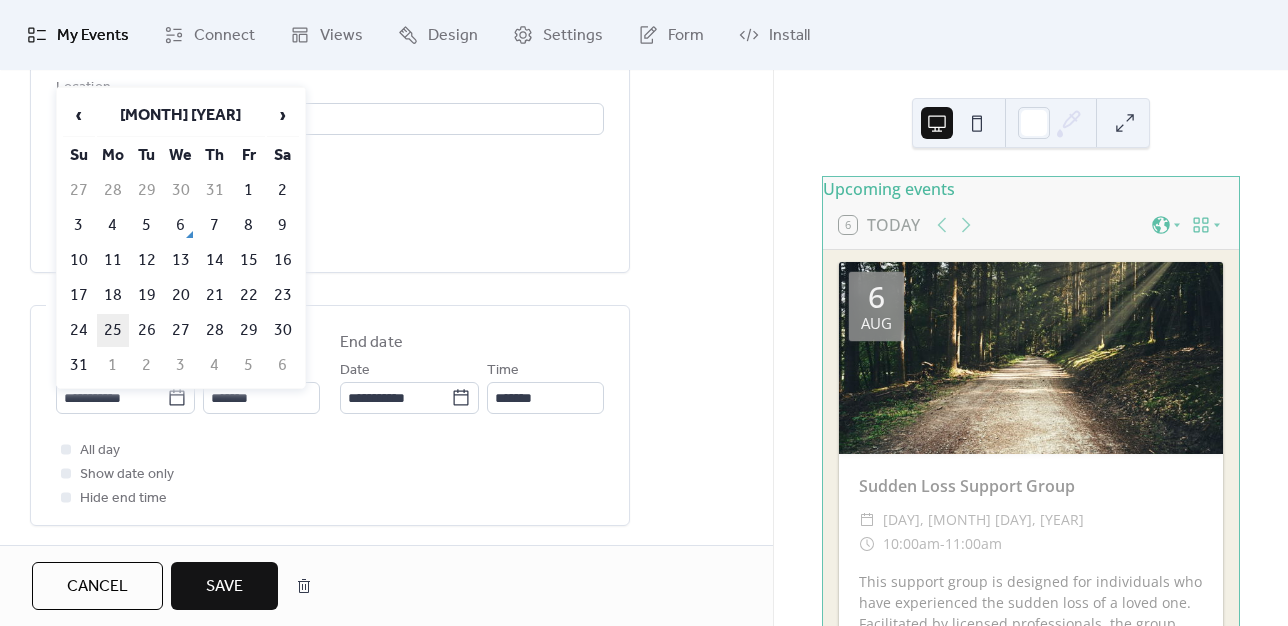 click on "25" at bounding box center [113, 330] 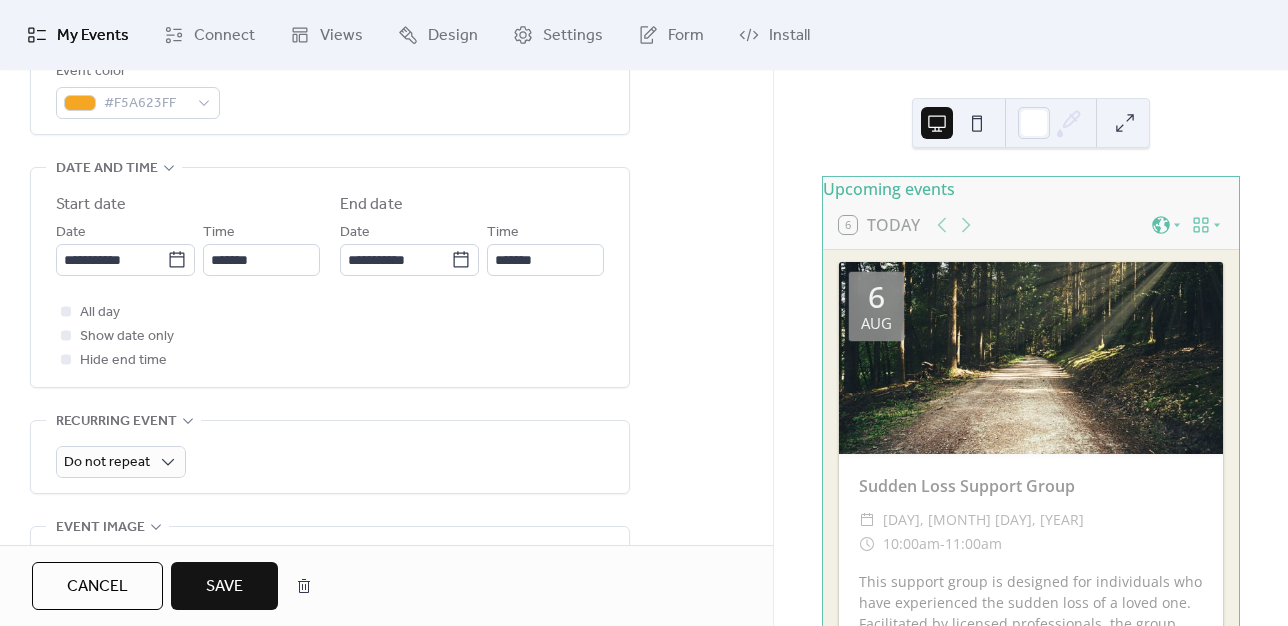 scroll, scrollTop: 596, scrollLeft: 0, axis: vertical 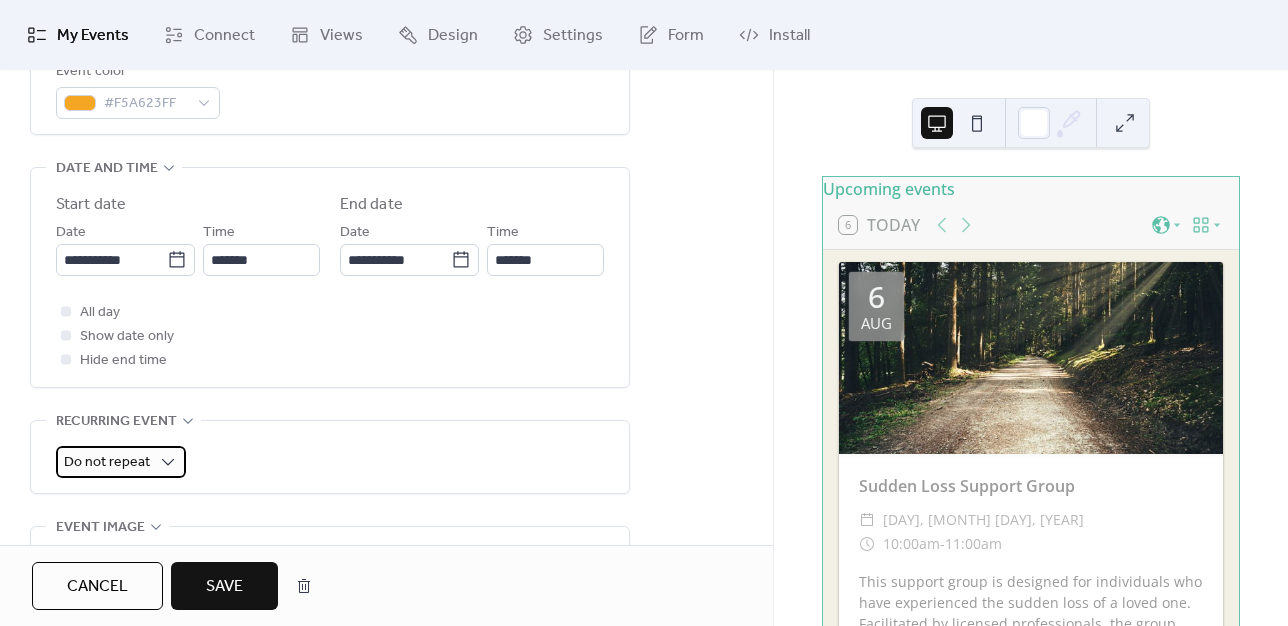 click on "Do not repeat" at bounding box center (107, 462) 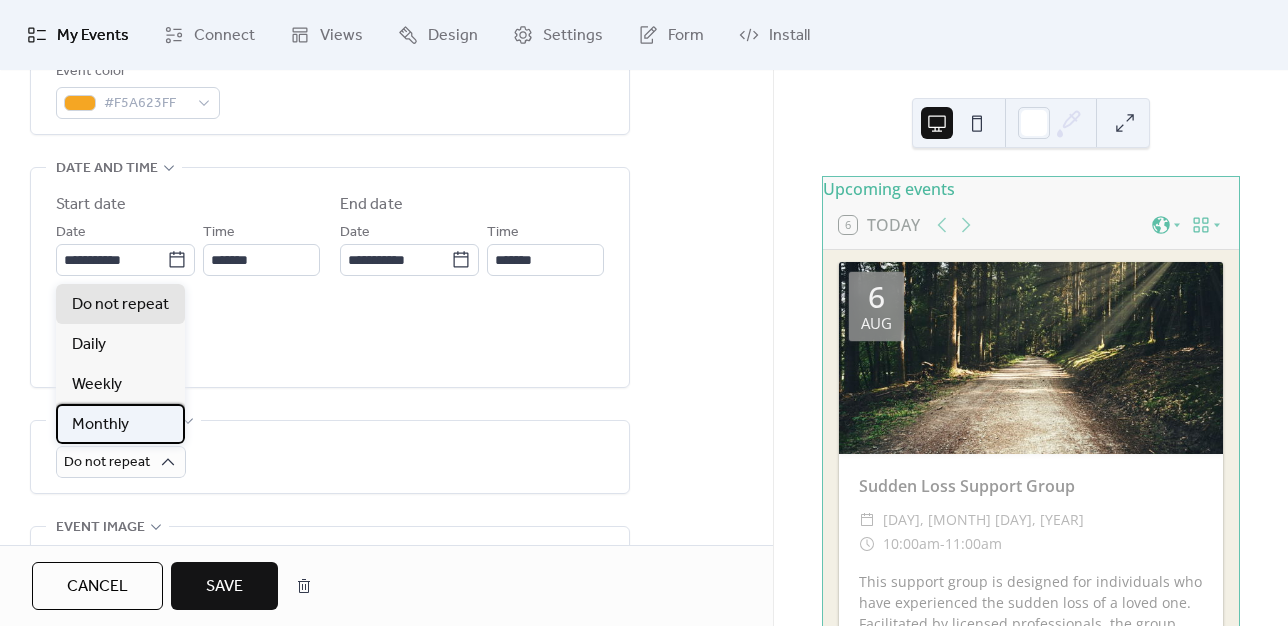click on "Monthly" at bounding box center [100, 425] 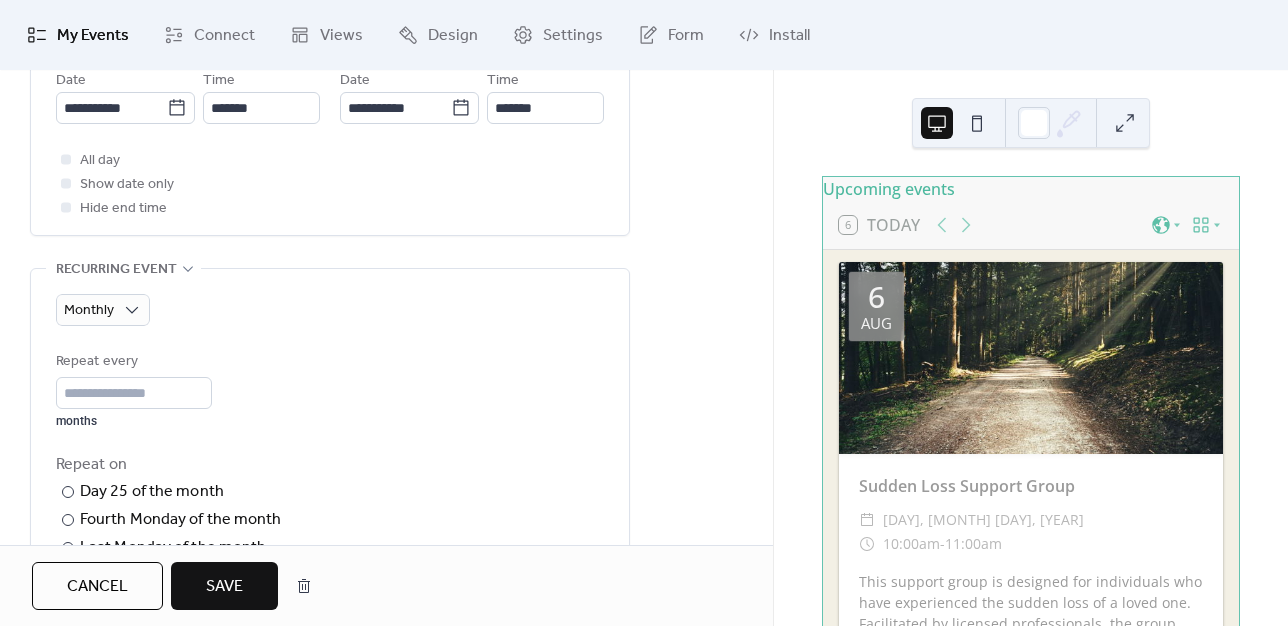 scroll, scrollTop: 752, scrollLeft: 0, axis: vertical 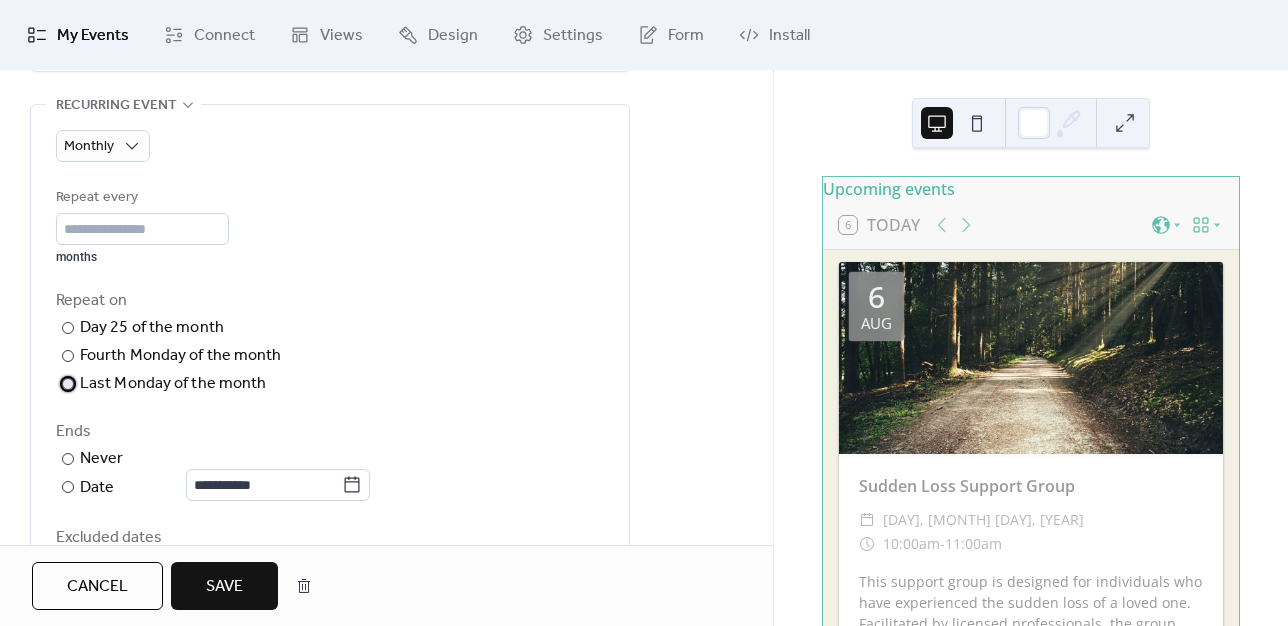 click at bounding box center [68, 384] 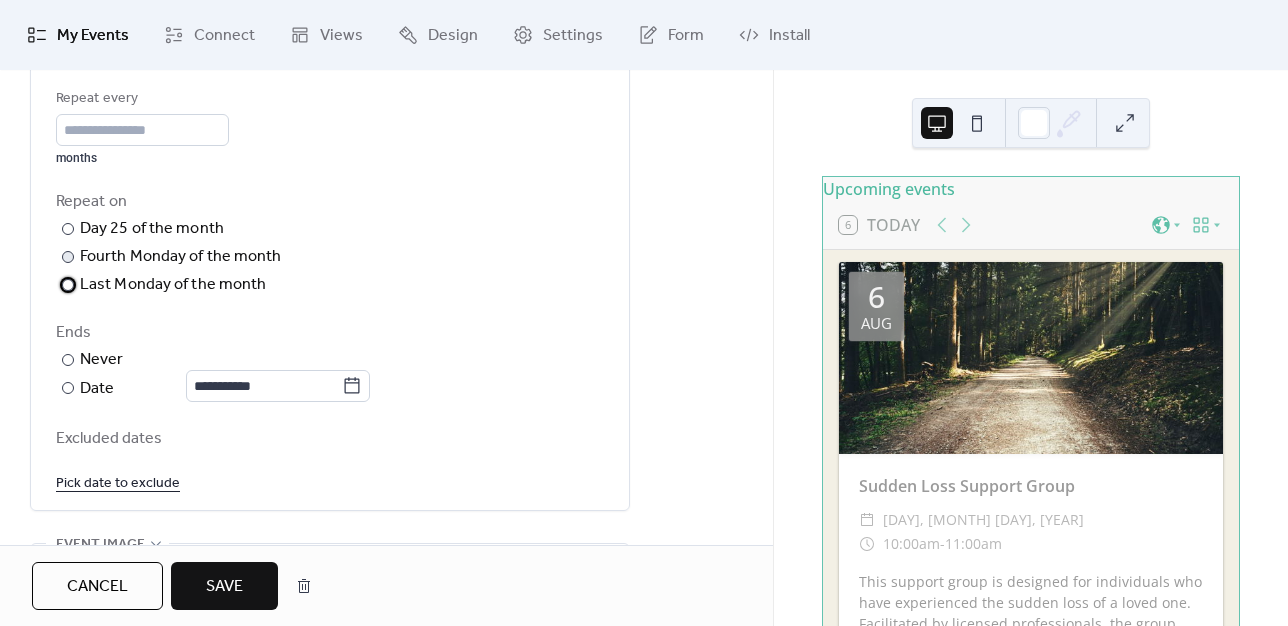 scroll, scrollTop: 1012, scrollLeft: 0, axis: vertical 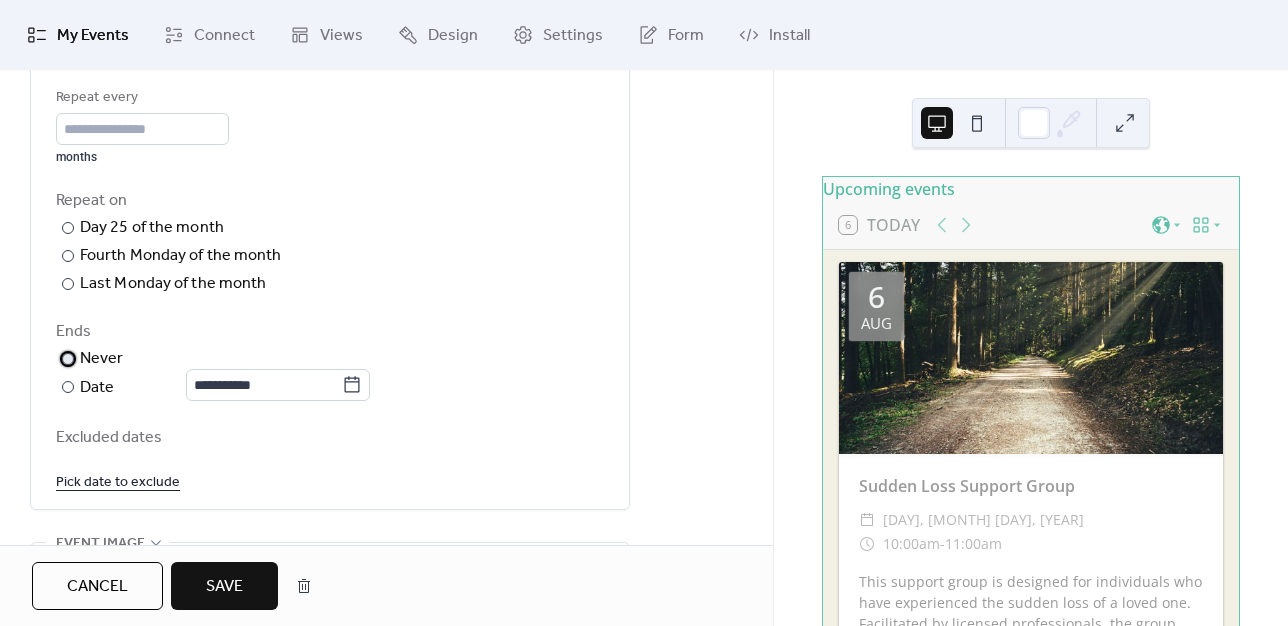 click on "​" at bounding box center [66, 359] 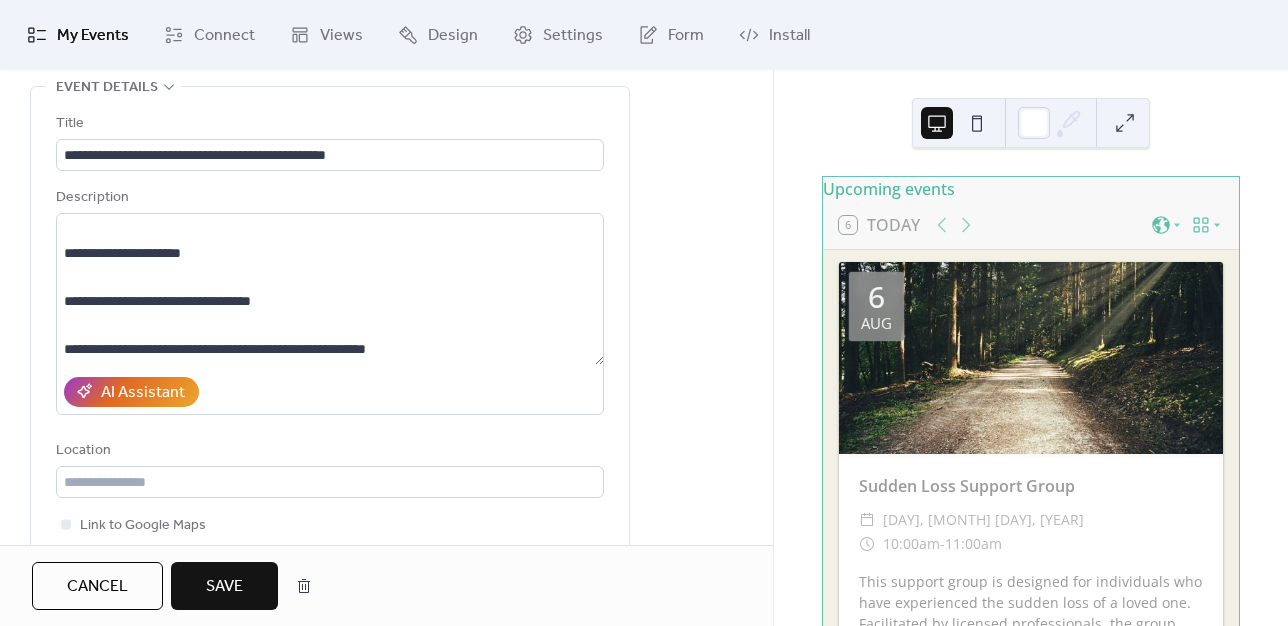 scroll, scrollTop: 94, scrollLeft: 0, axis: vertical 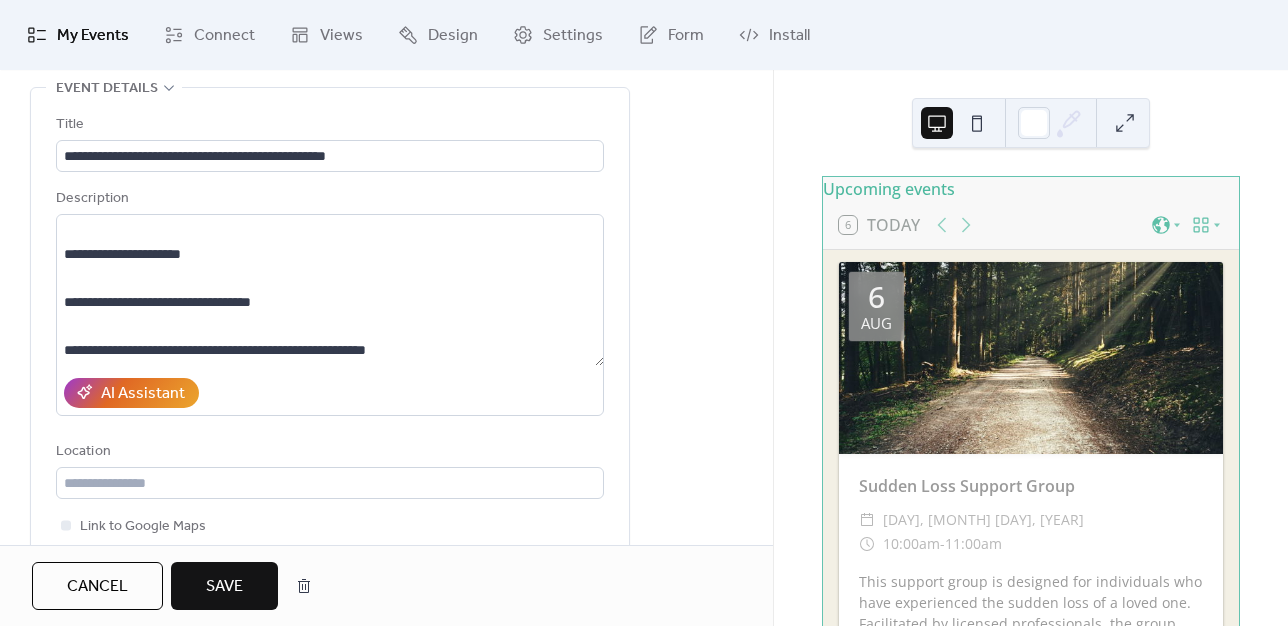 click on "Save" at bounding box center [224, 586] 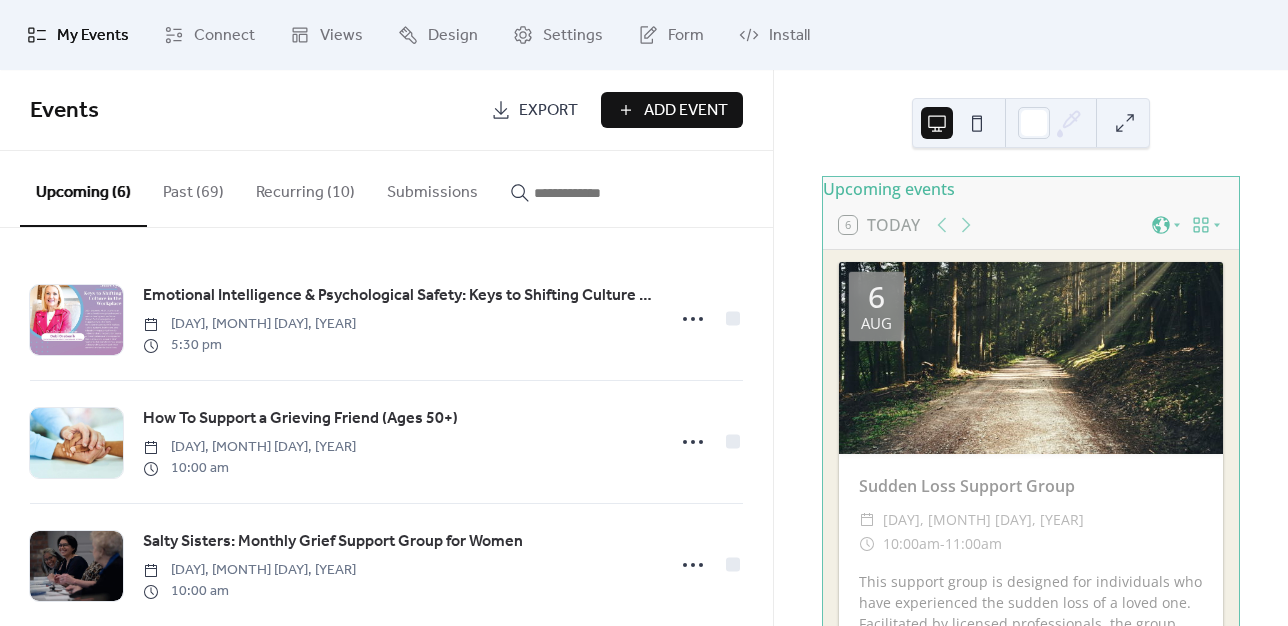 click on "Recurring (10)" at bounding box center (305, 188) 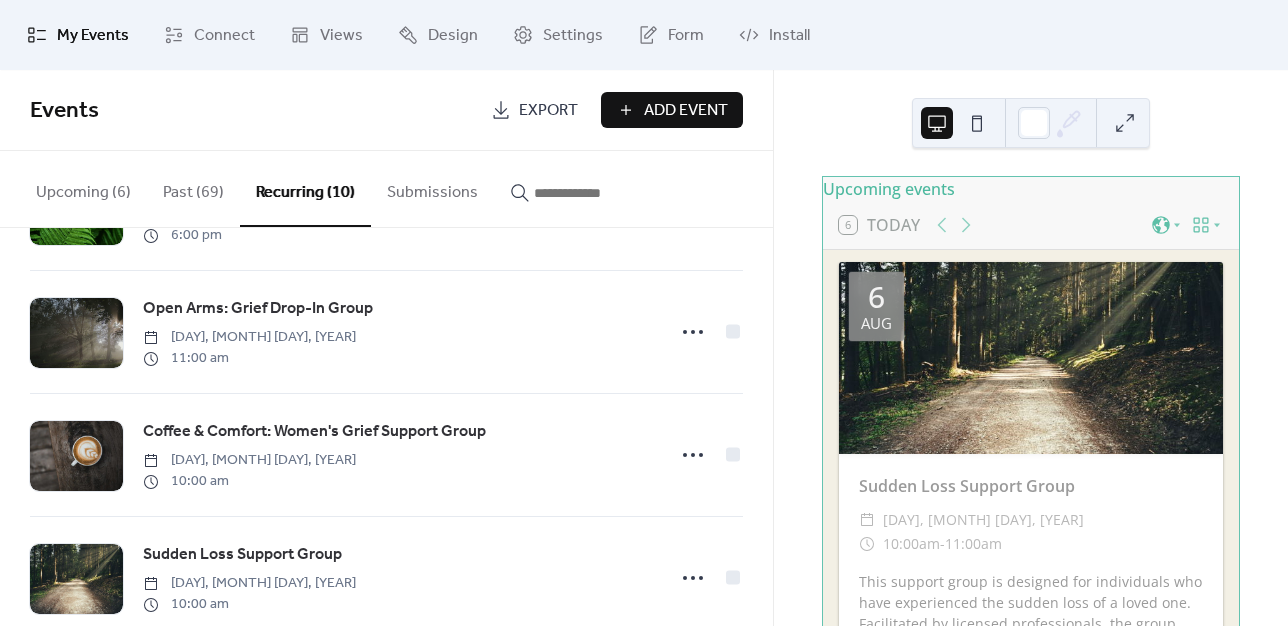 scroll, scrollTop: 0, scrollLeft: 0, axis: both 